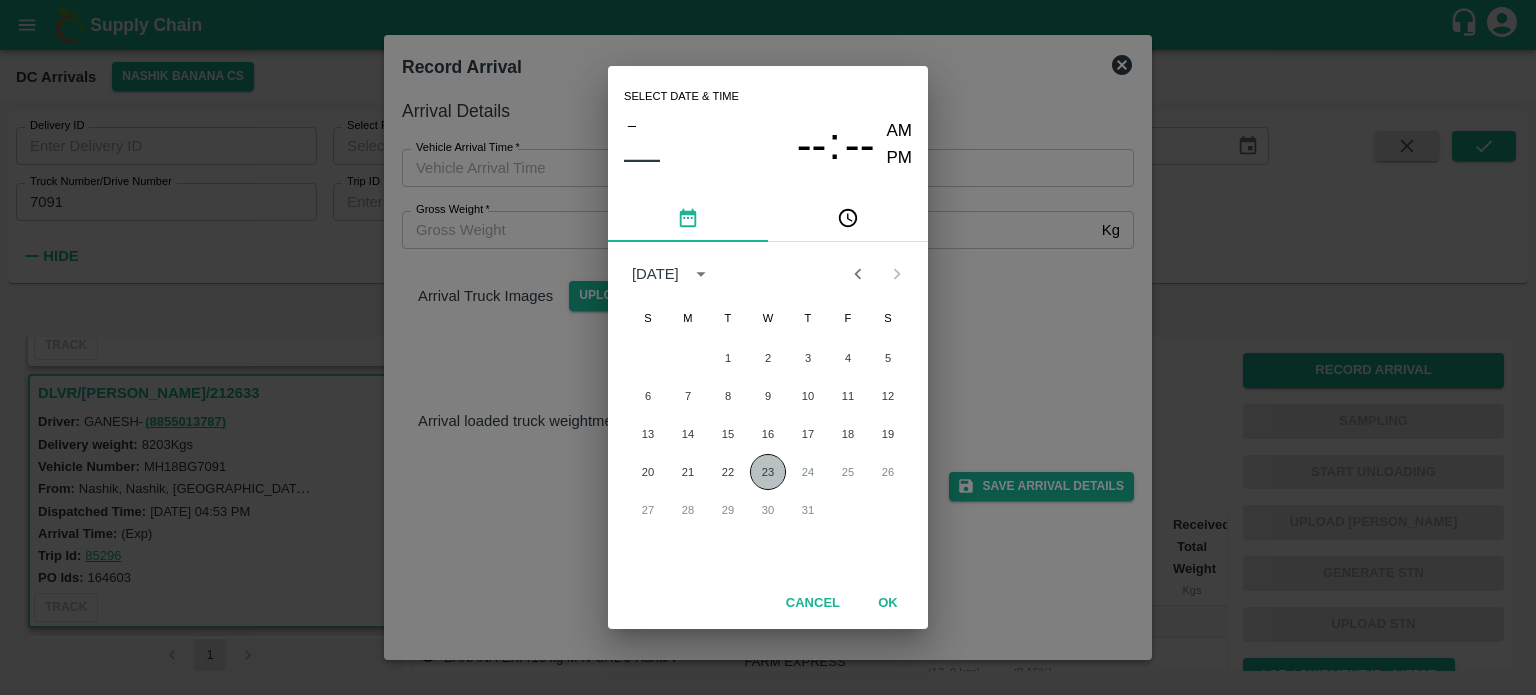 click on "23" at bounding box center [768, 472] 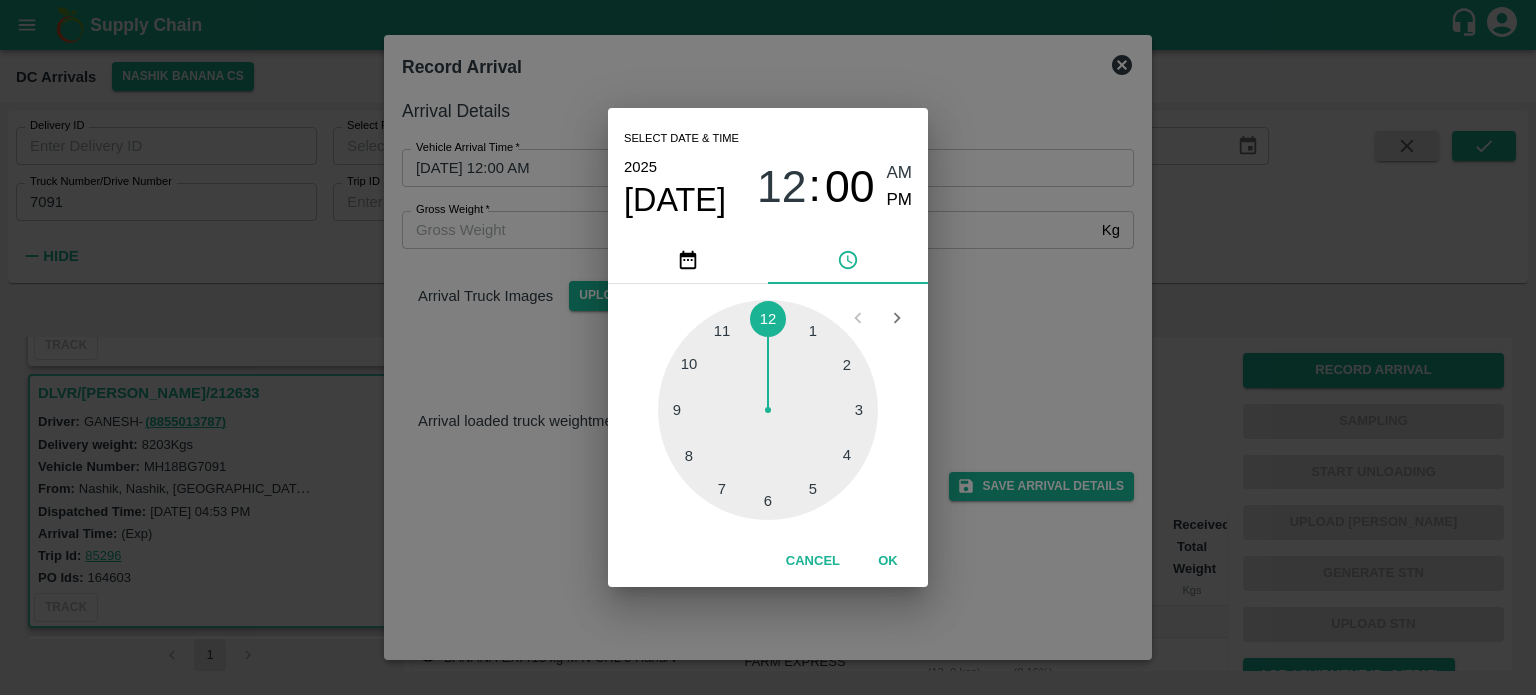 click at bounding box center [768, 410] 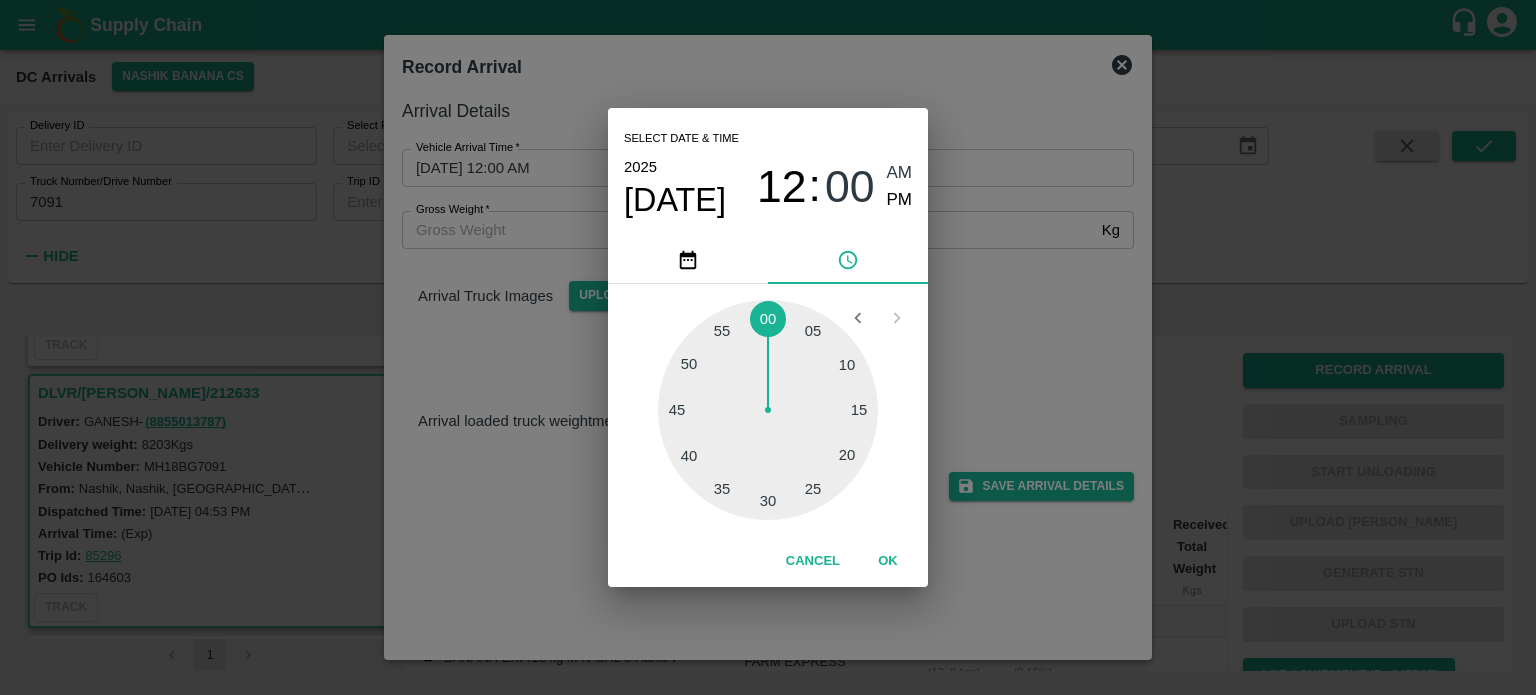 click at bounding box center [768, 410] 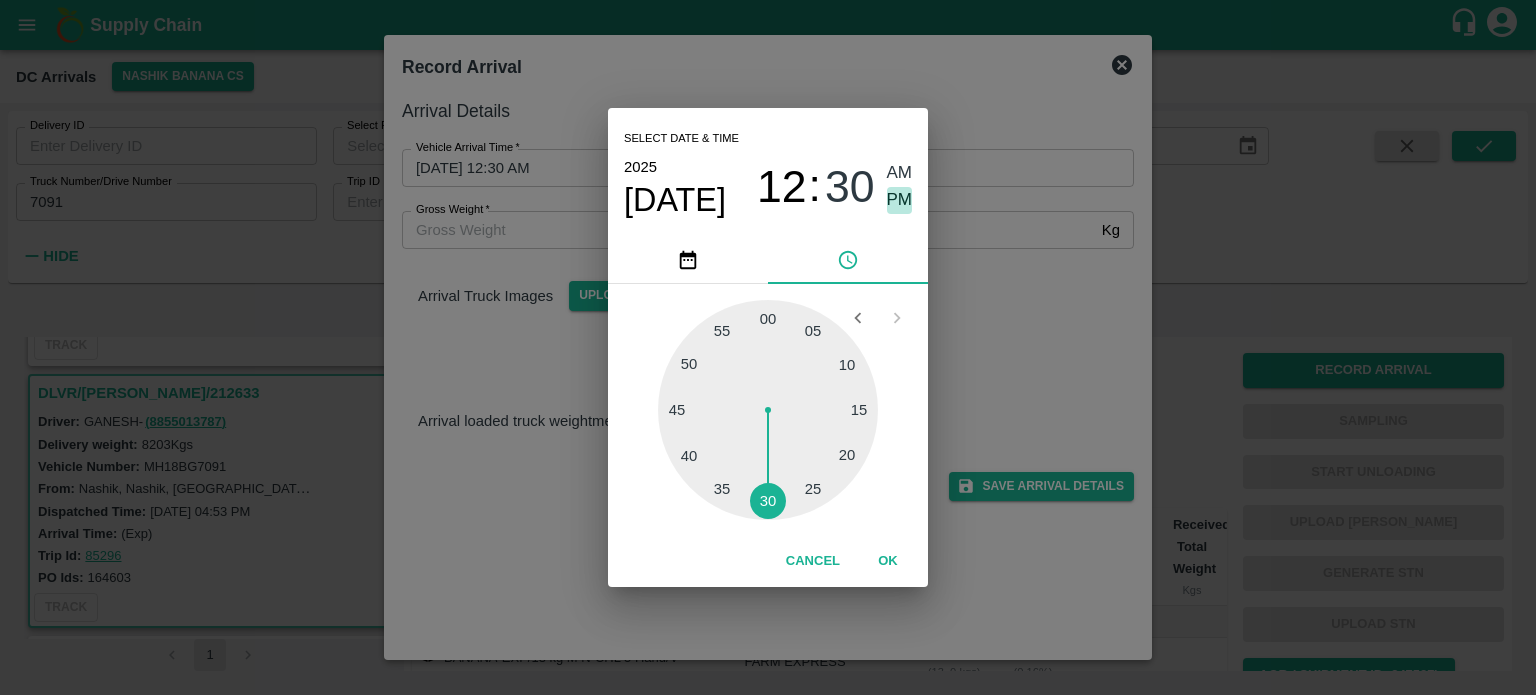 click on "PM" at bounding box center [900, 200] 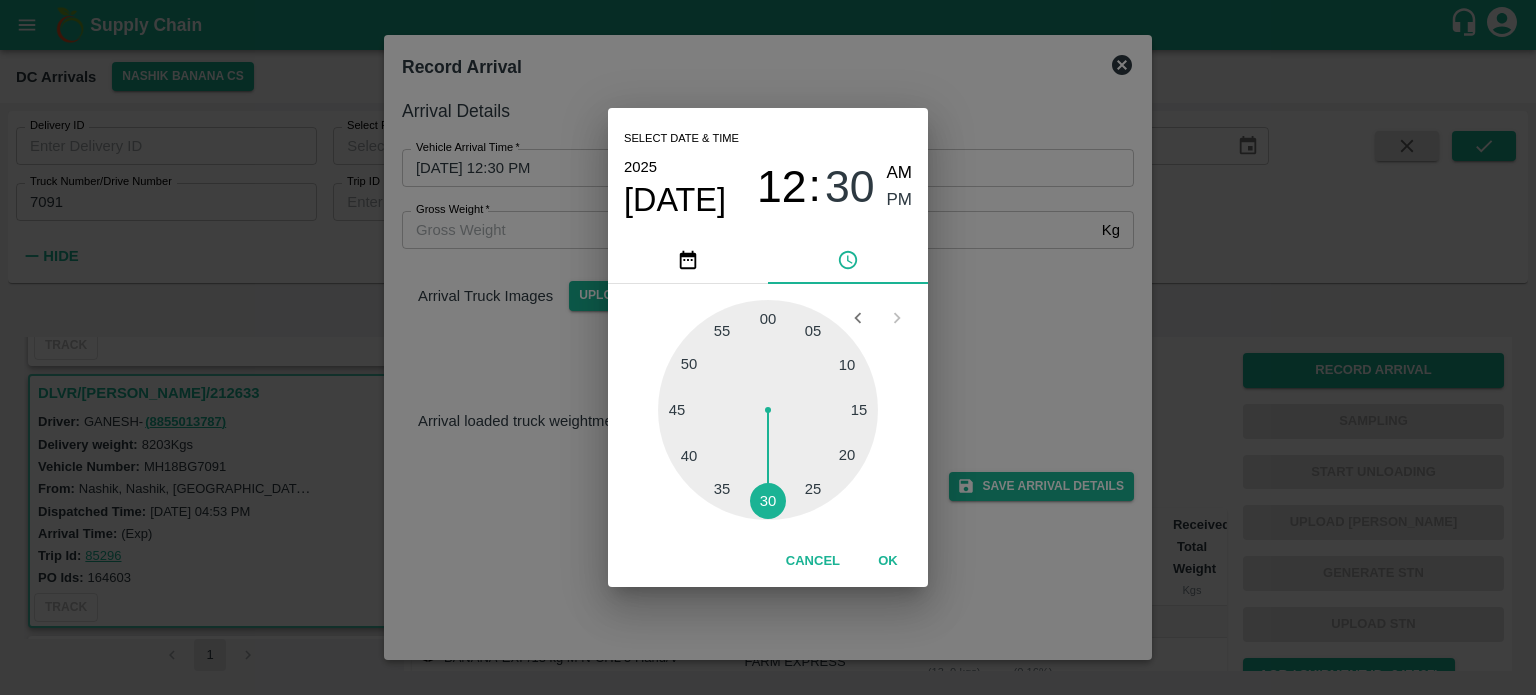 click on "Select date & time [DATE] 12 : 30 AM PM 05 10 15 20 25 30 35 40 45 50 55 00 Cancel OK" at bounding box center [768, 347] 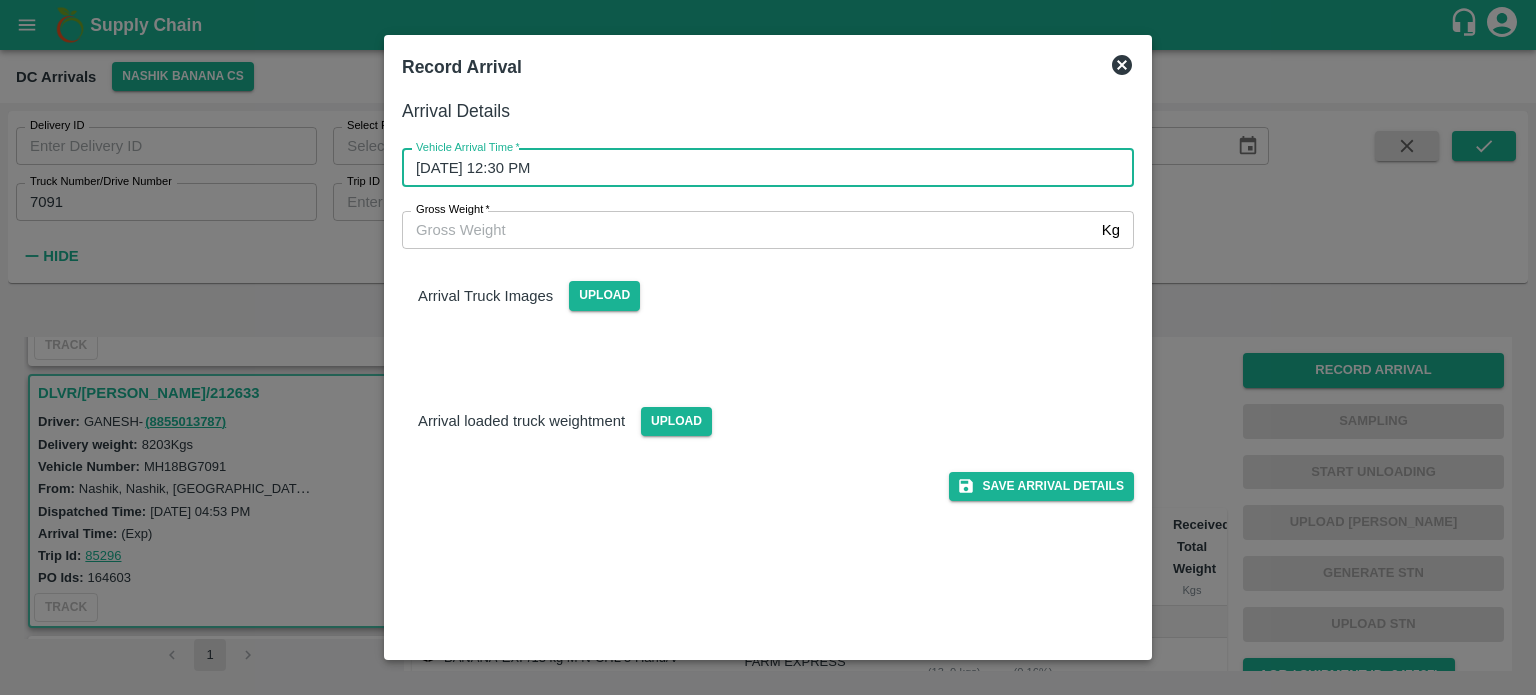 click on "Gross Weight   *" at bounding box center (748, 230) 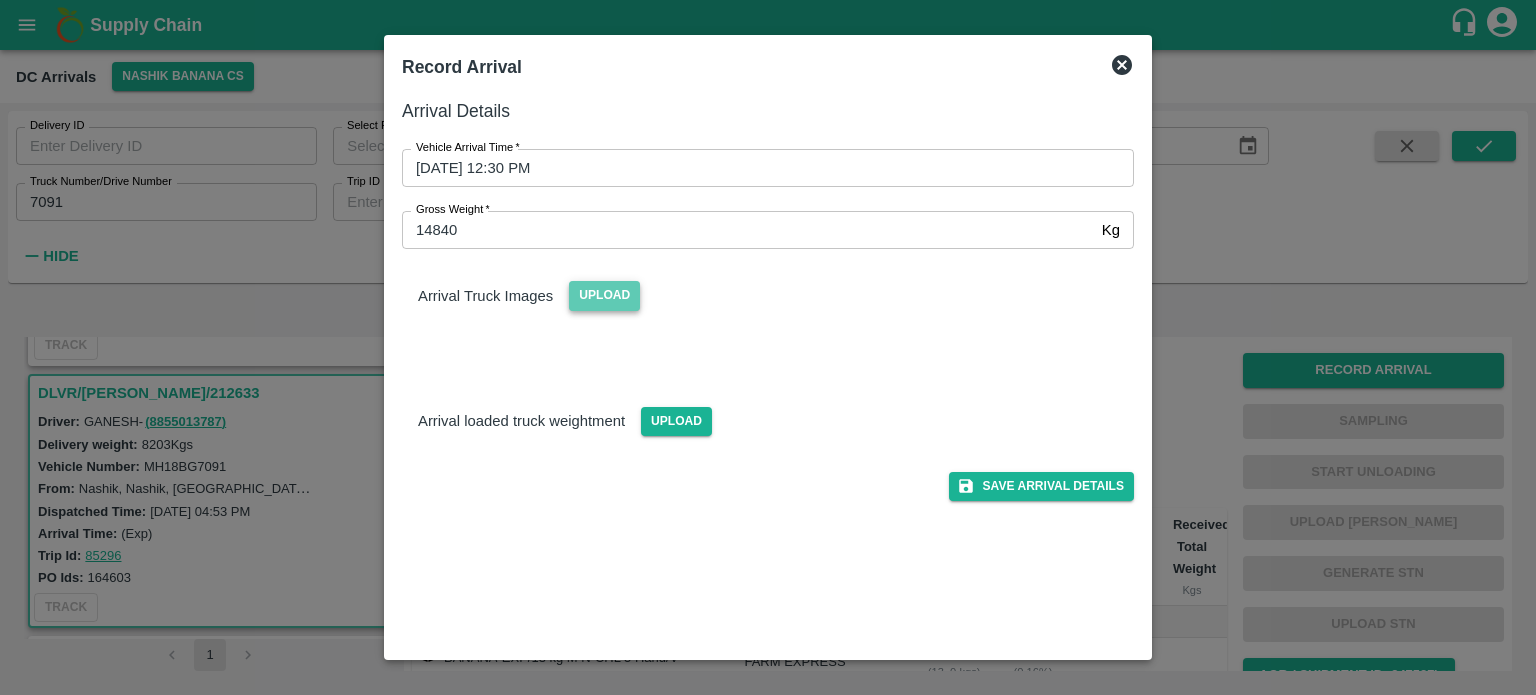 click on "Upload" at bounding box center (604, 295) 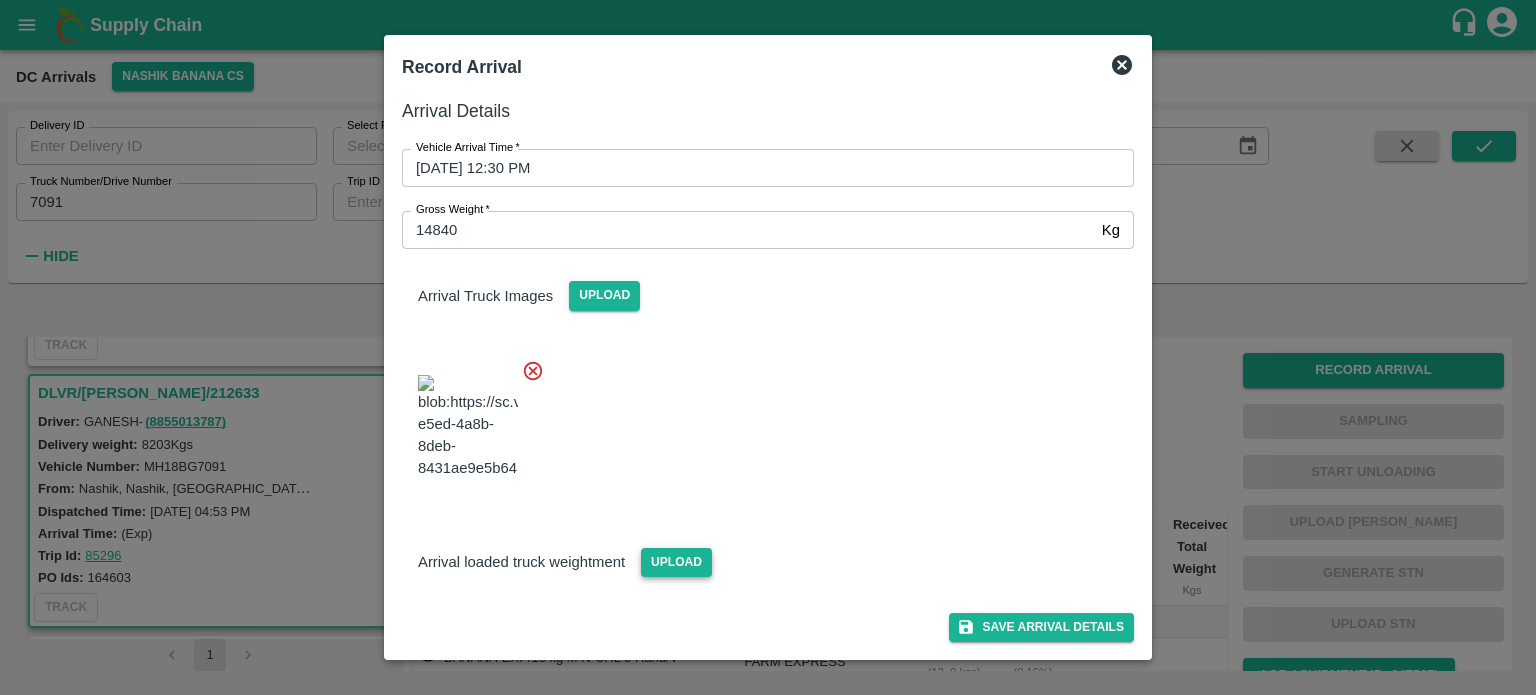 click on "Upload" at bounding box center [676, 562] 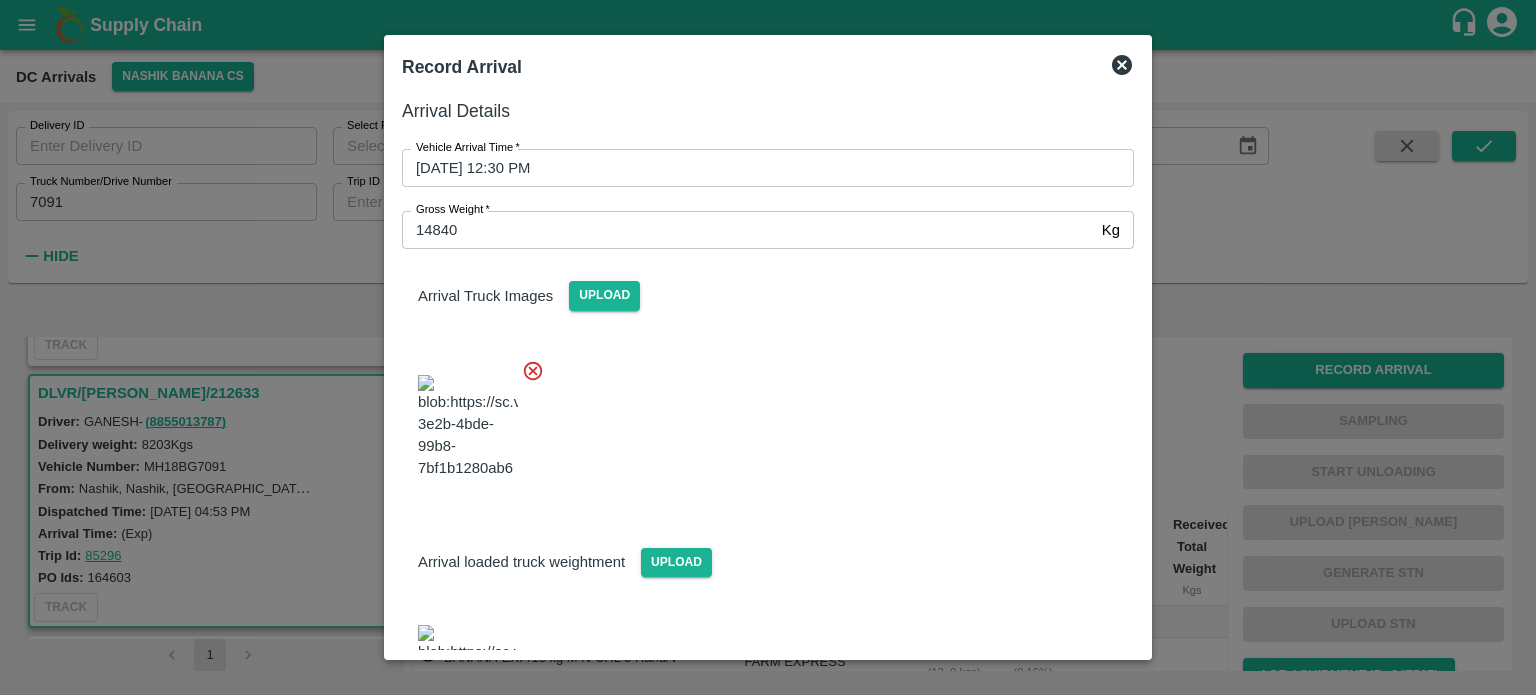 click at bounding box center [760, 421] 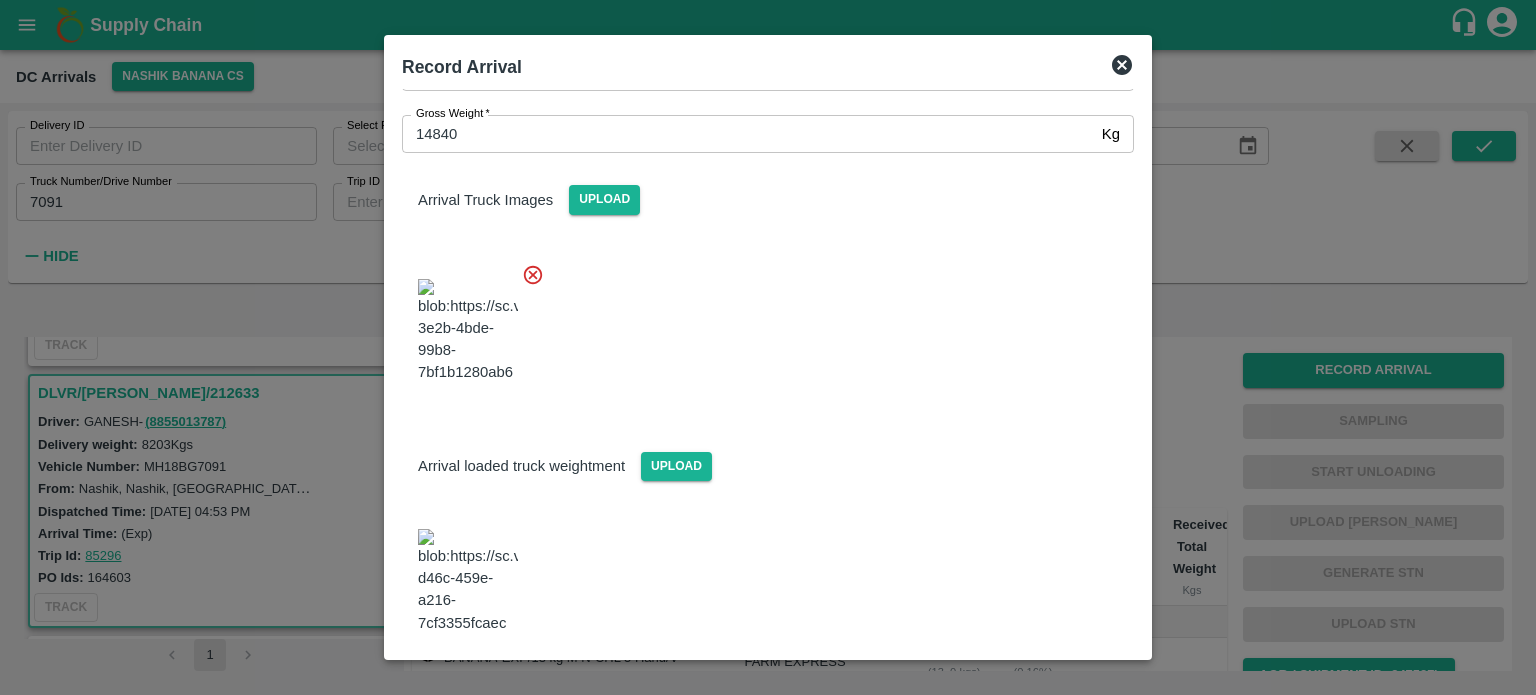 click on "Save Arrival Details" at bounding box center [1041, 688] 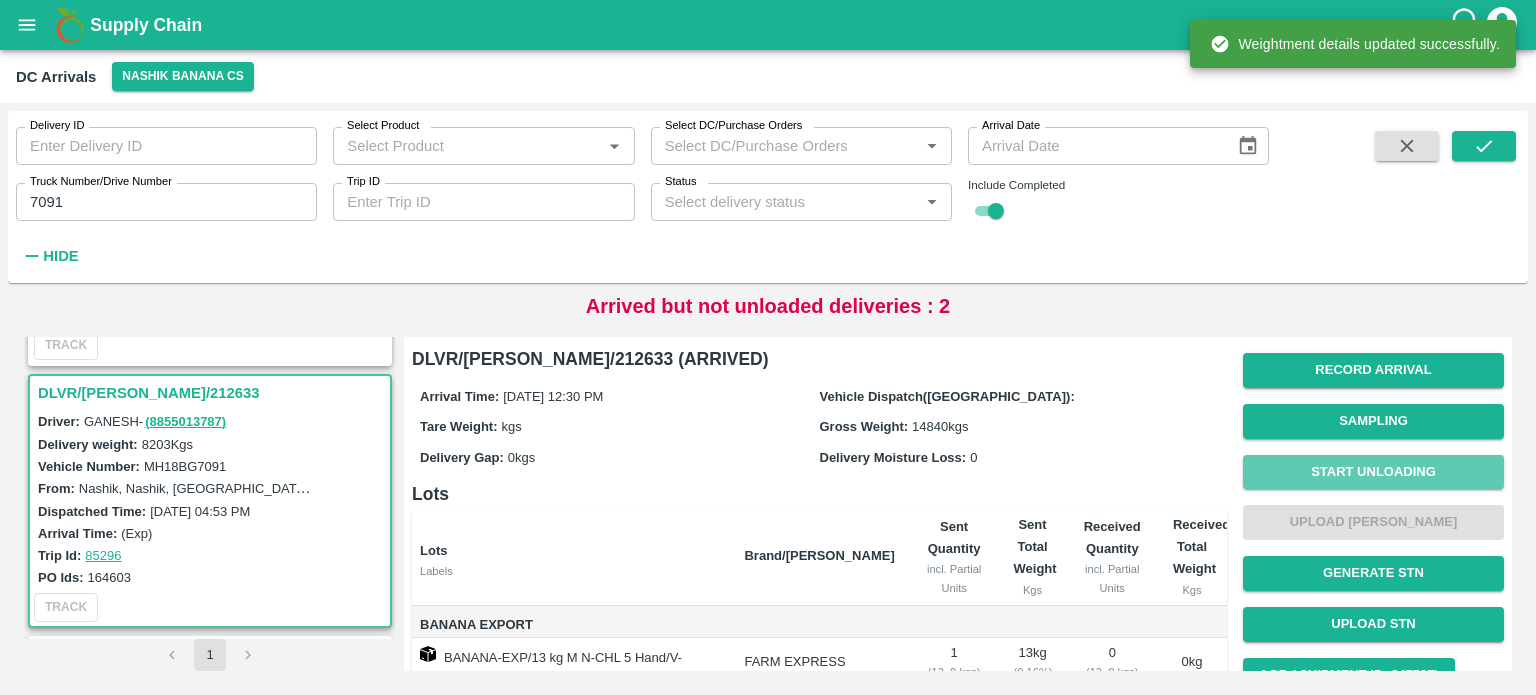 click on "Start Unloading" at bounding box center [1373, 472] 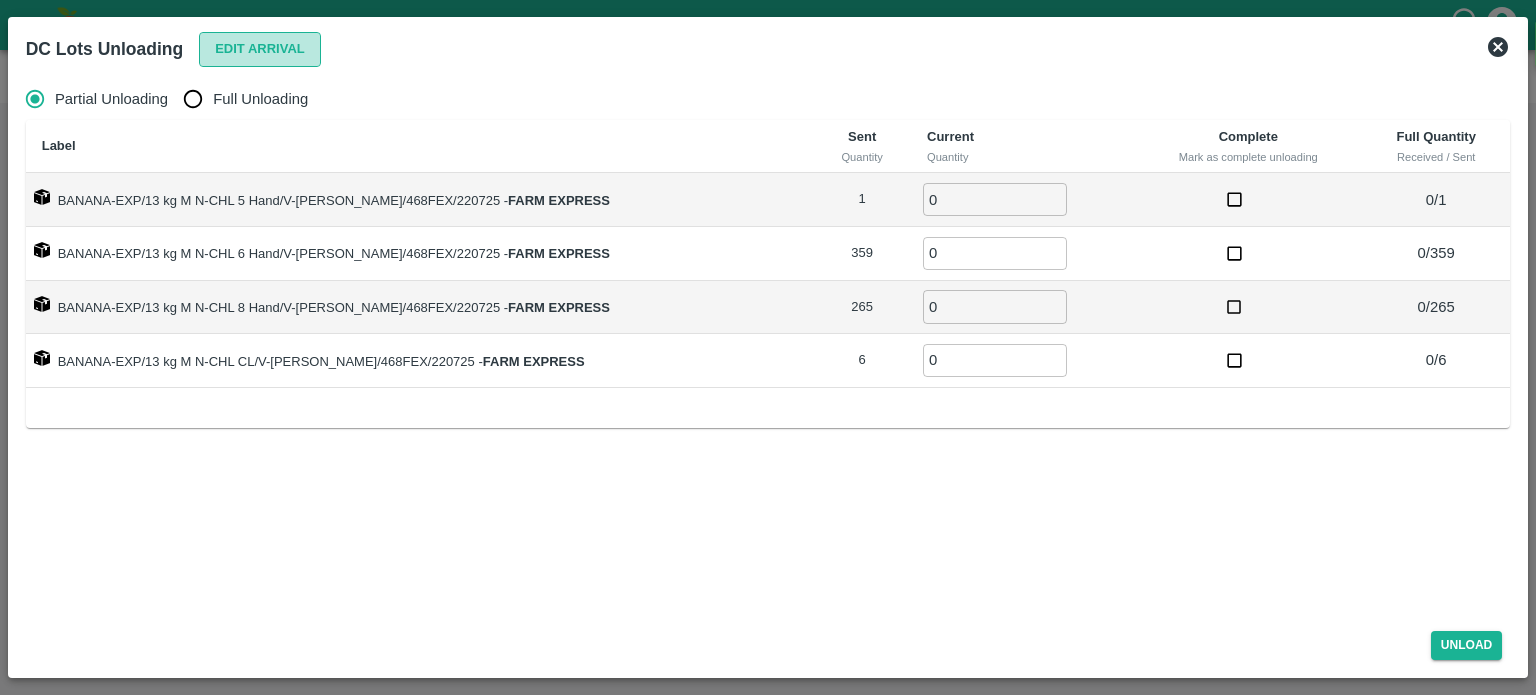 click on "Edit Arrival" at bounding box center [260, 49] 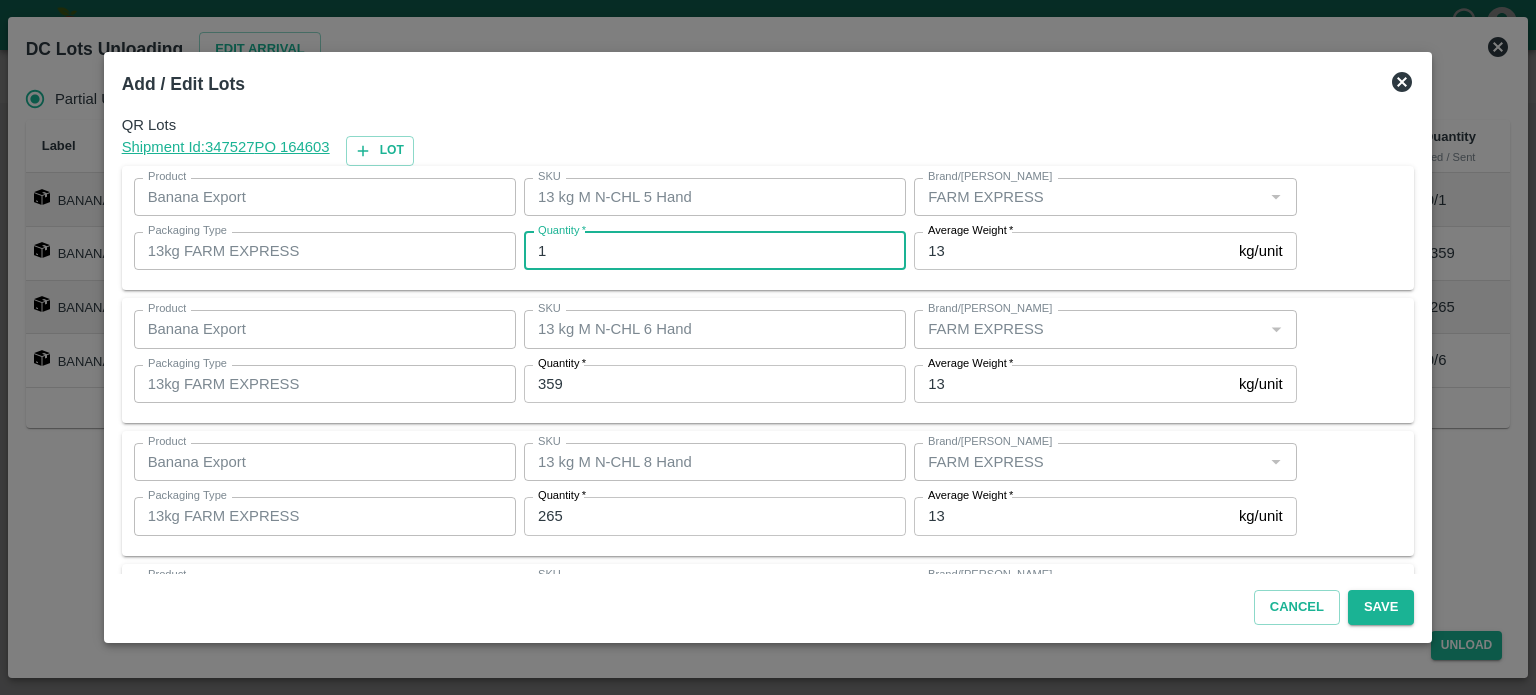 click on "1" at bounding box center [715, 251] 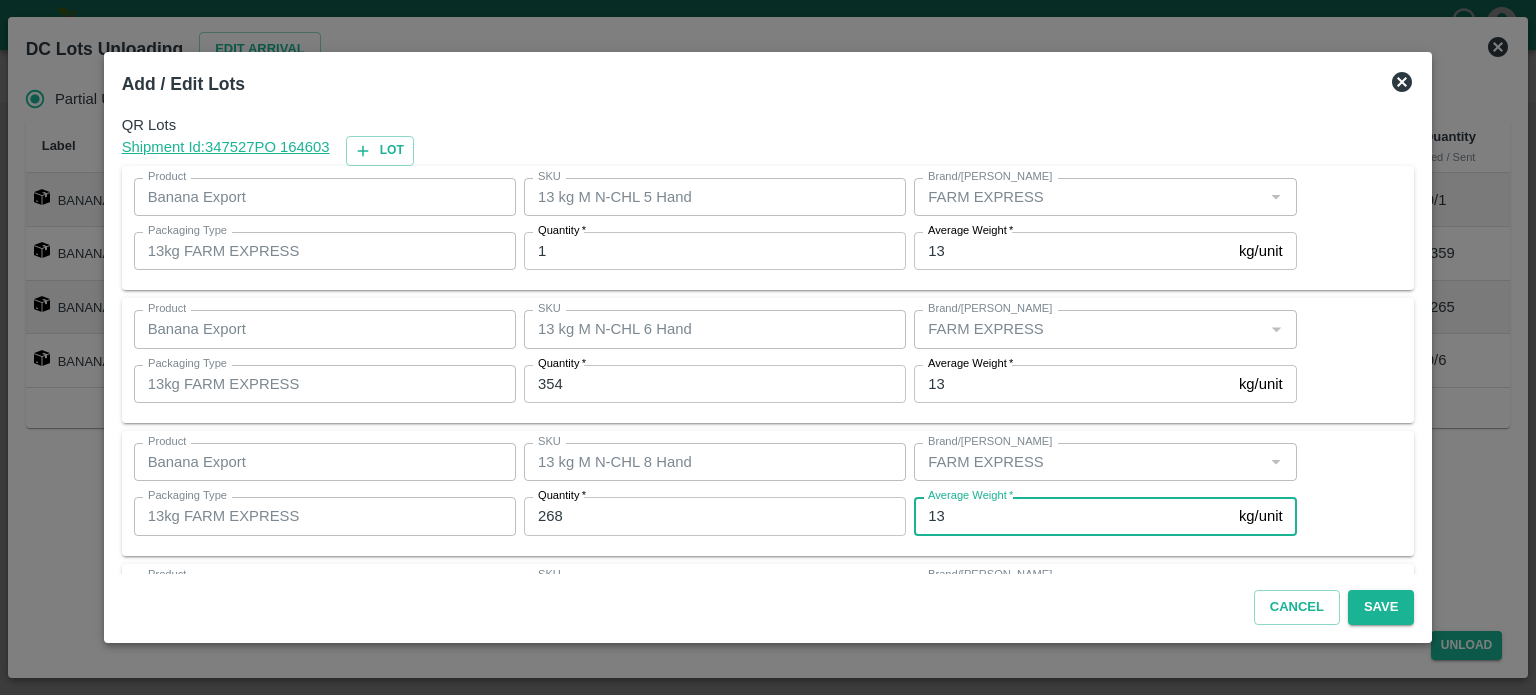 scroll, scrollTop: 129, scrollLeft: 0, axis: vertical 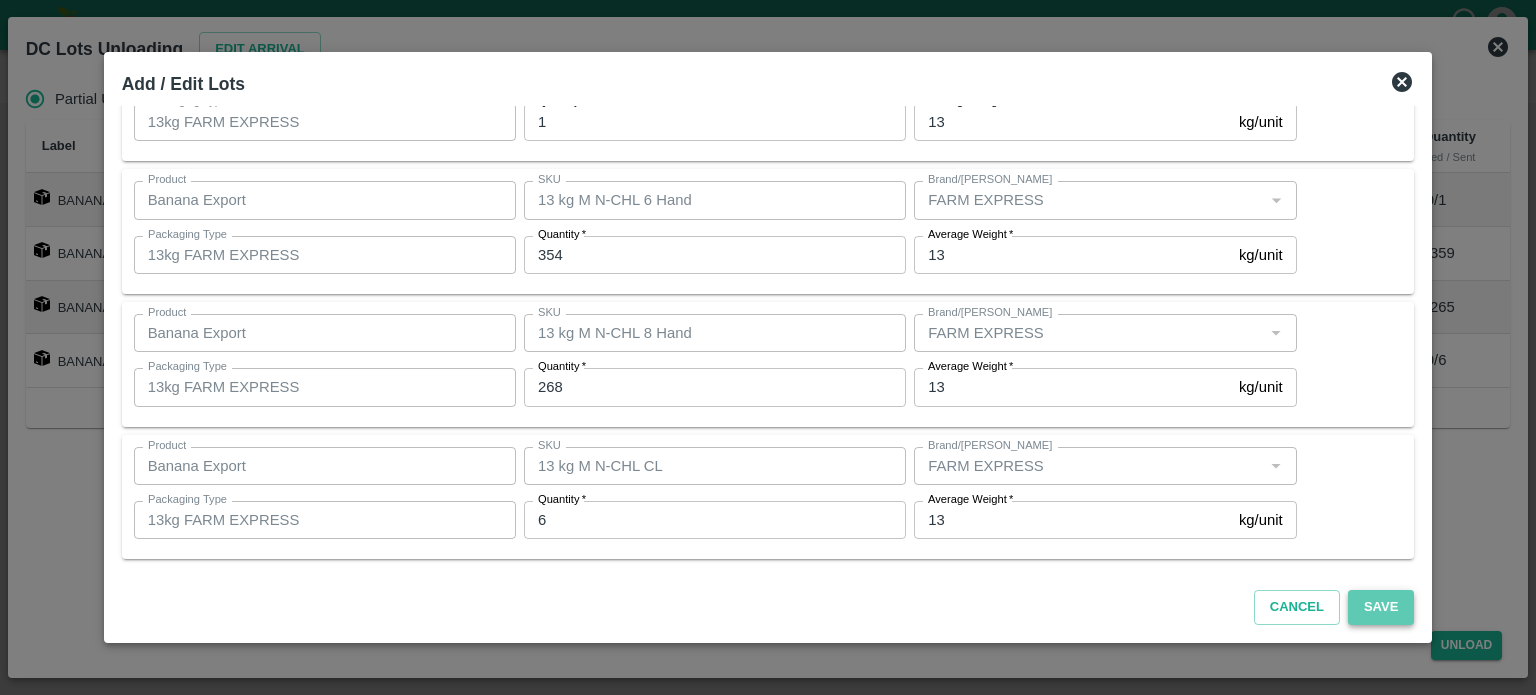 click on "Save" at bounding box center (1381, 607) 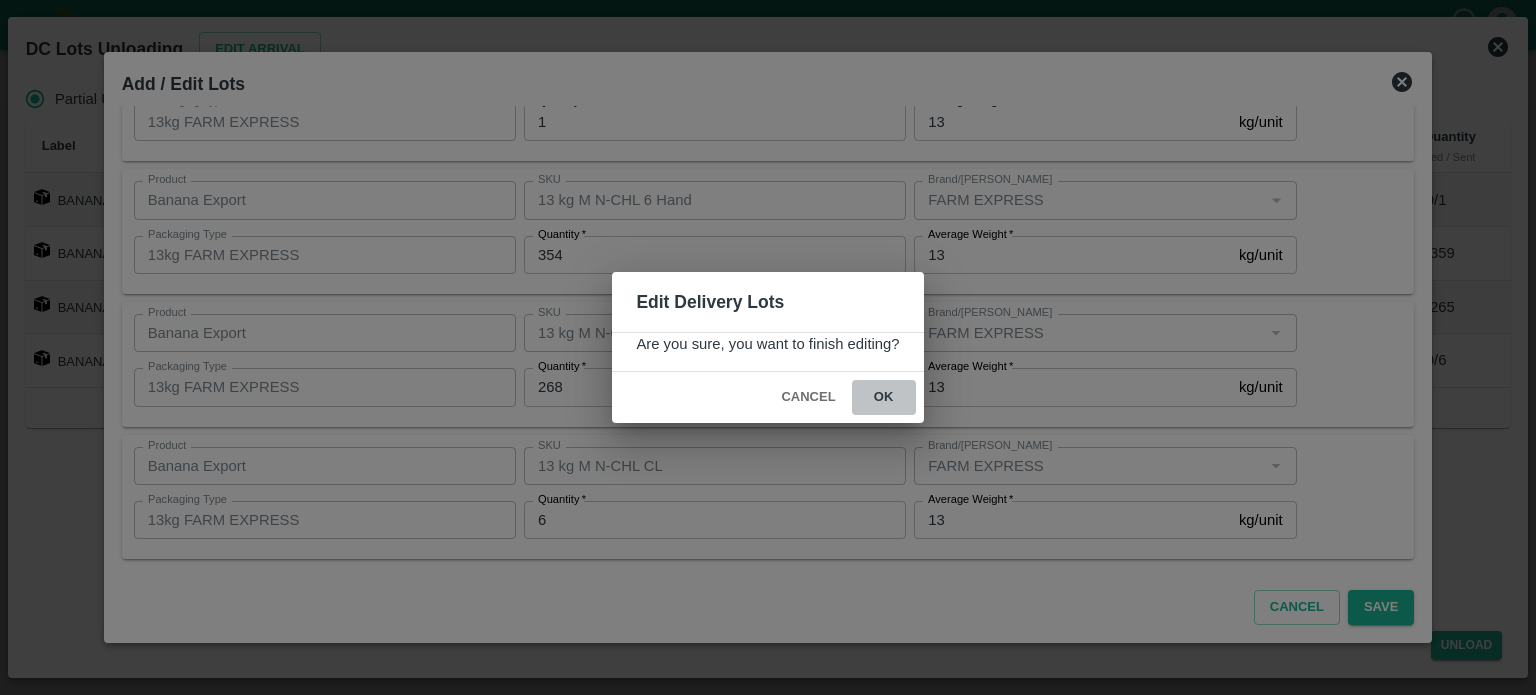 click on "ok" at bounding box center (884, 397) 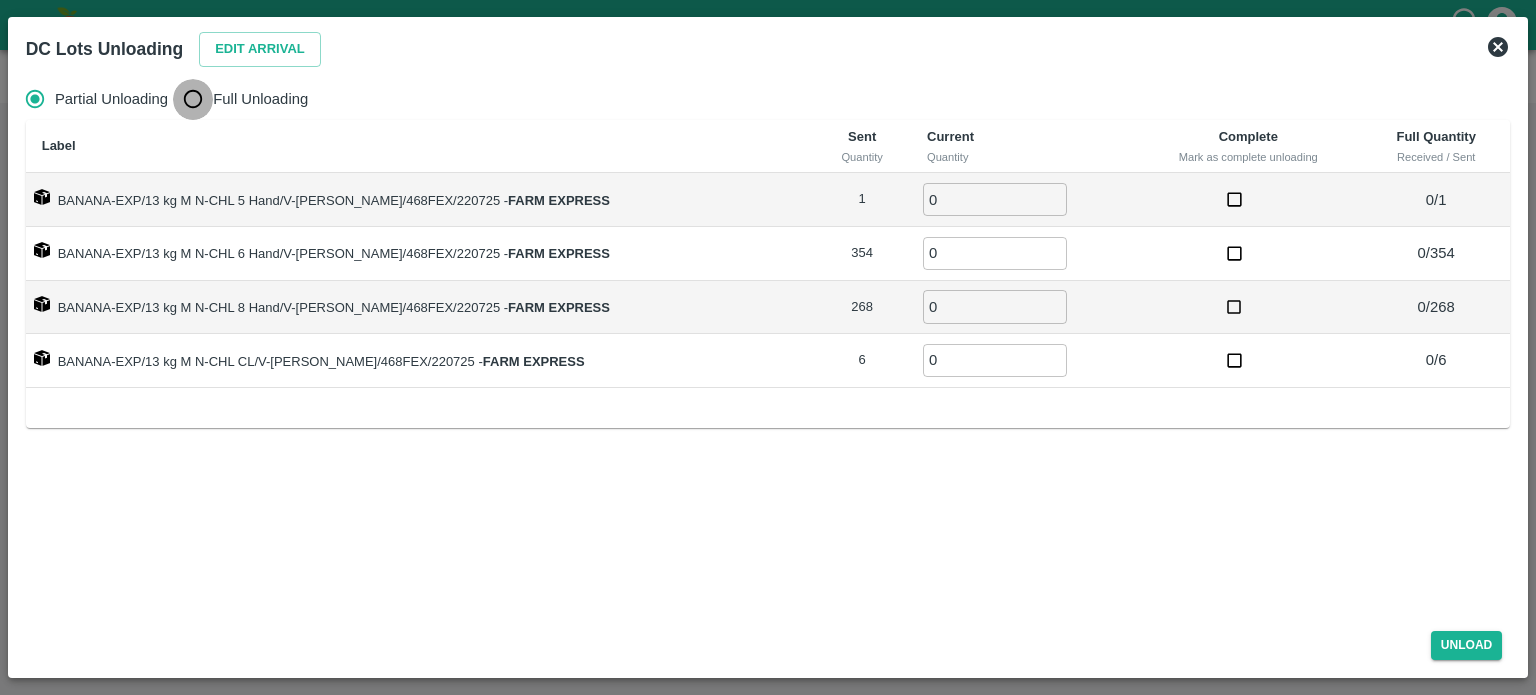 click on "Full Unloading" at bounding box center (193, 99) 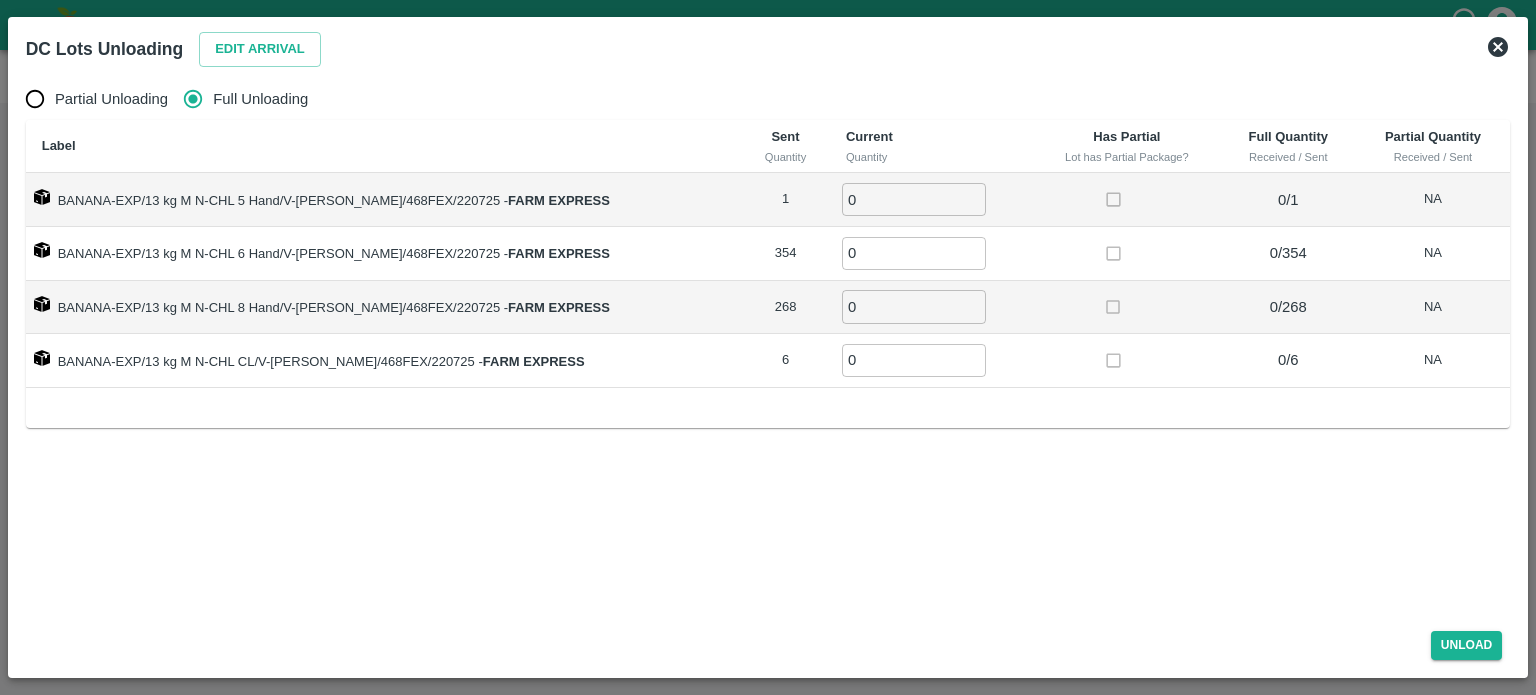 click on "0" at bounding box center (914, 199) 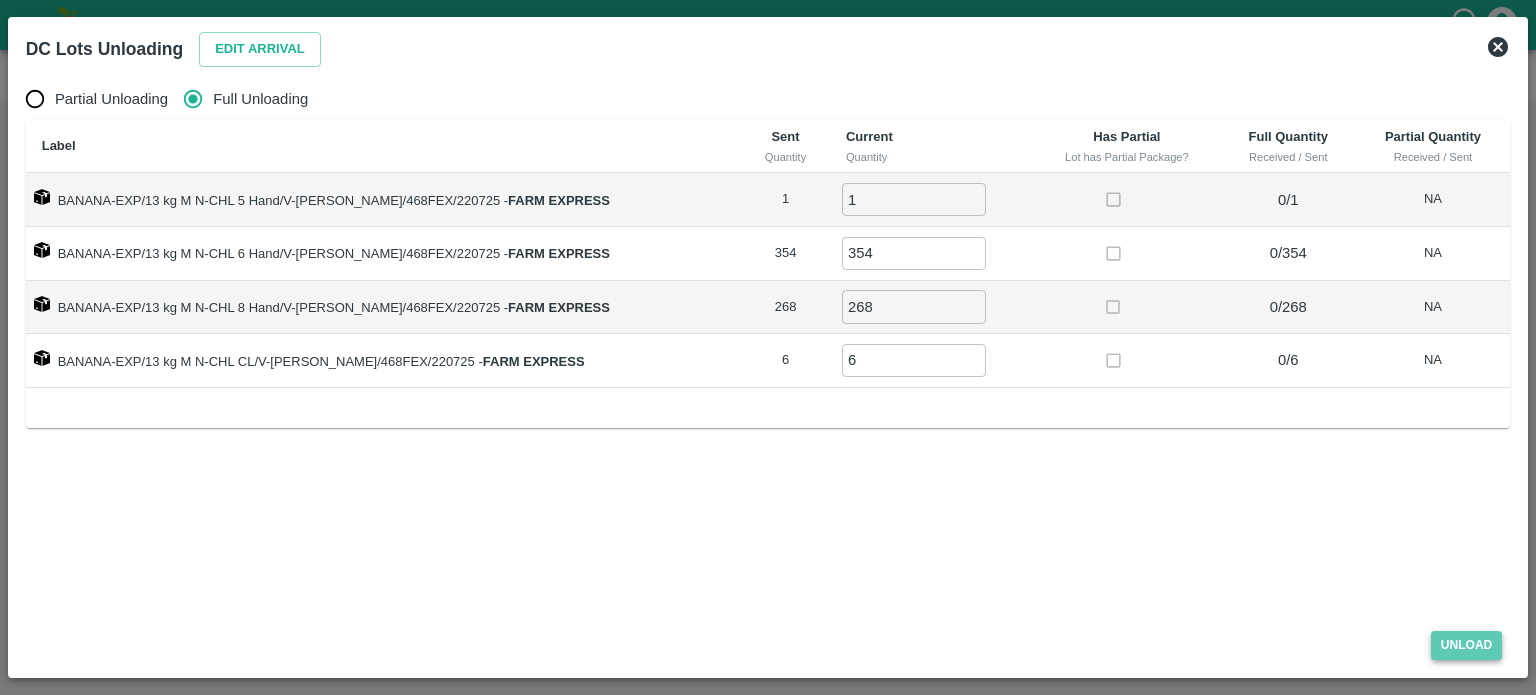 click on "Unload" at bounding box center [1467, 645] 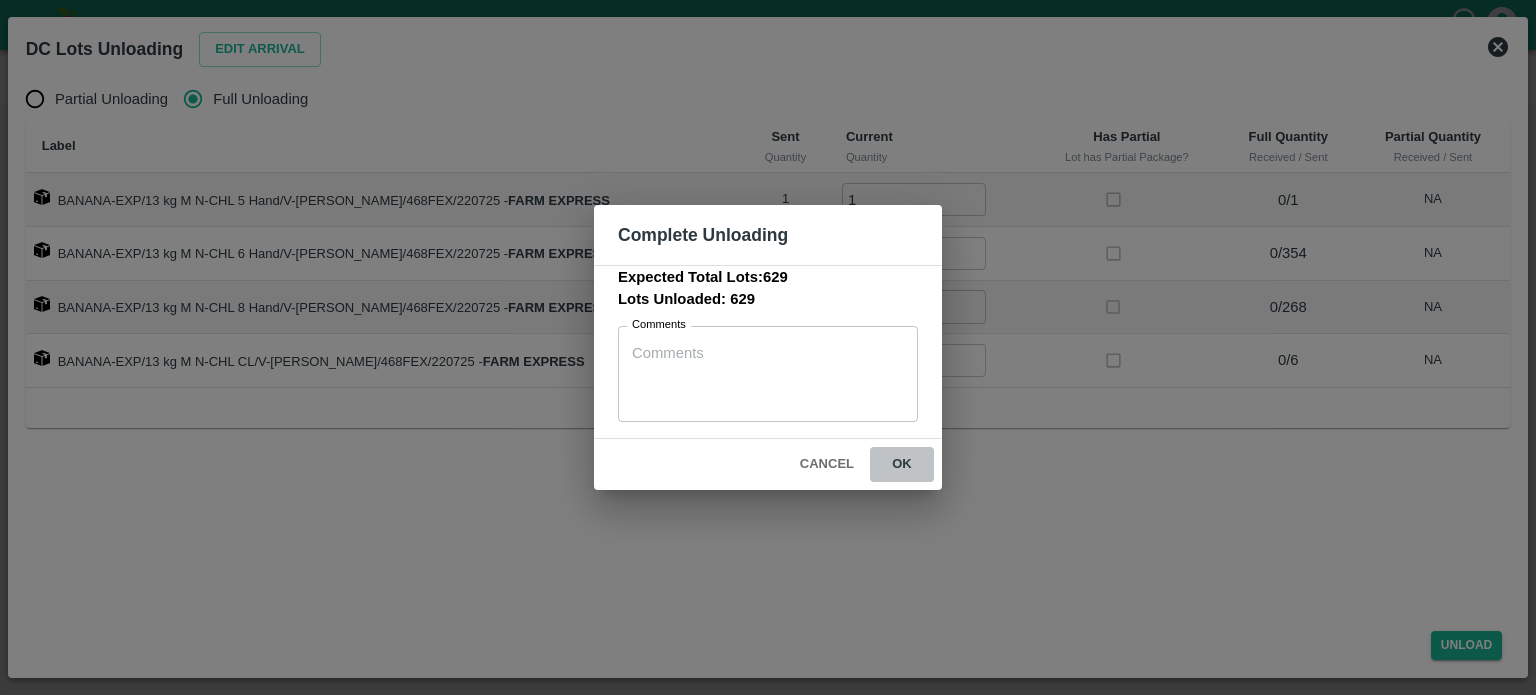 click on "ok" at bounding box center (902, 464) 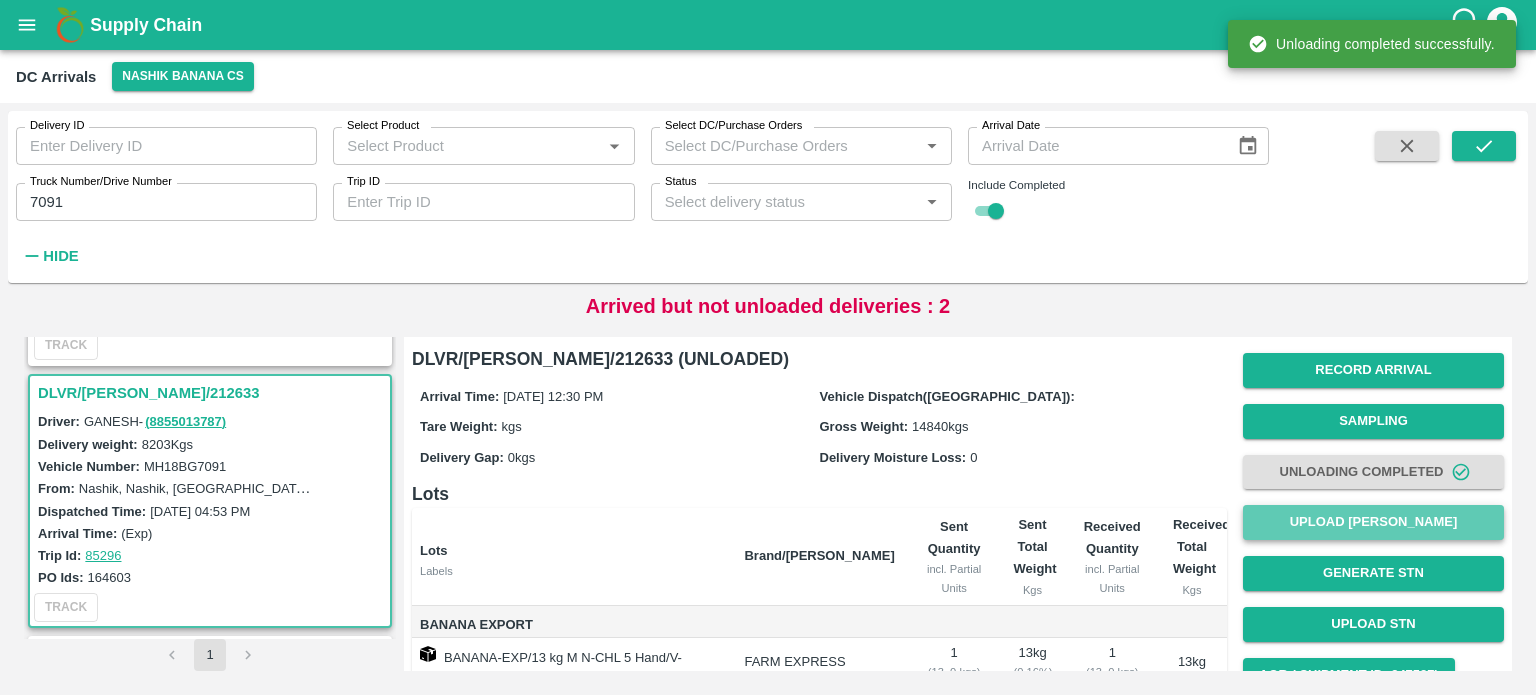 click on "Upload [PERSON_NAME]" at bounding box center (1373, 522) 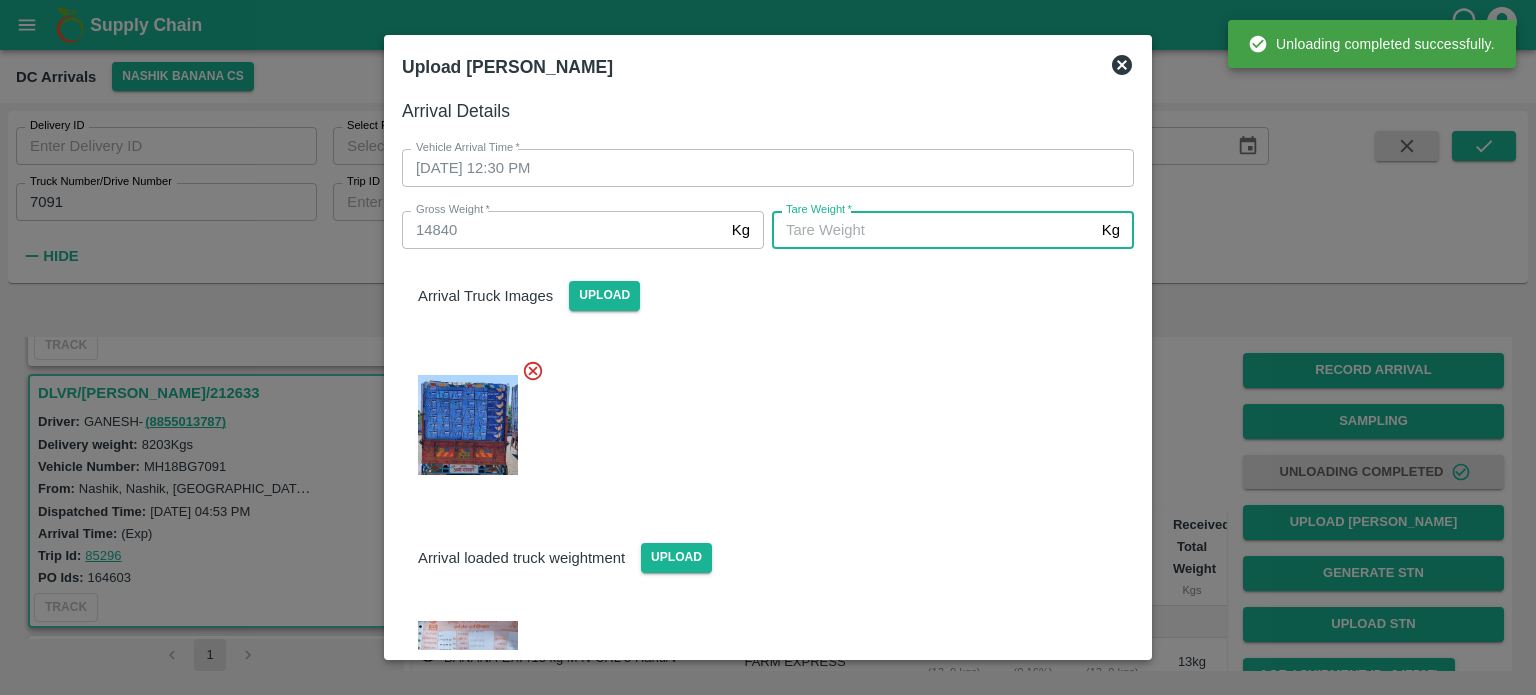 click on "[PERSON_NAME]   *" at bounding box center (933, 230) 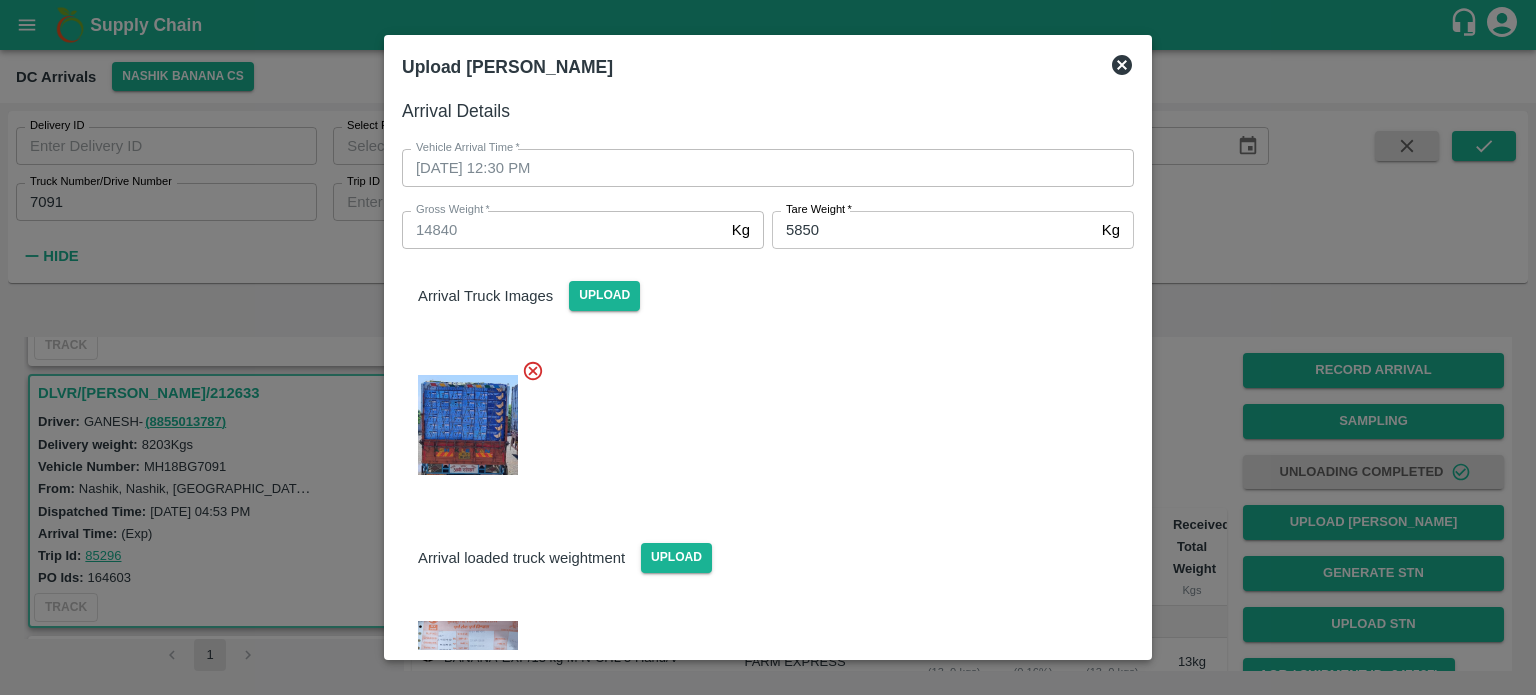 click at bounding box center (760, 419) 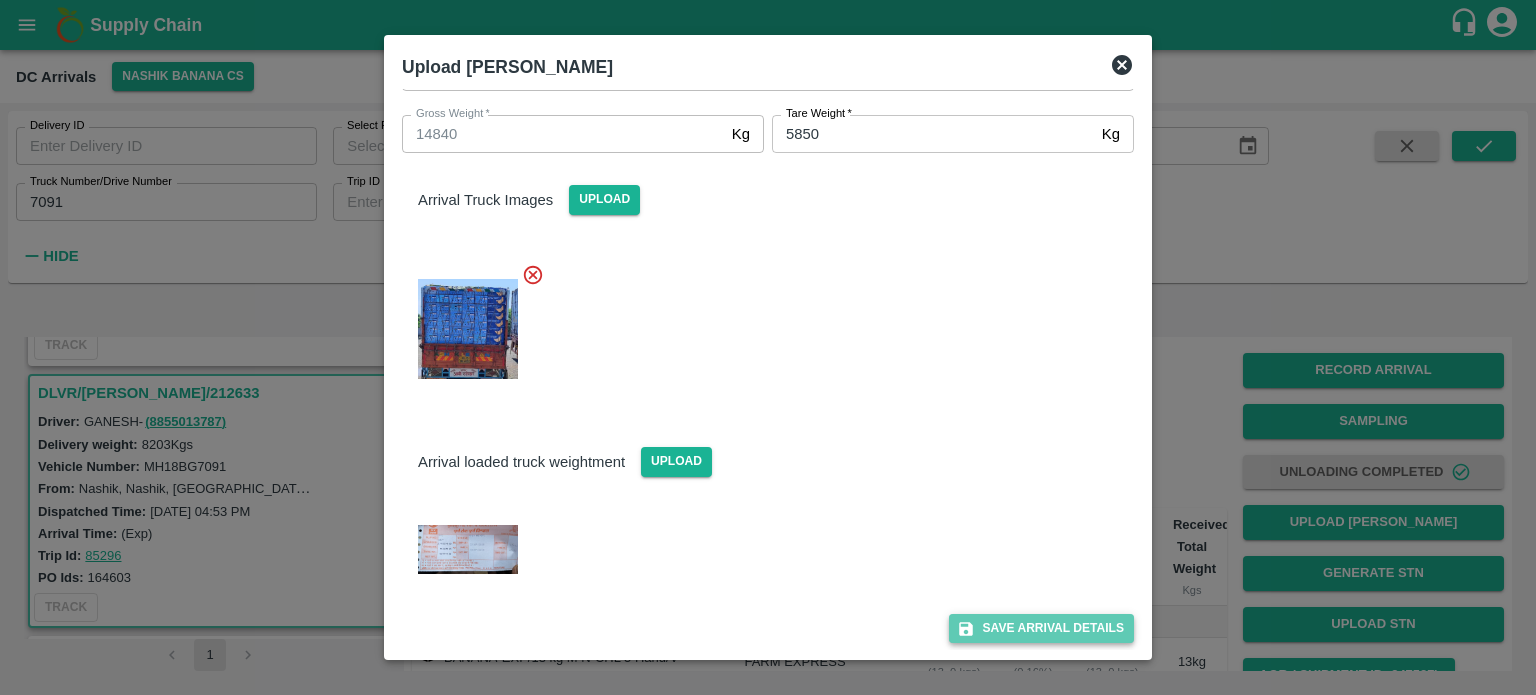 click on "Save Arrival Details" at bounding box center [1041, 628] 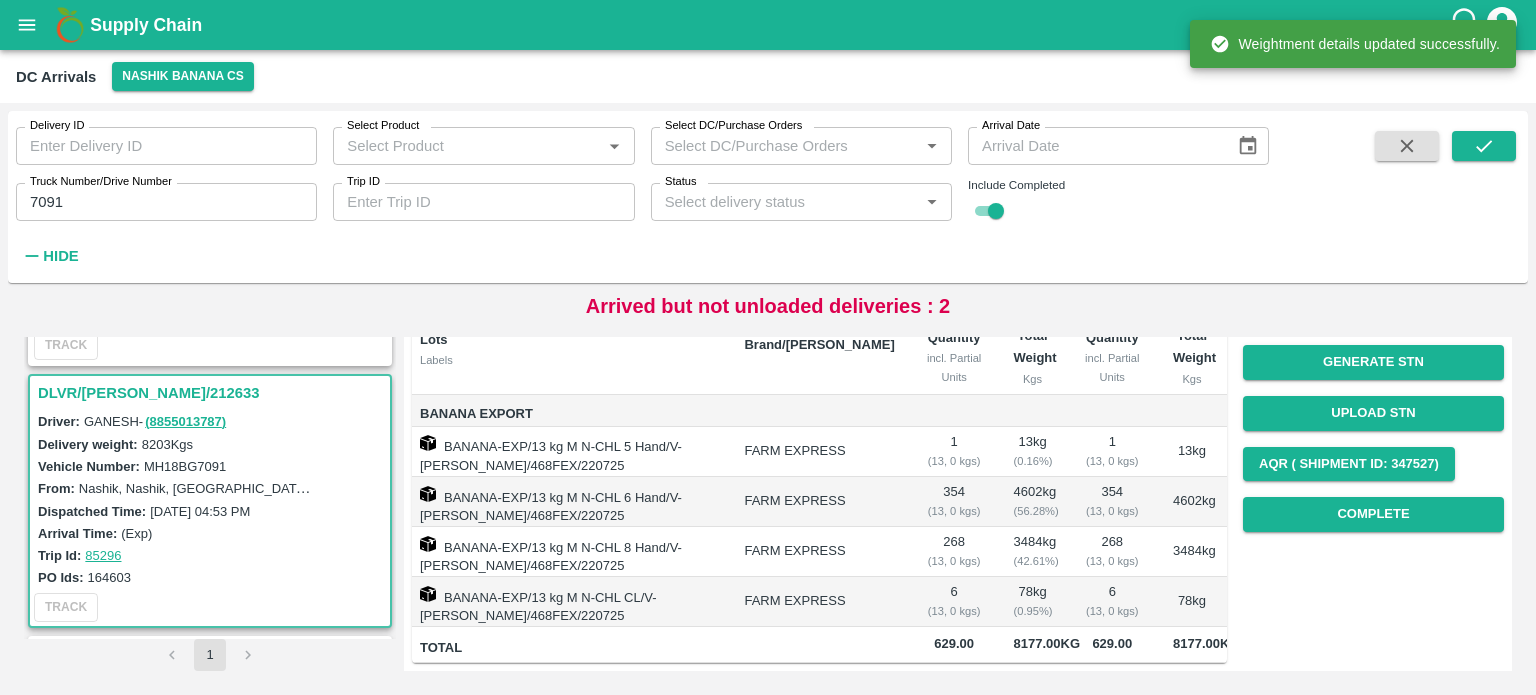 scroll, scrollTop: 232, scrollLeft: 0, axis: vertical 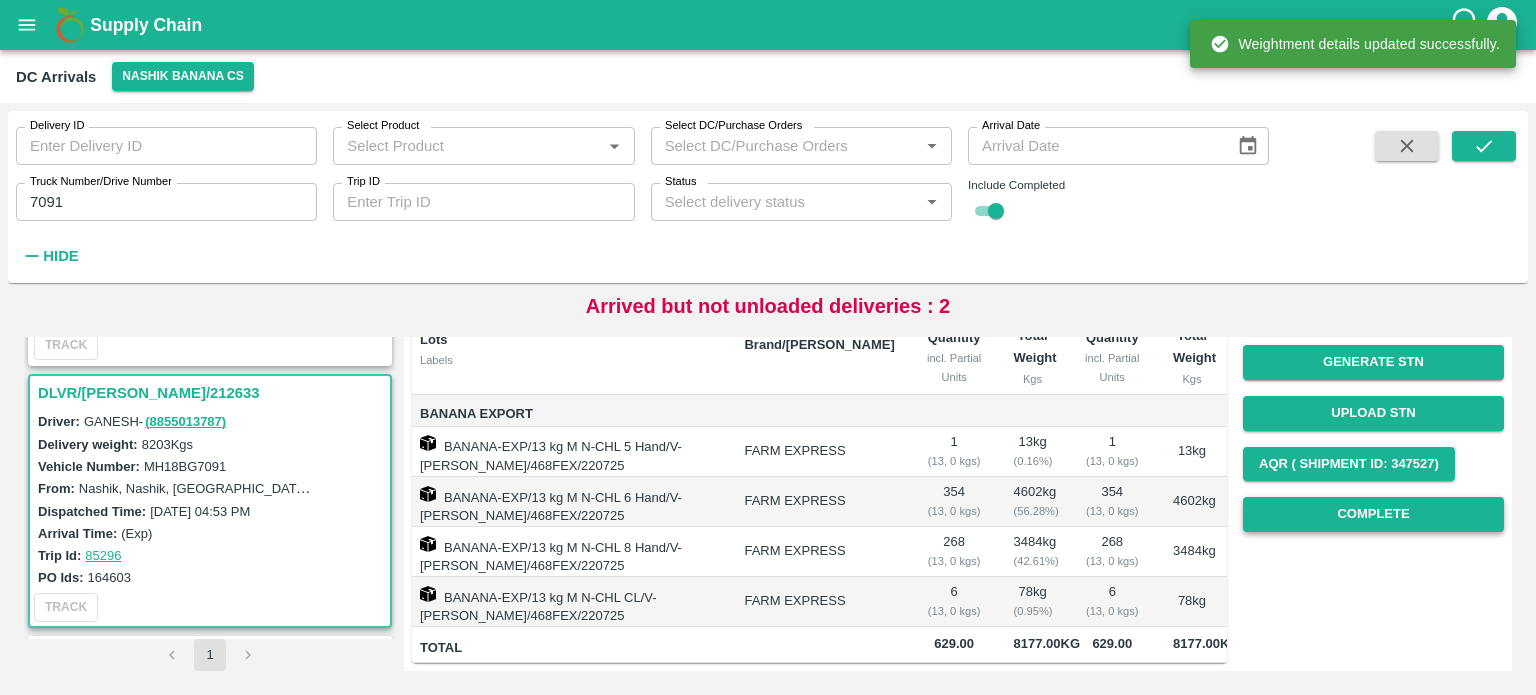 click on "Complete" at bounding box center [1373, 514] 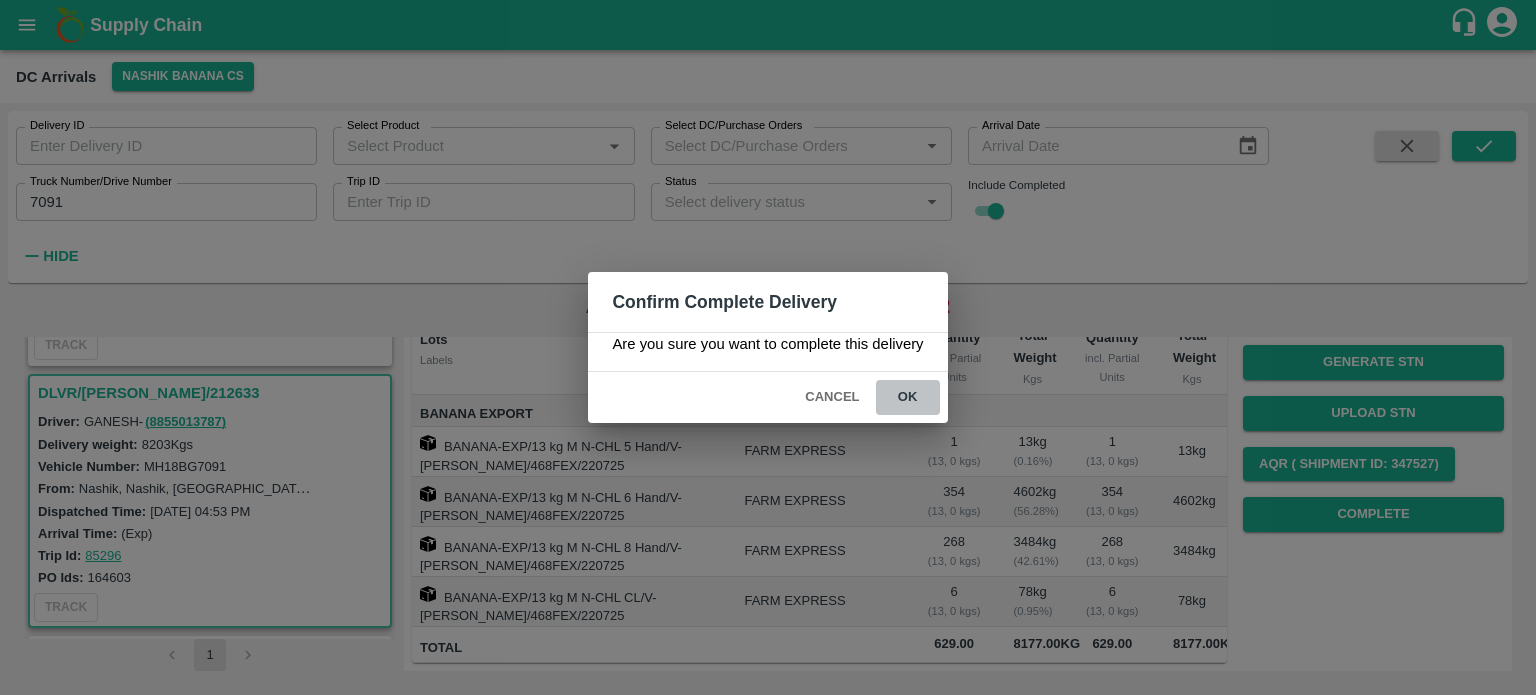click on "ok" at bounding box center (908, 397) 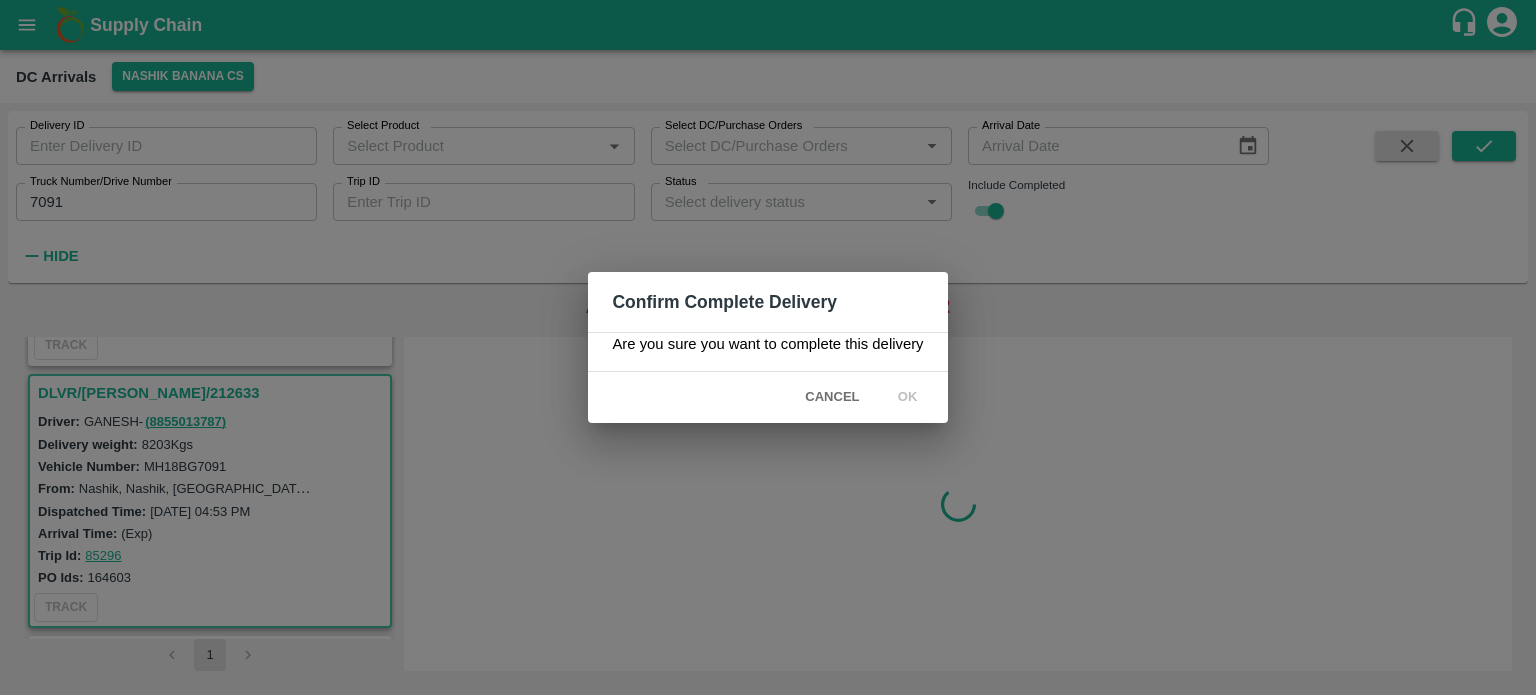 scroll, scrollTop: 0, scrollLeft: 0, axis: both 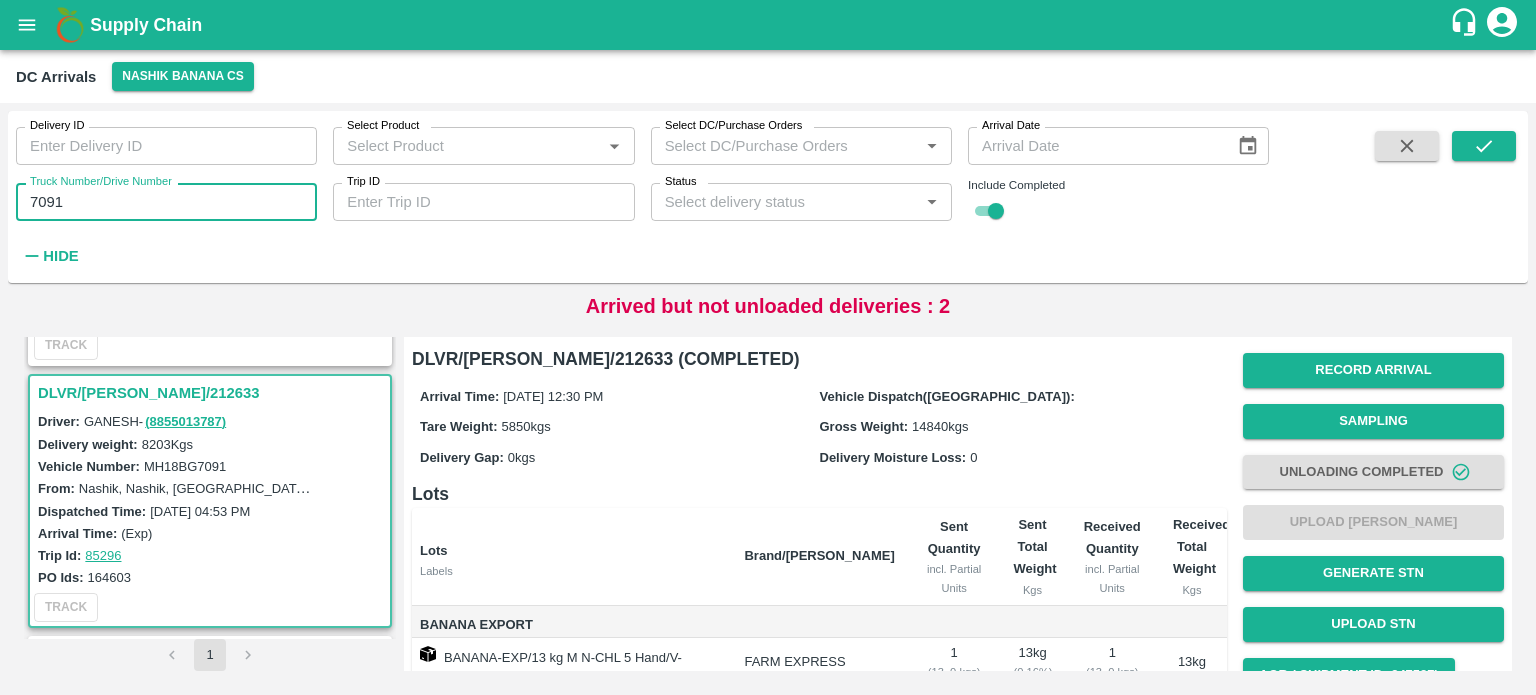click on "7091" at bounding box center (166, 202) 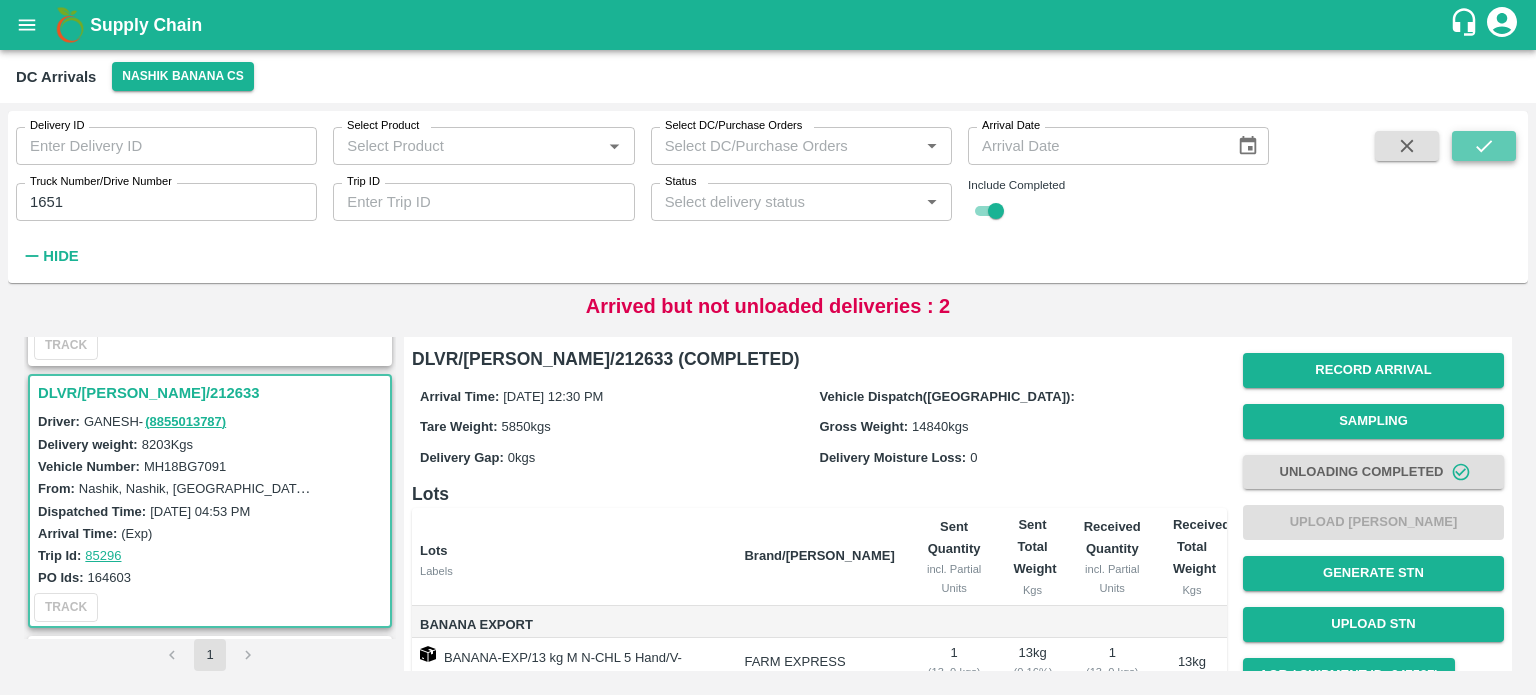click 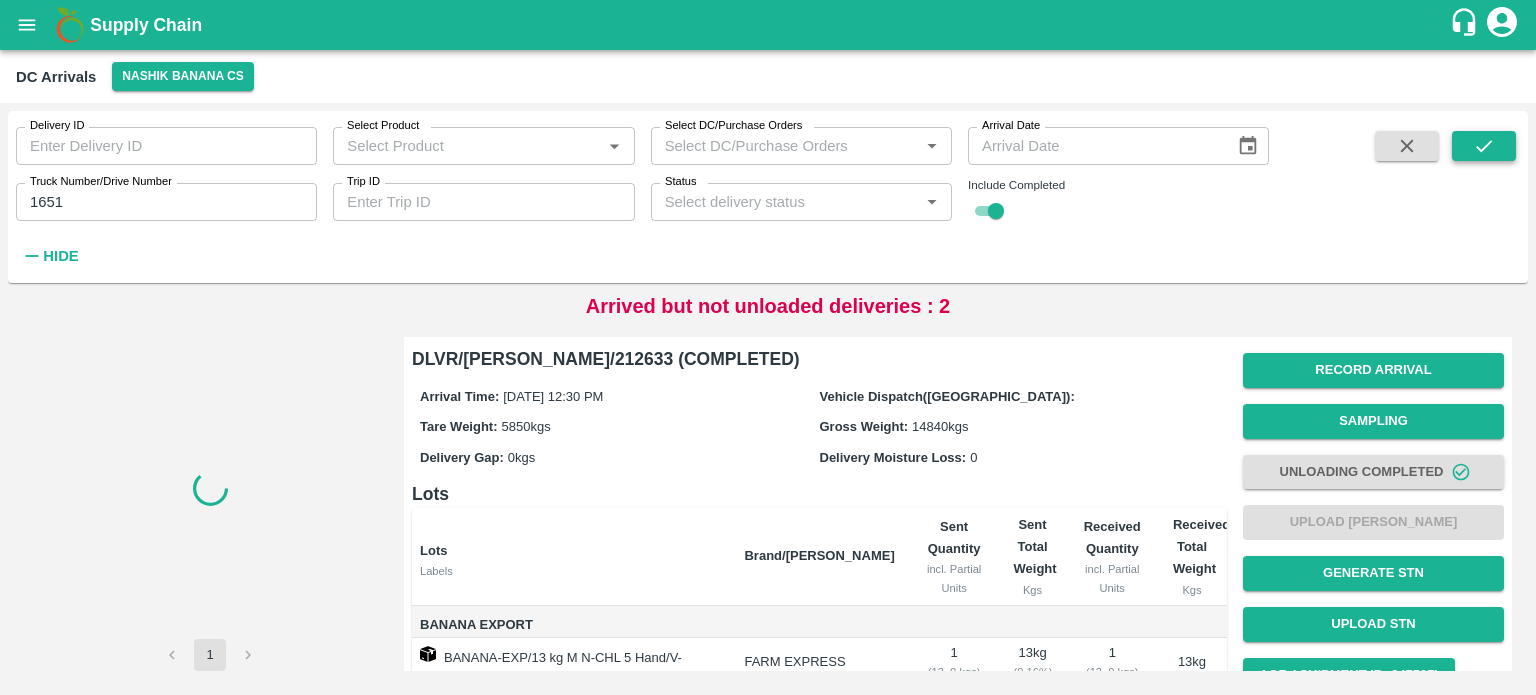 scroll, scrollTop: 0, scrollLeft: 0, axis: both 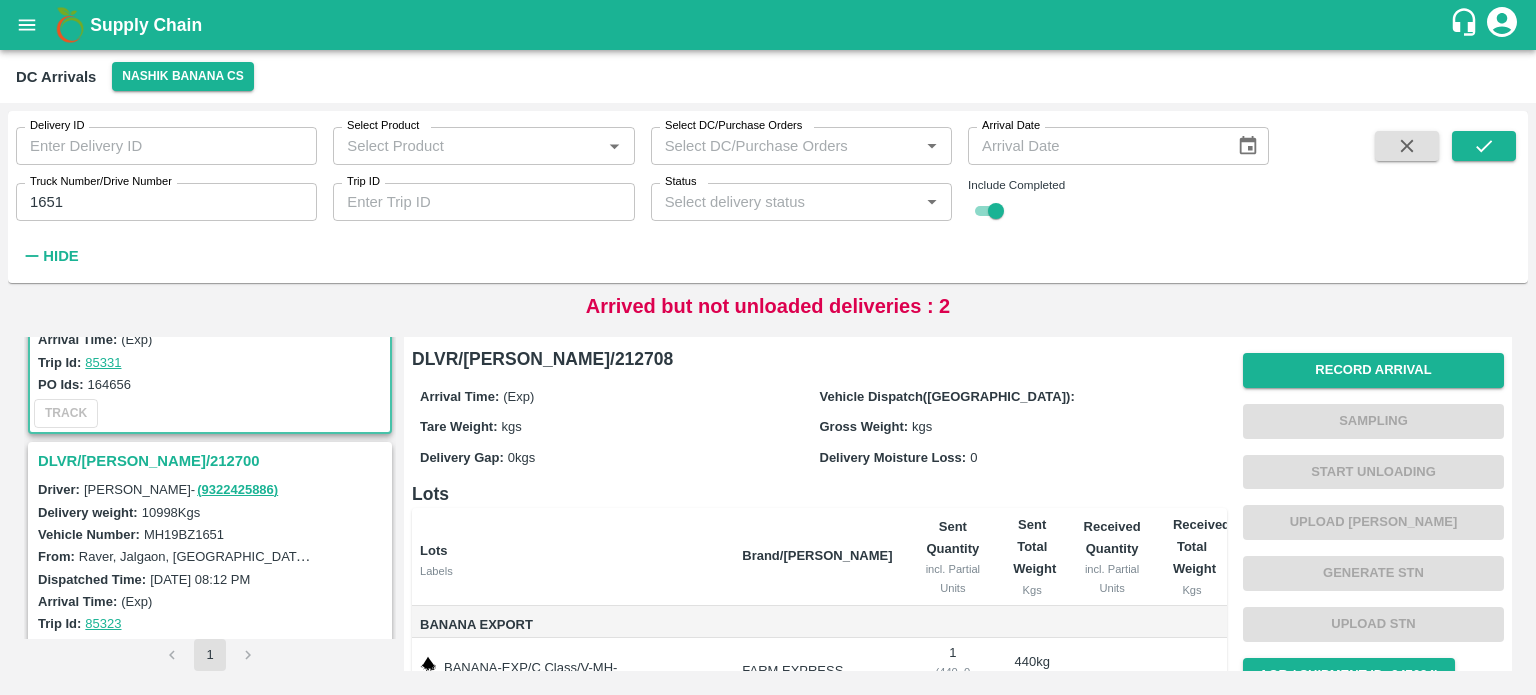 click on "DLVR/[PERSON_NAME]/212700" at bounding box center (213, 461) 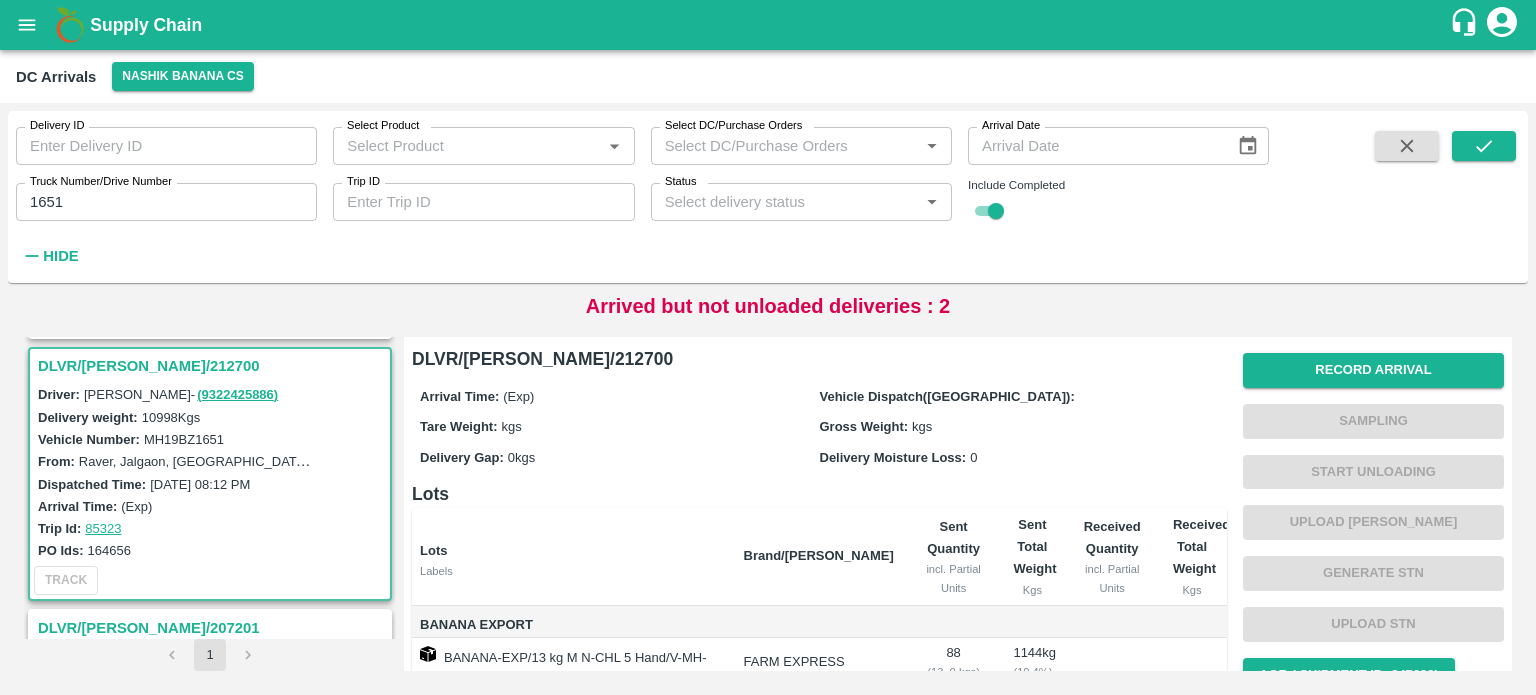 scroll, scrollTop: 254, scrollLeft: 0, axis: vertical 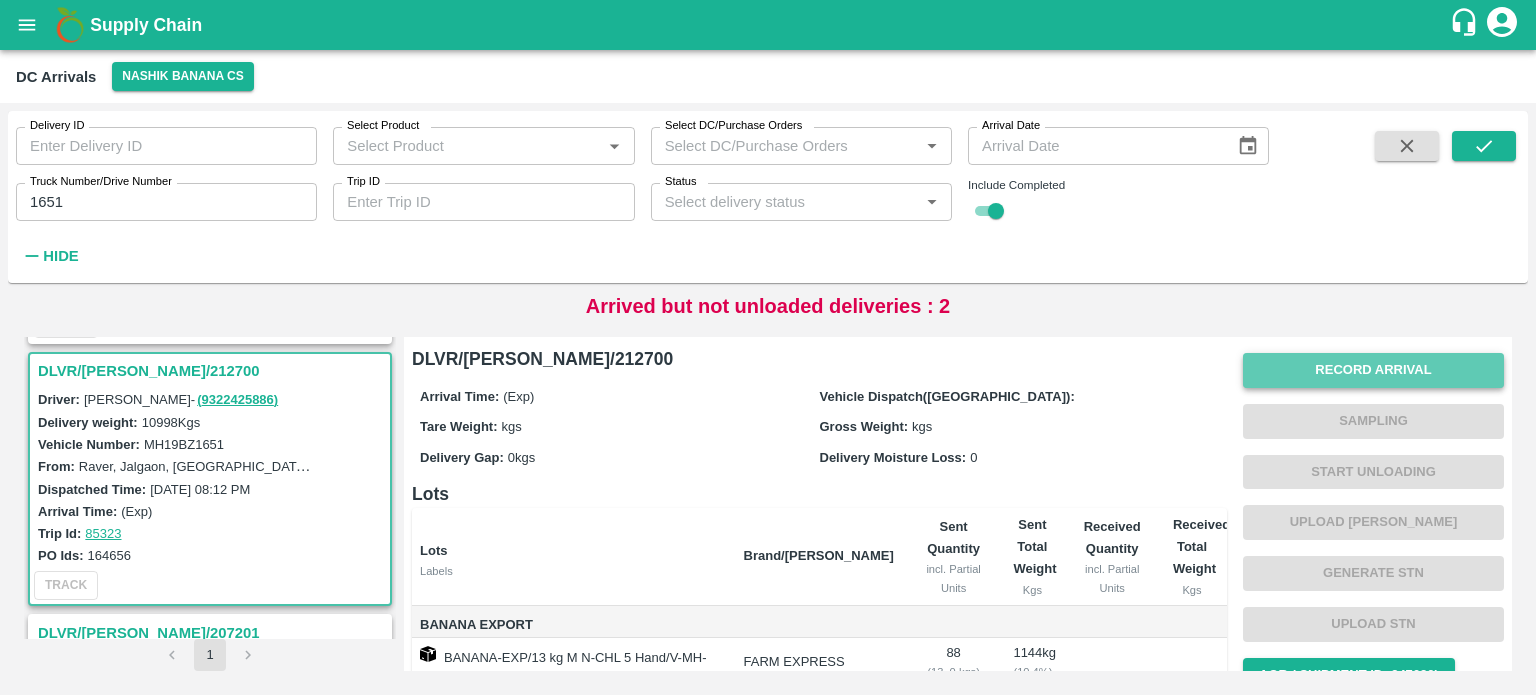 click on "Record Arrival" at bounding box center (1373, 370) 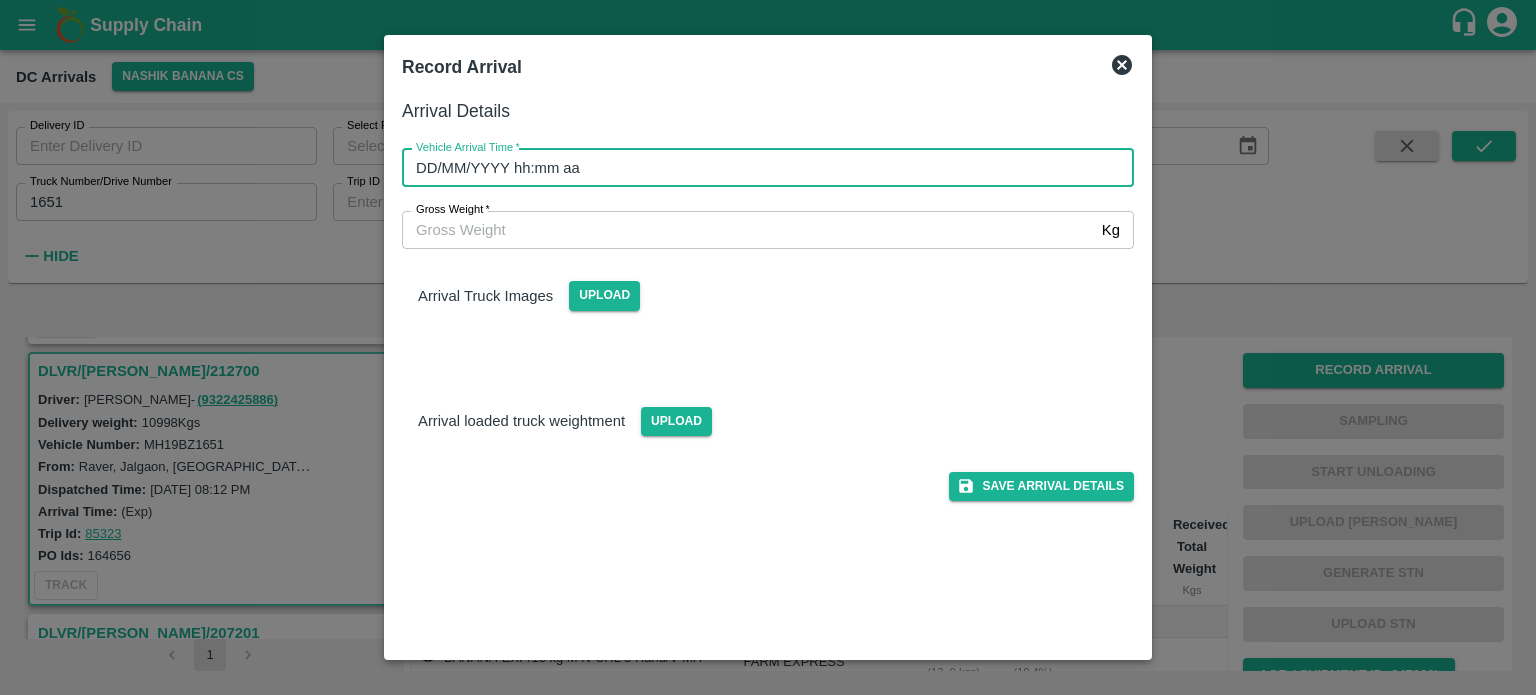 click on "DD/MM/YYYY hh:mm aa" at bounding box center [761, 168] 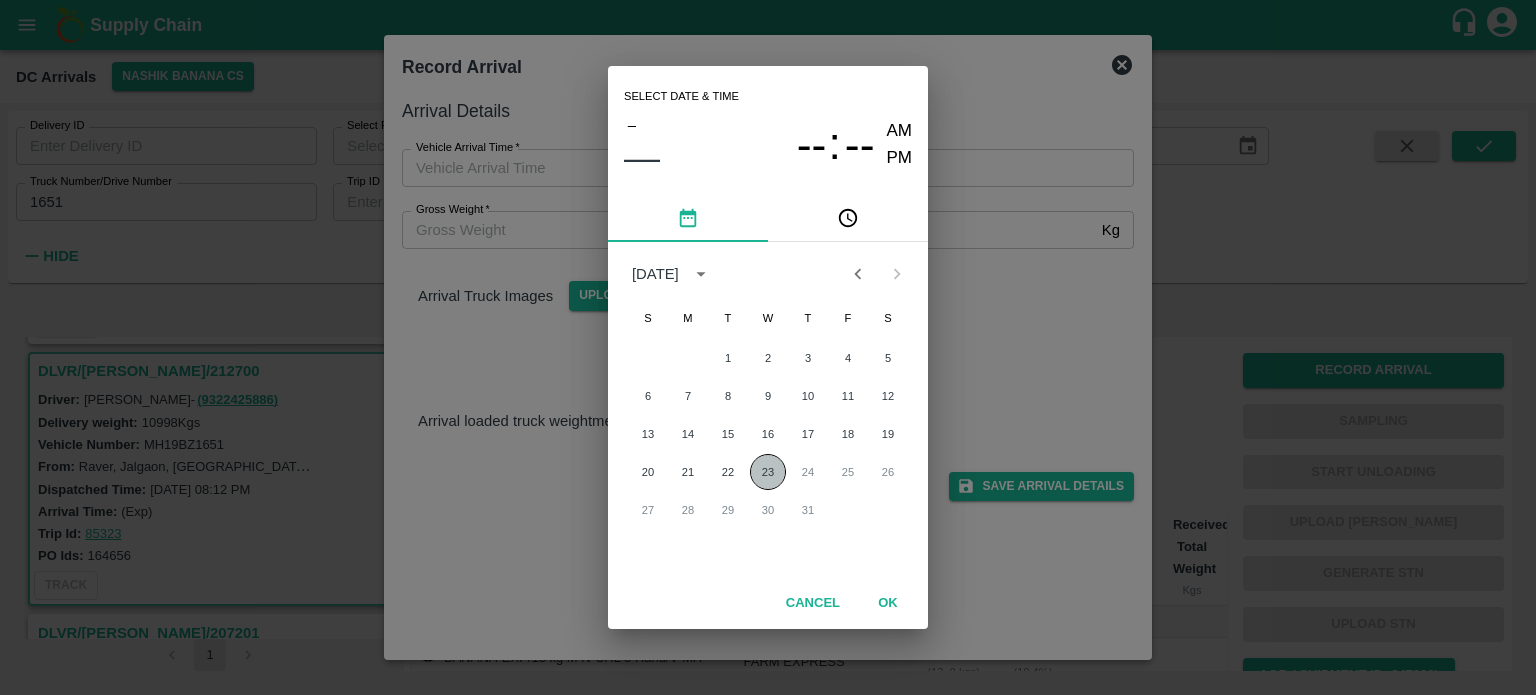 click on "23" at bounding box center [768, 472] 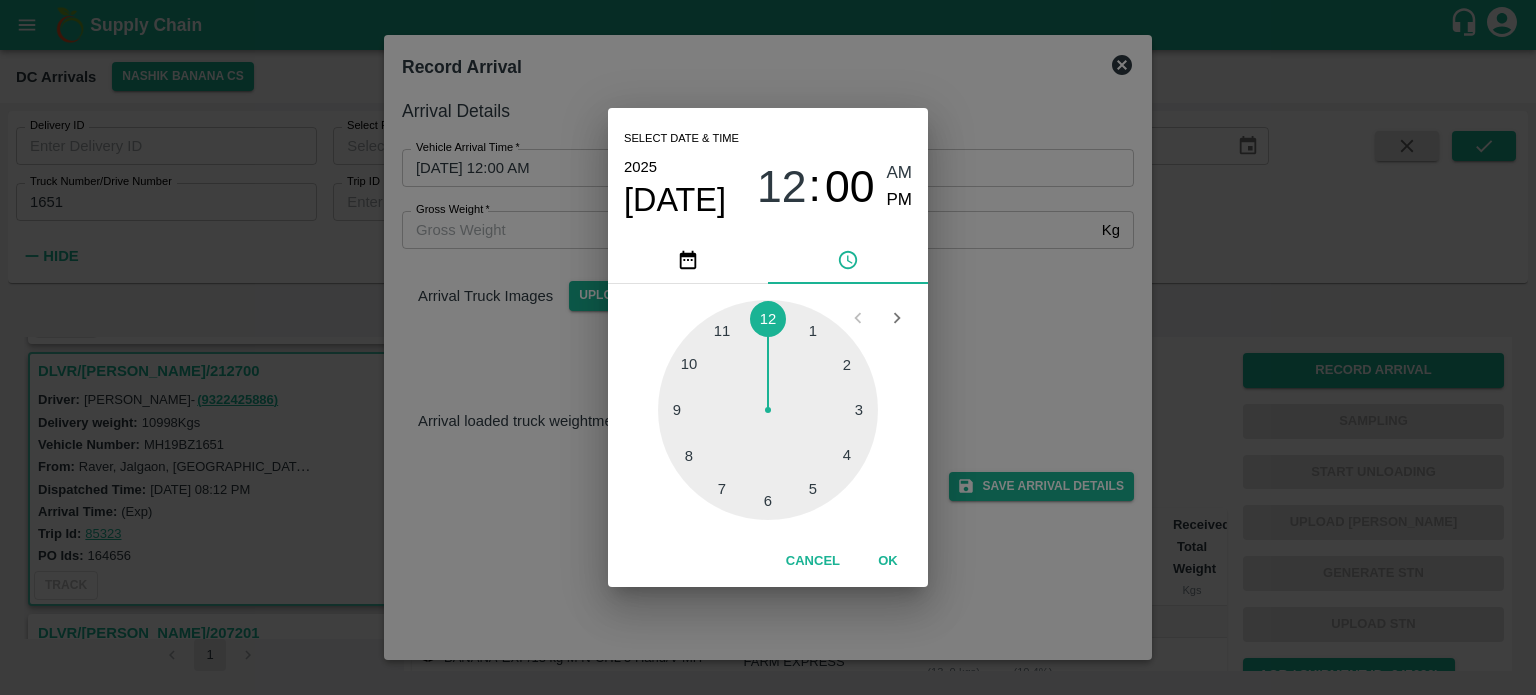 click at bounding box center (768, 410) 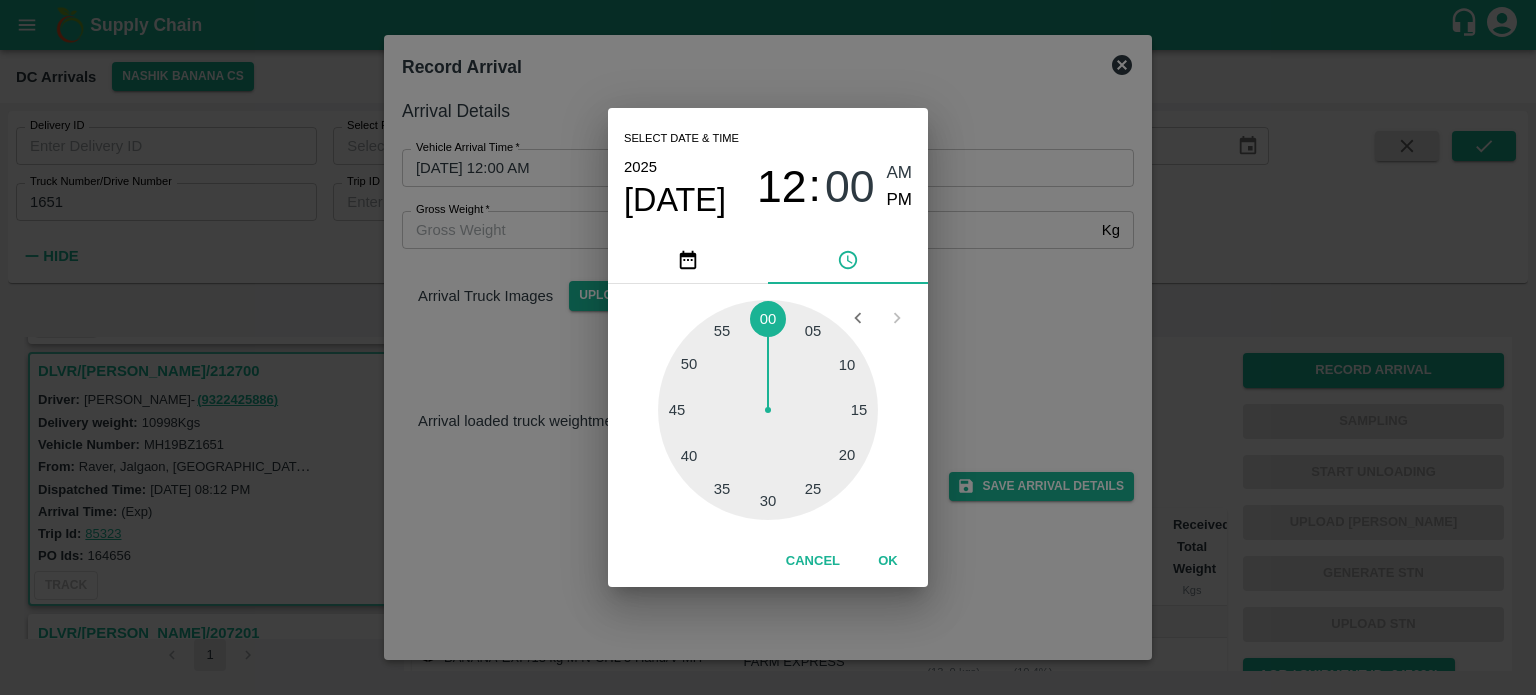 click at bounding box center [768, 410] 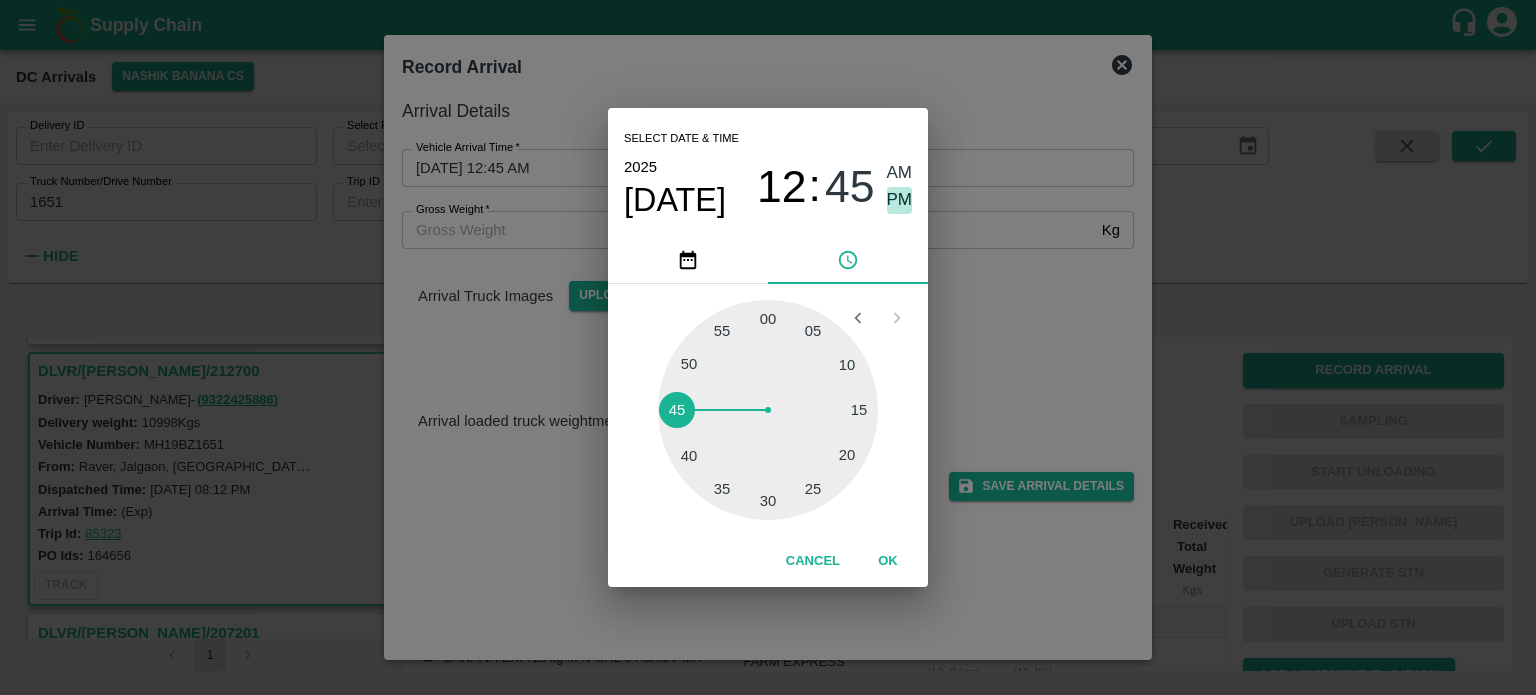 click on "PM" at bounding box center (900, 200) 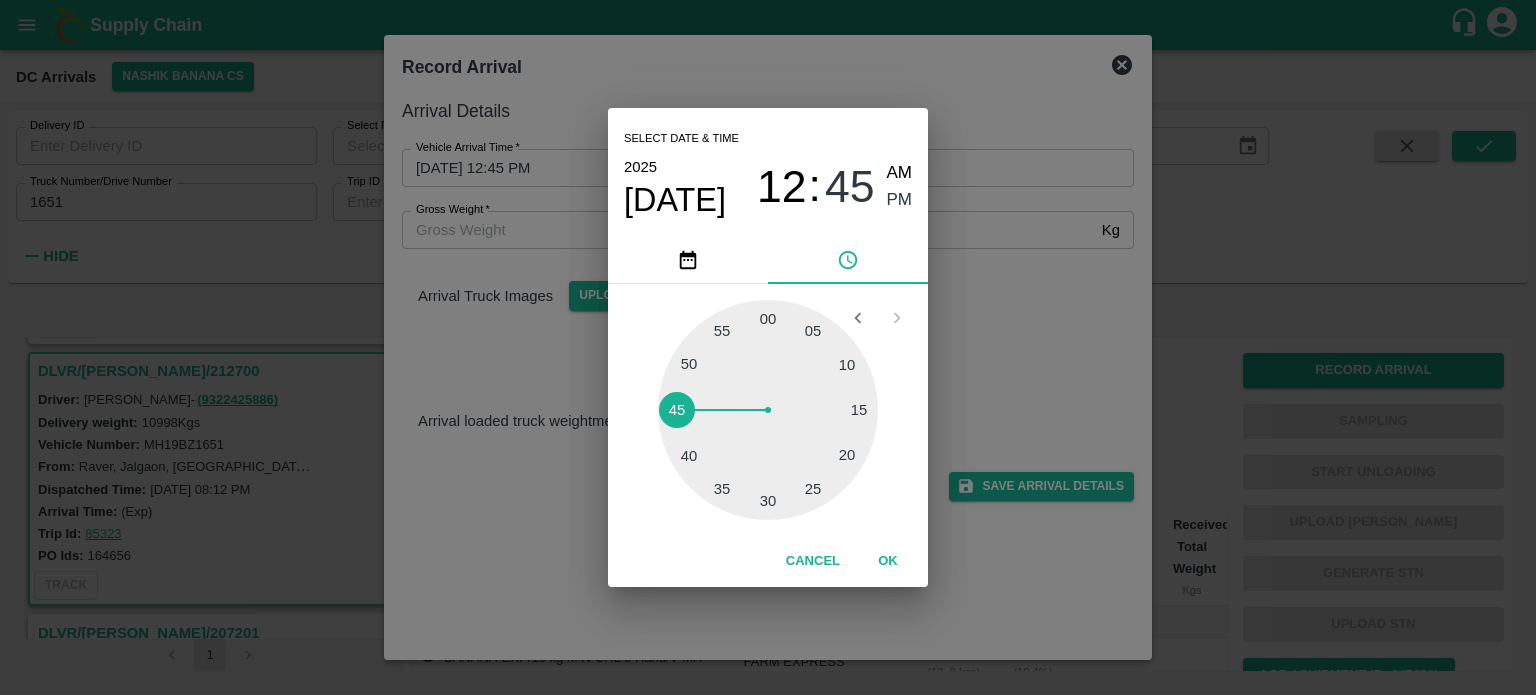 click on "Select date & time [DATE] 12 : 45 AM PM 05 10 15 20 25 30 35 40 45 50 55 00 Cancel OK" at bounding box center [768, 347] 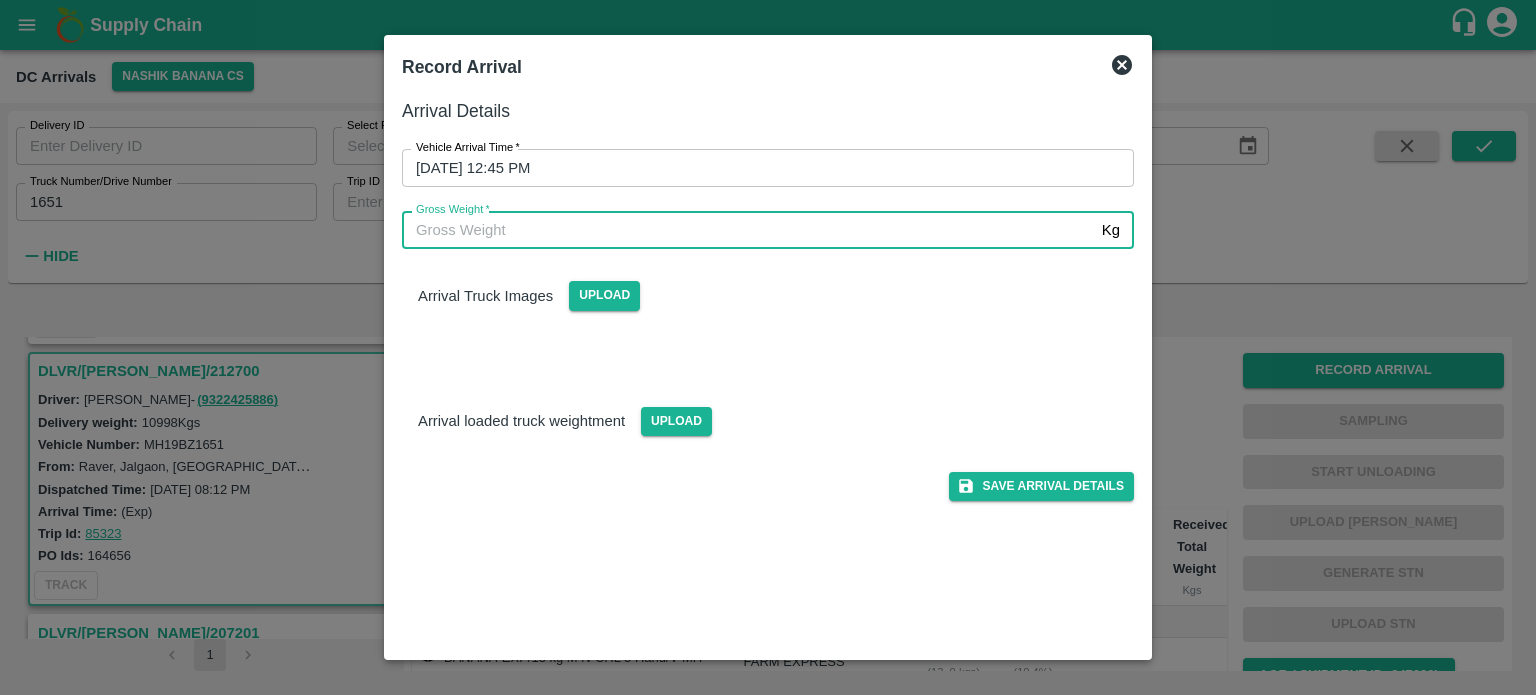 click on "Gross Weight   *" at bounding box center [748, 230] 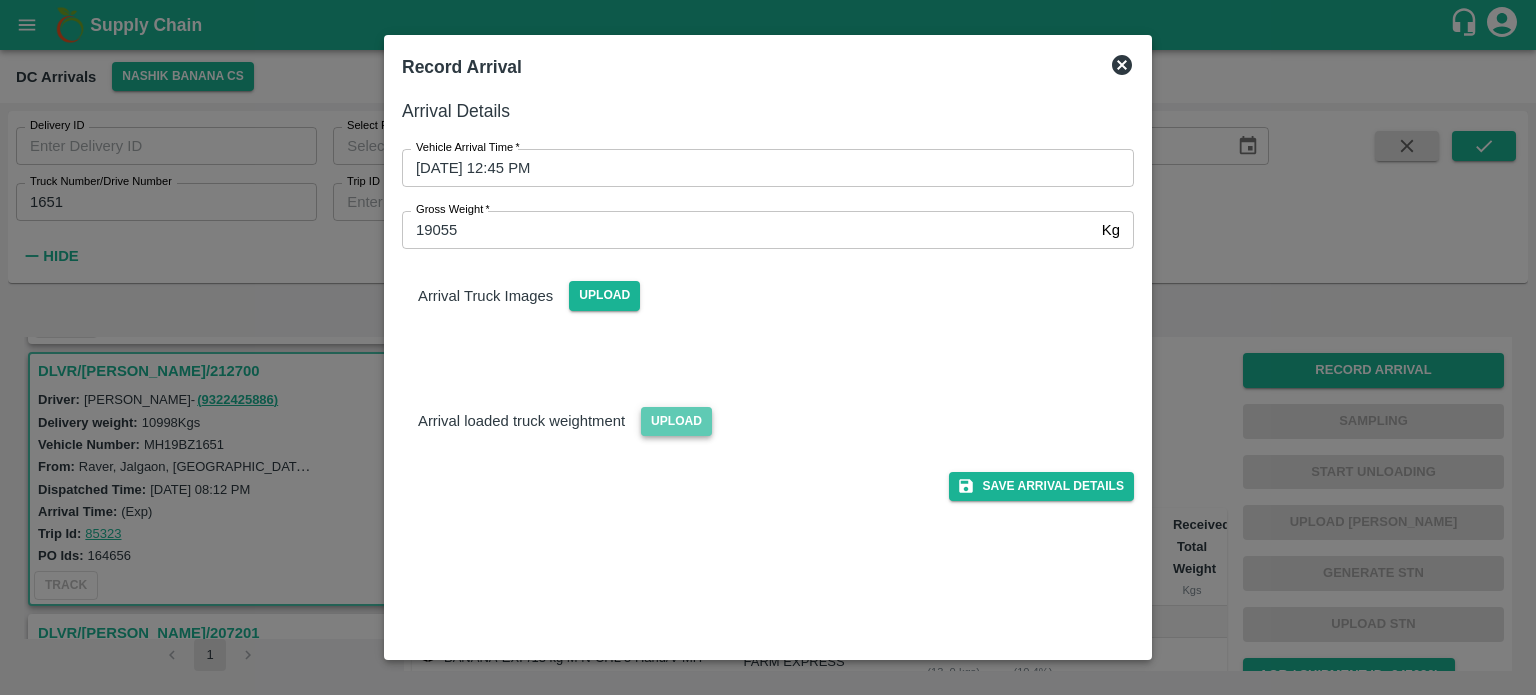 click on "Upload" at bounding box center (676, 421) 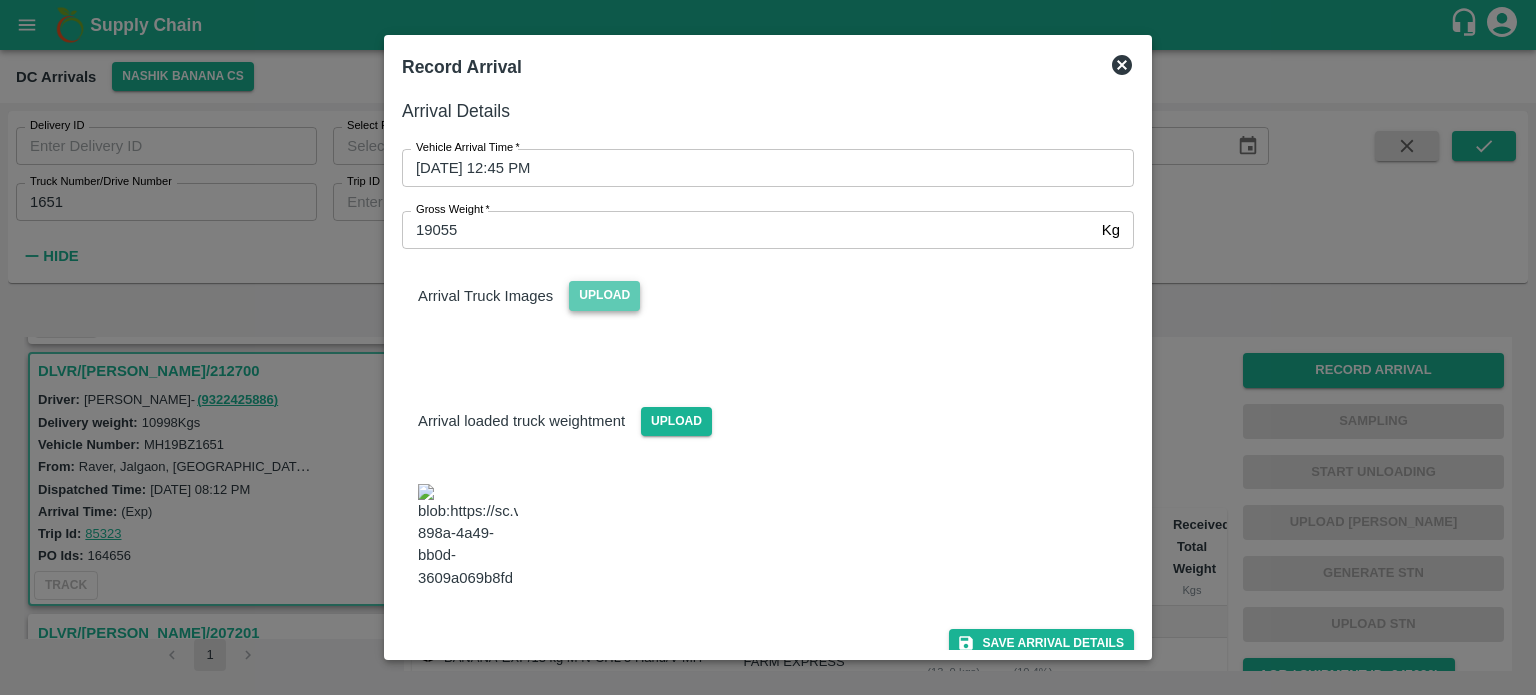 click on "Upload" at bounding box center [604, 295] 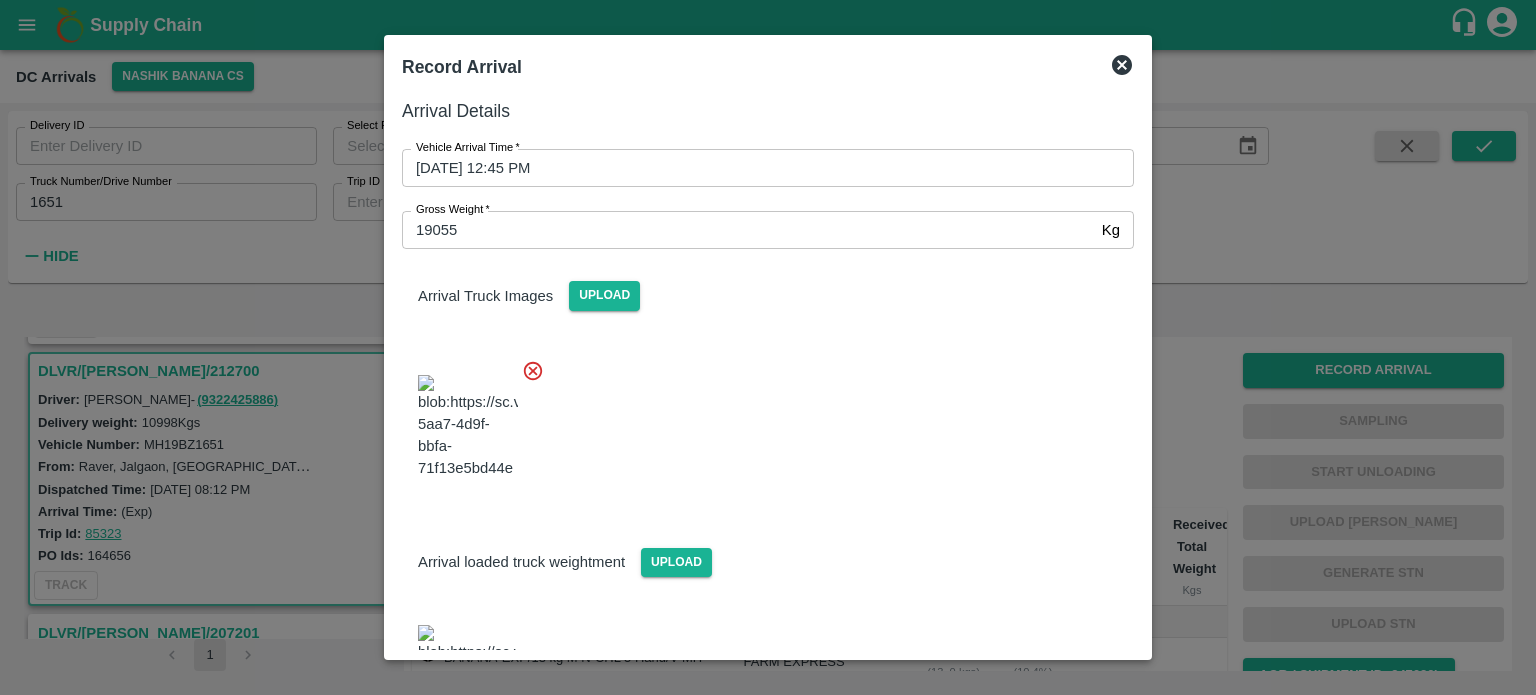 click at bounding box center (760, 421) 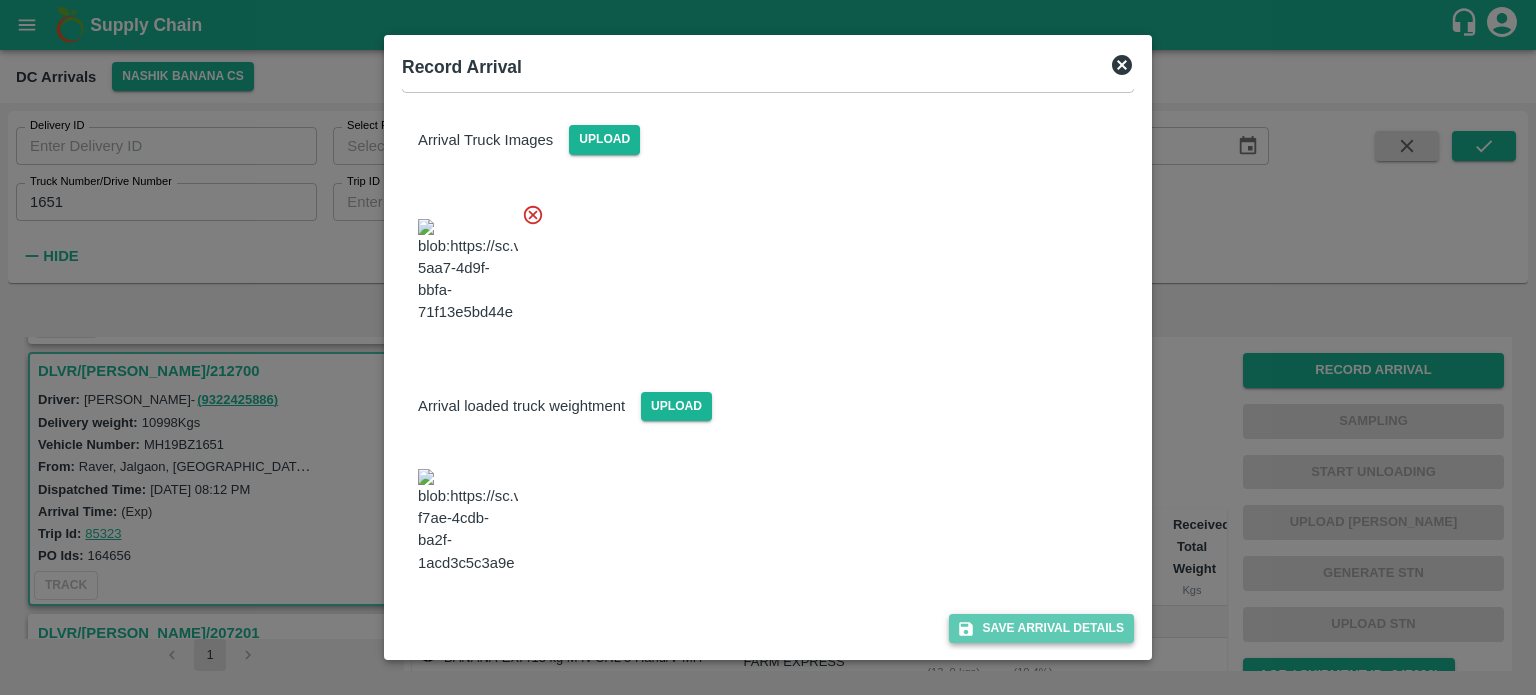 click on "Save Arrival Details" at bounding box center [1041, 628] 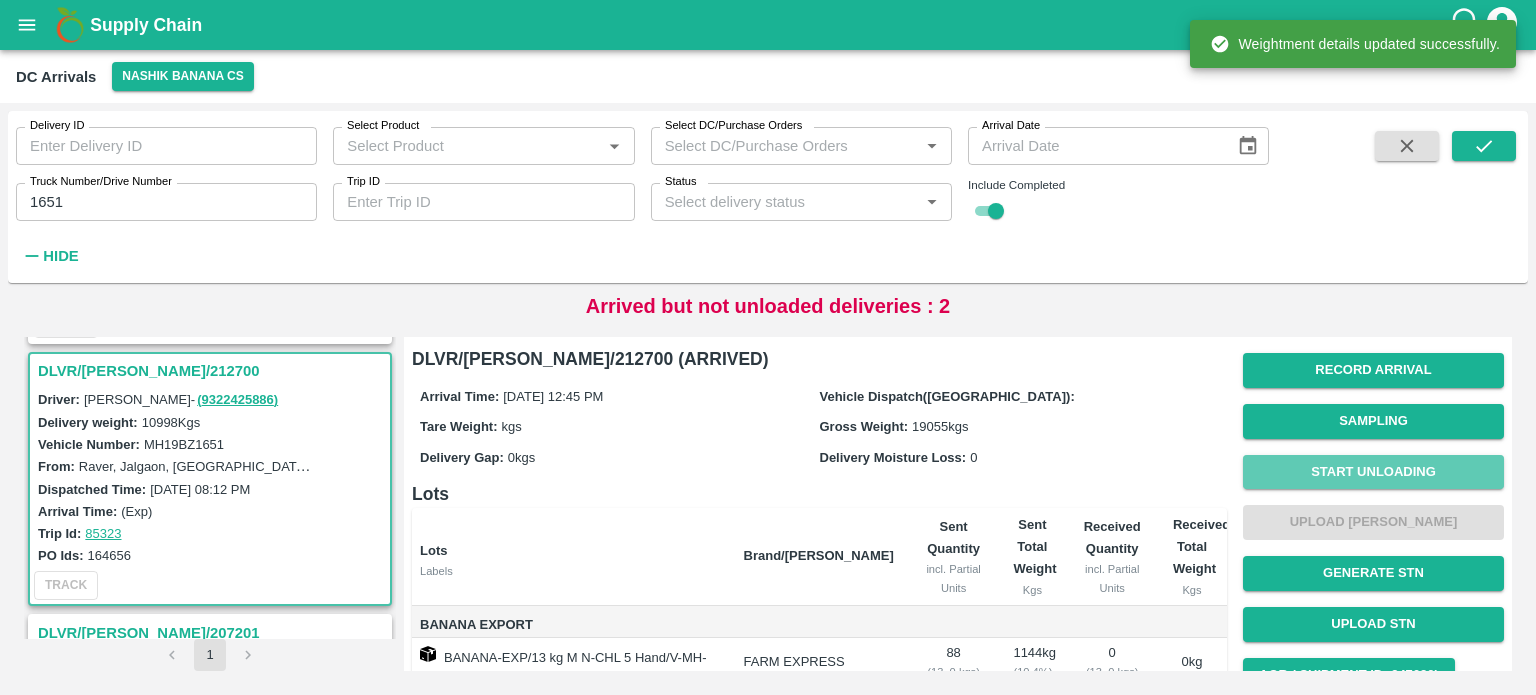 click on "Start Unloading" at bounding box center [1373, 472] 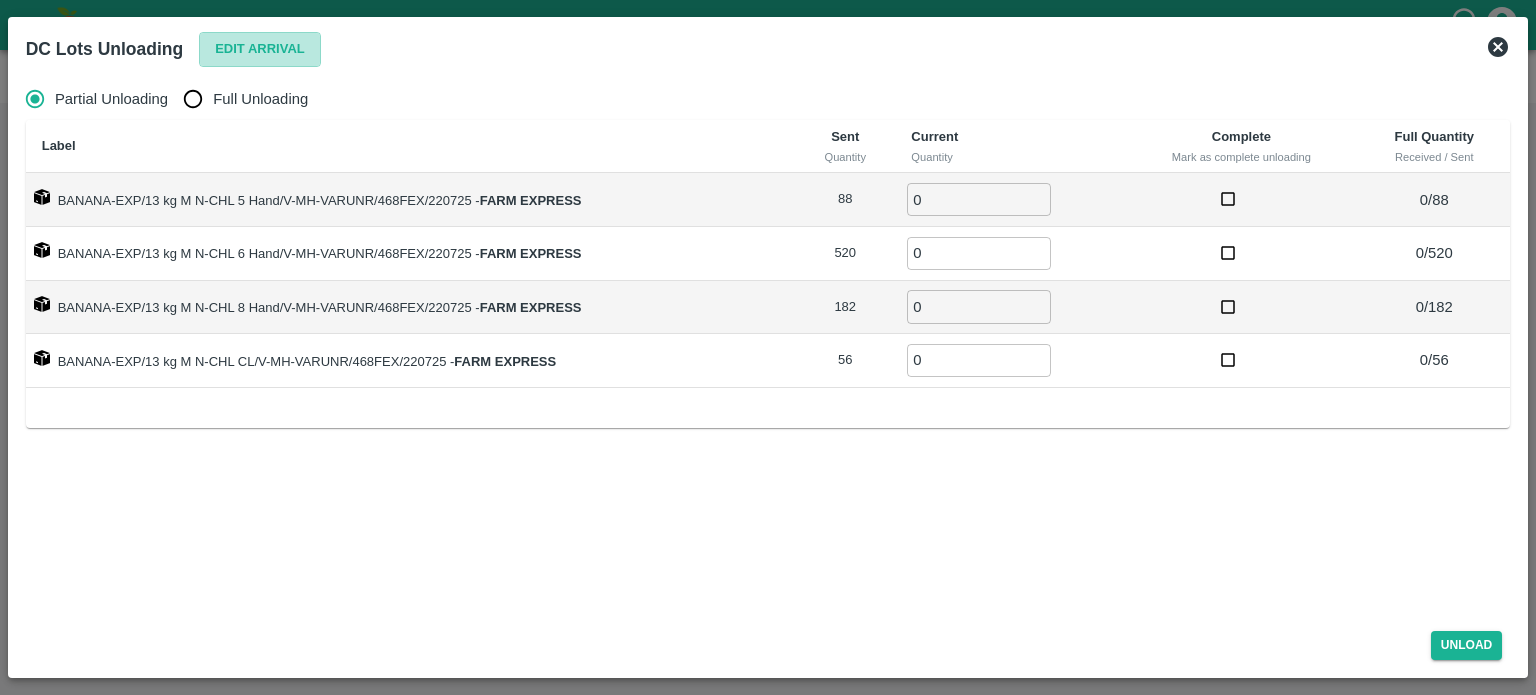 click on "Edit Arrival" at bounding box center [260, 49] 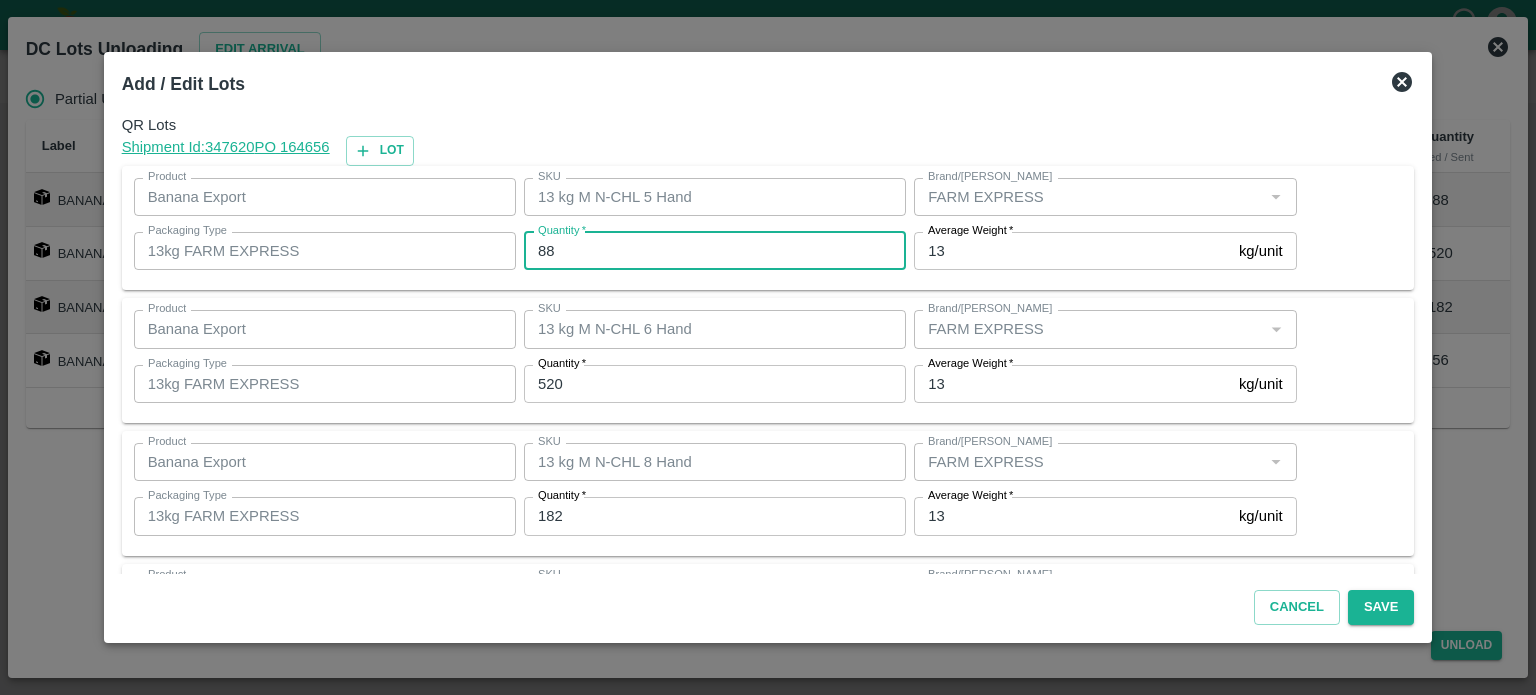 click on "88" at bounding box center (715, 251) 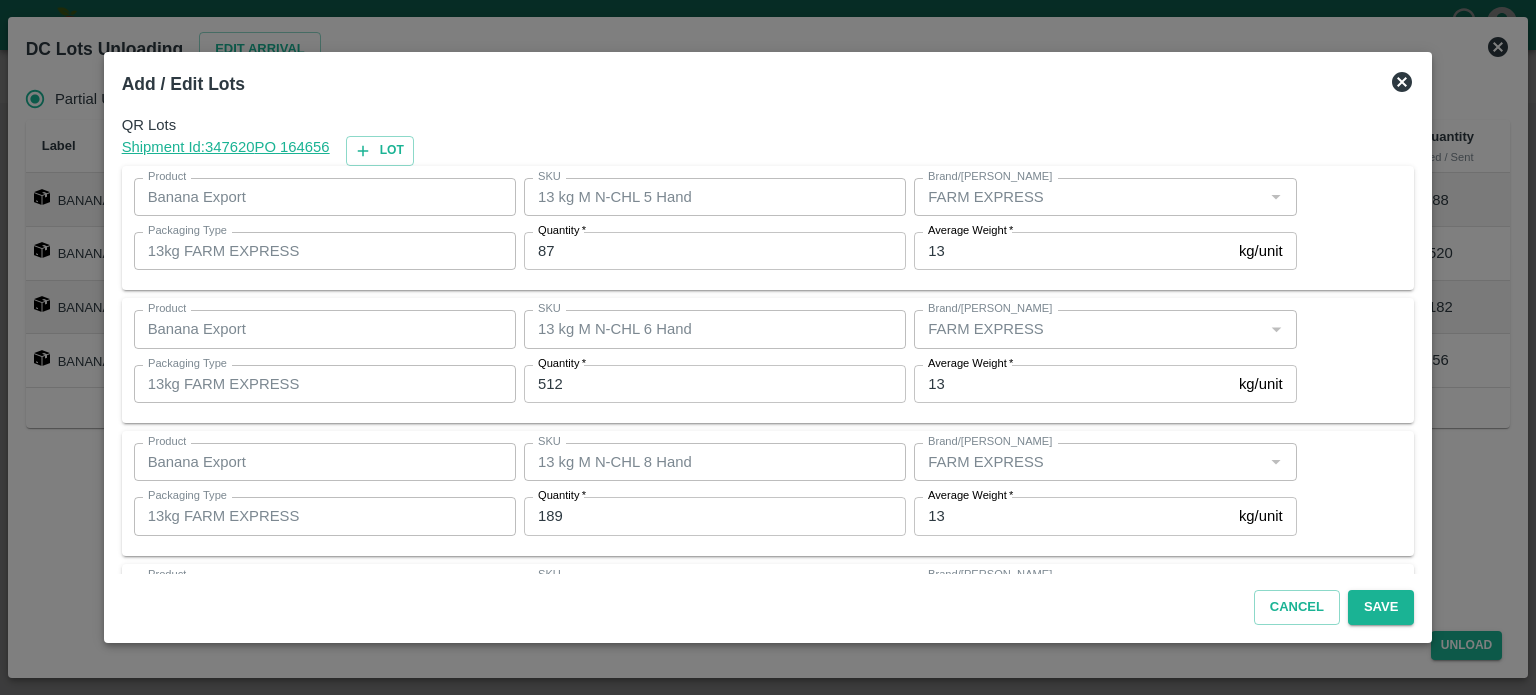 scroll, scrollTop: 129, scrollLeft: 0, axis: vertical 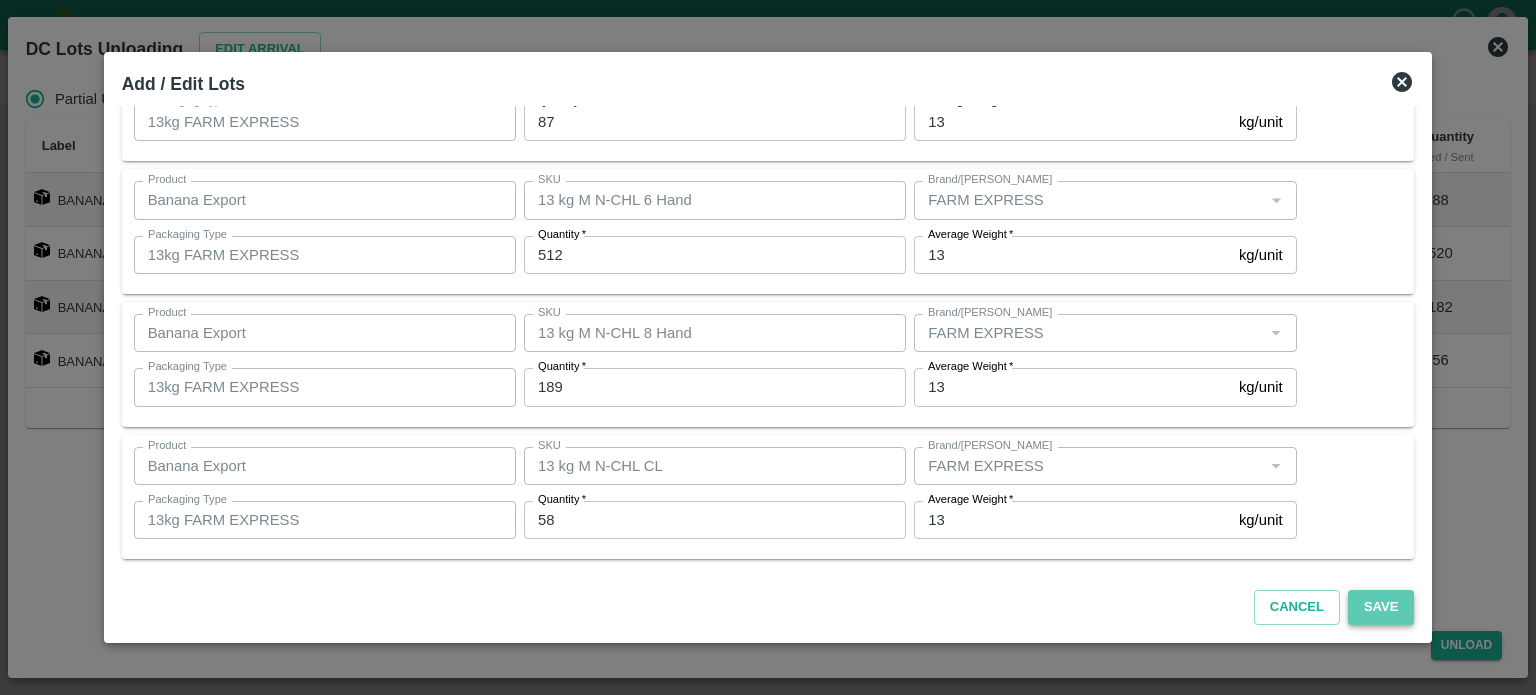 click on "Save" at bounding box center (1381, 607) 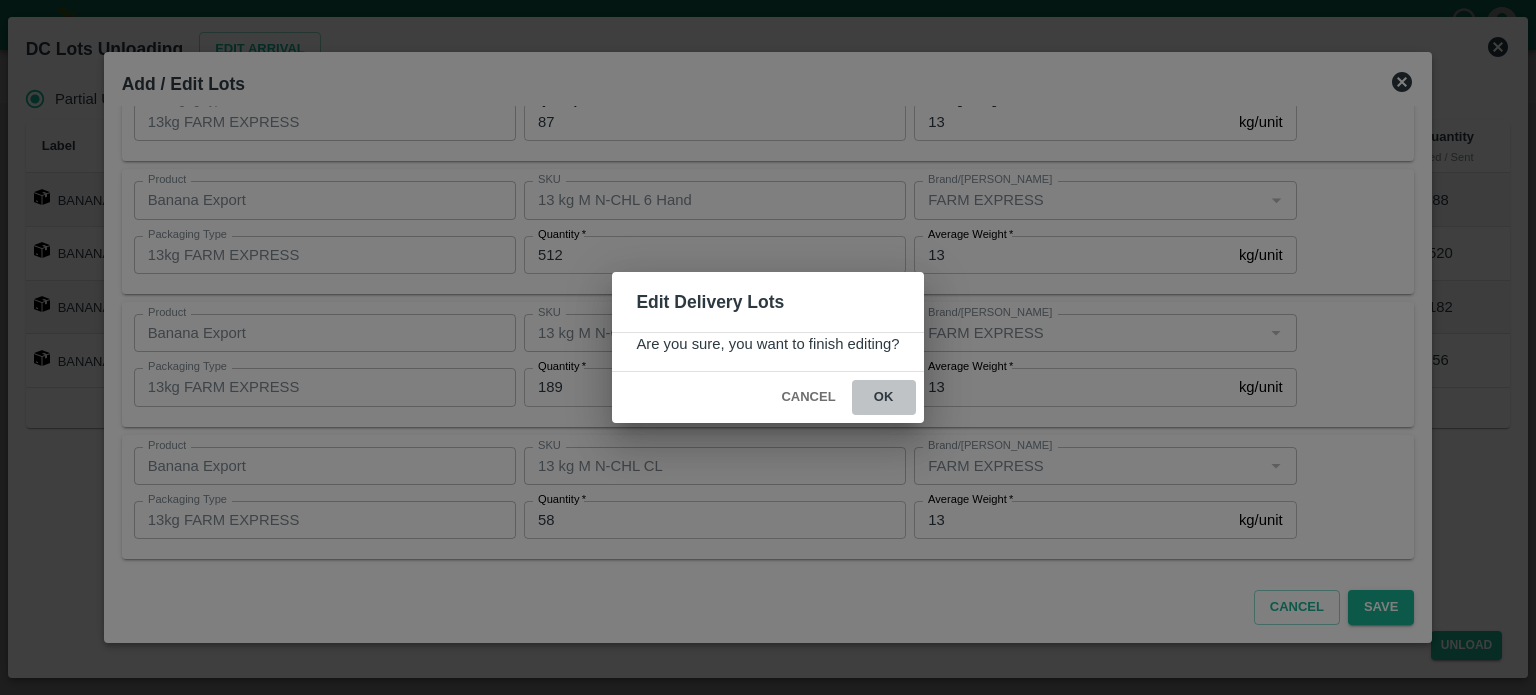click on "ok" at bounding box center [884, 397] 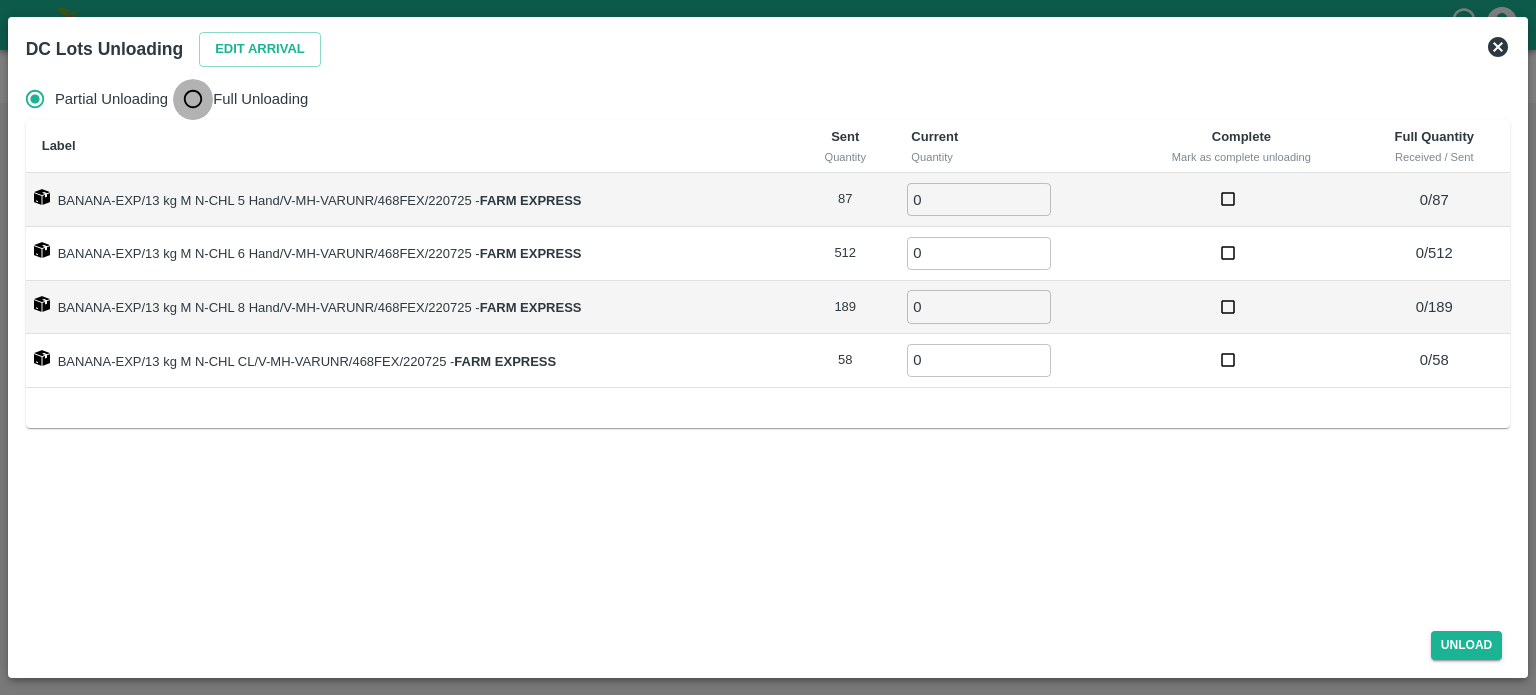 click on "Full Unloading" at bounding box center [193, 99] 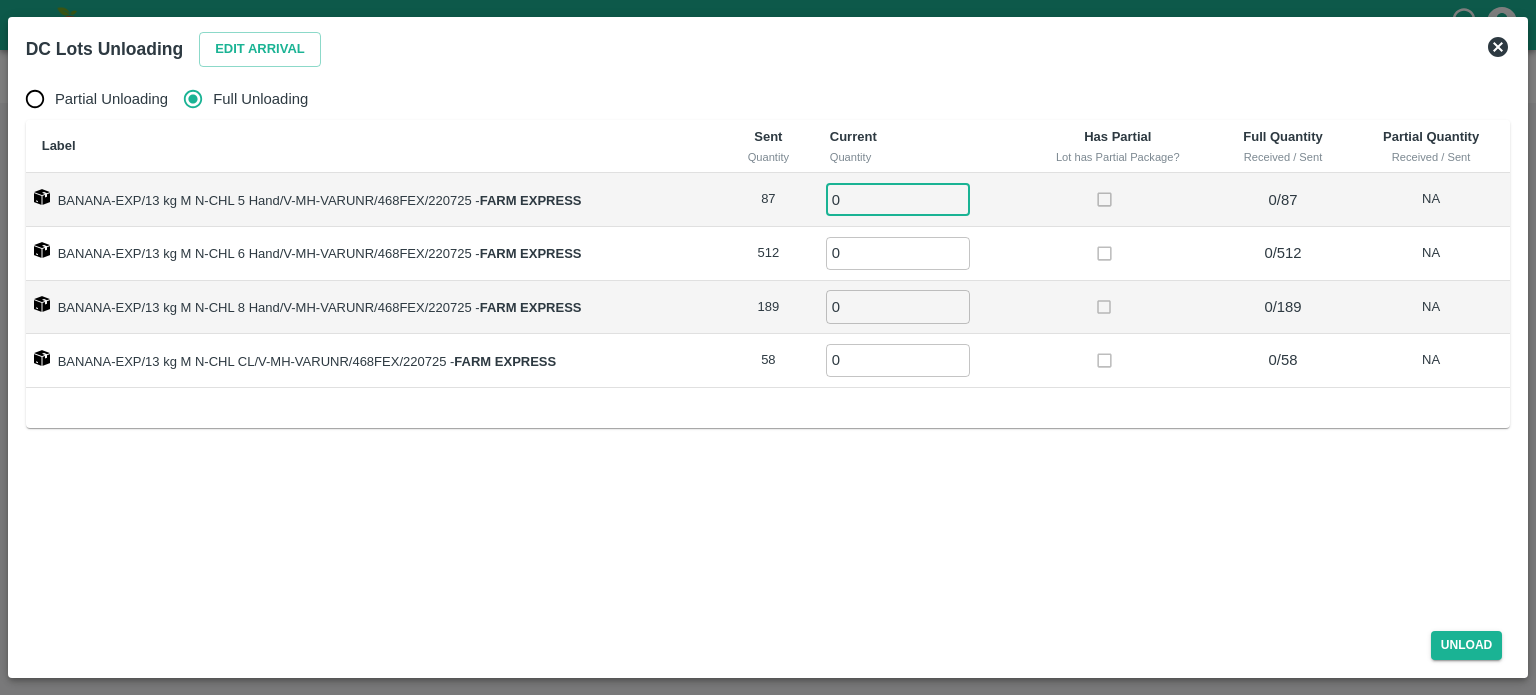 click on "0" at bounding box center (898, 199) 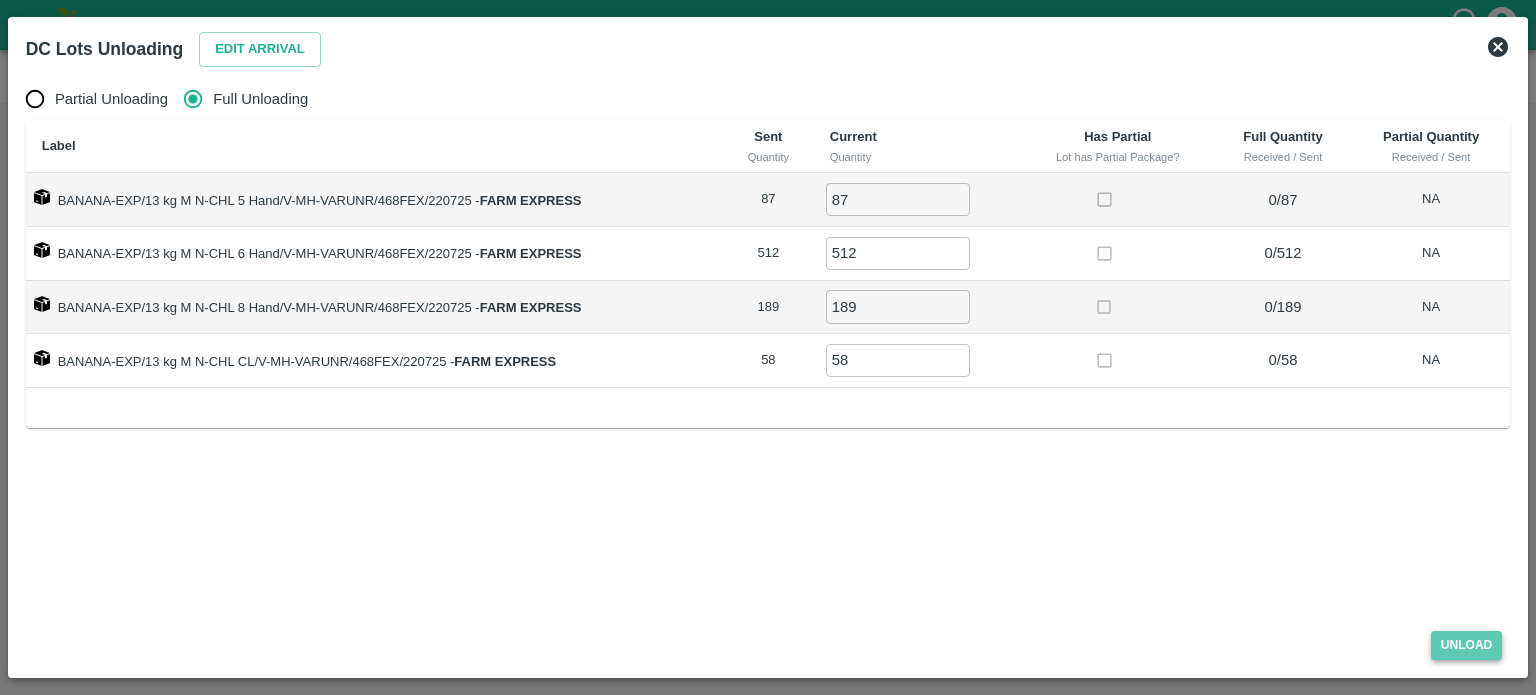 click on "Unload" at bounding box center [1467, 645] 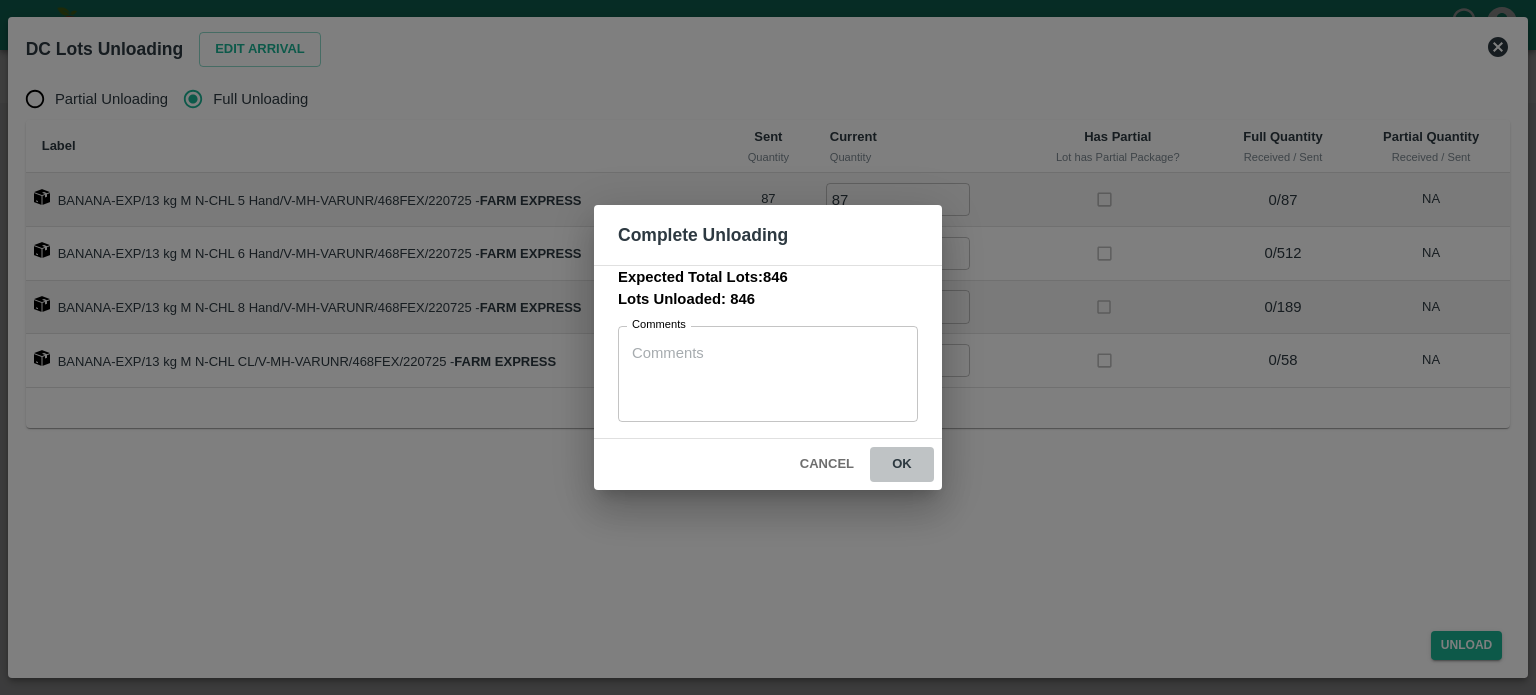 click on "ok" at bounding box center (902, 464) 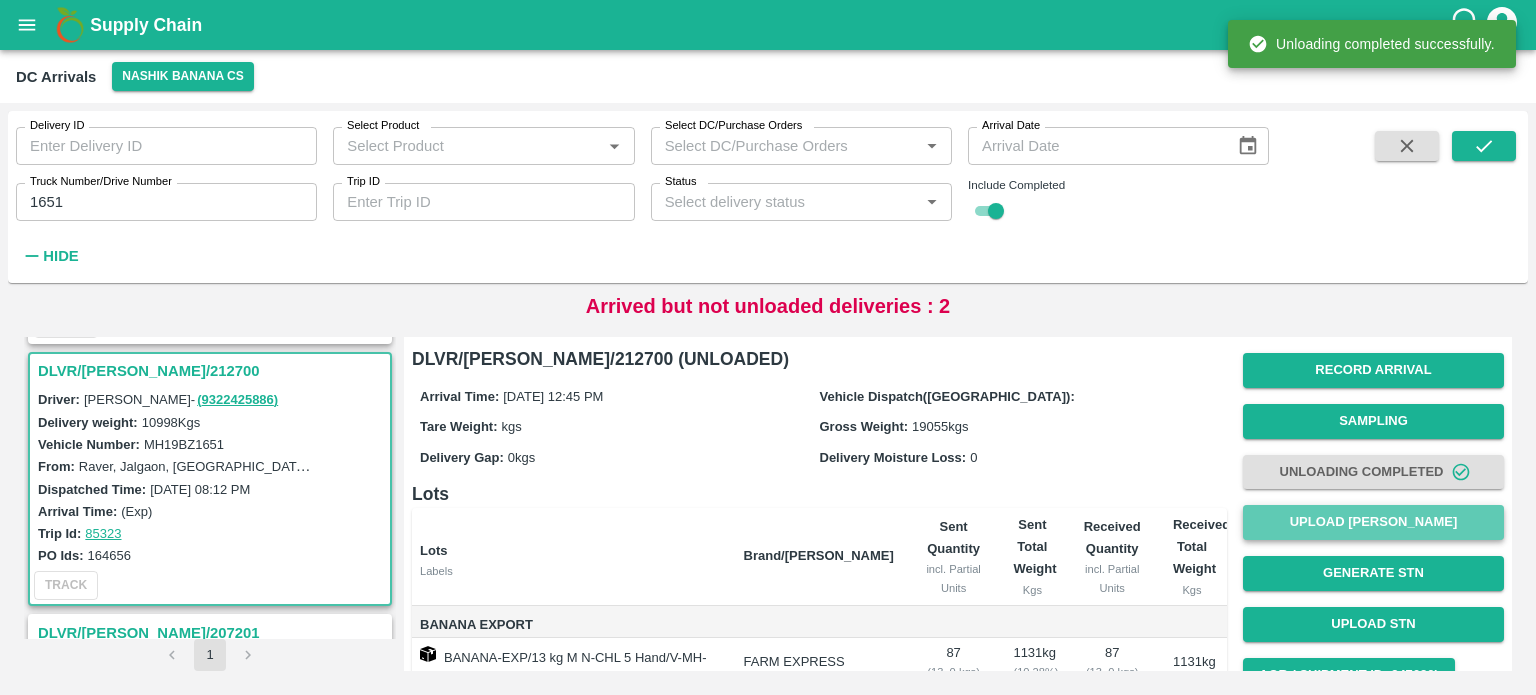 click on "Upload [PERSON_NAME]" at bounding box center (1373, 522) 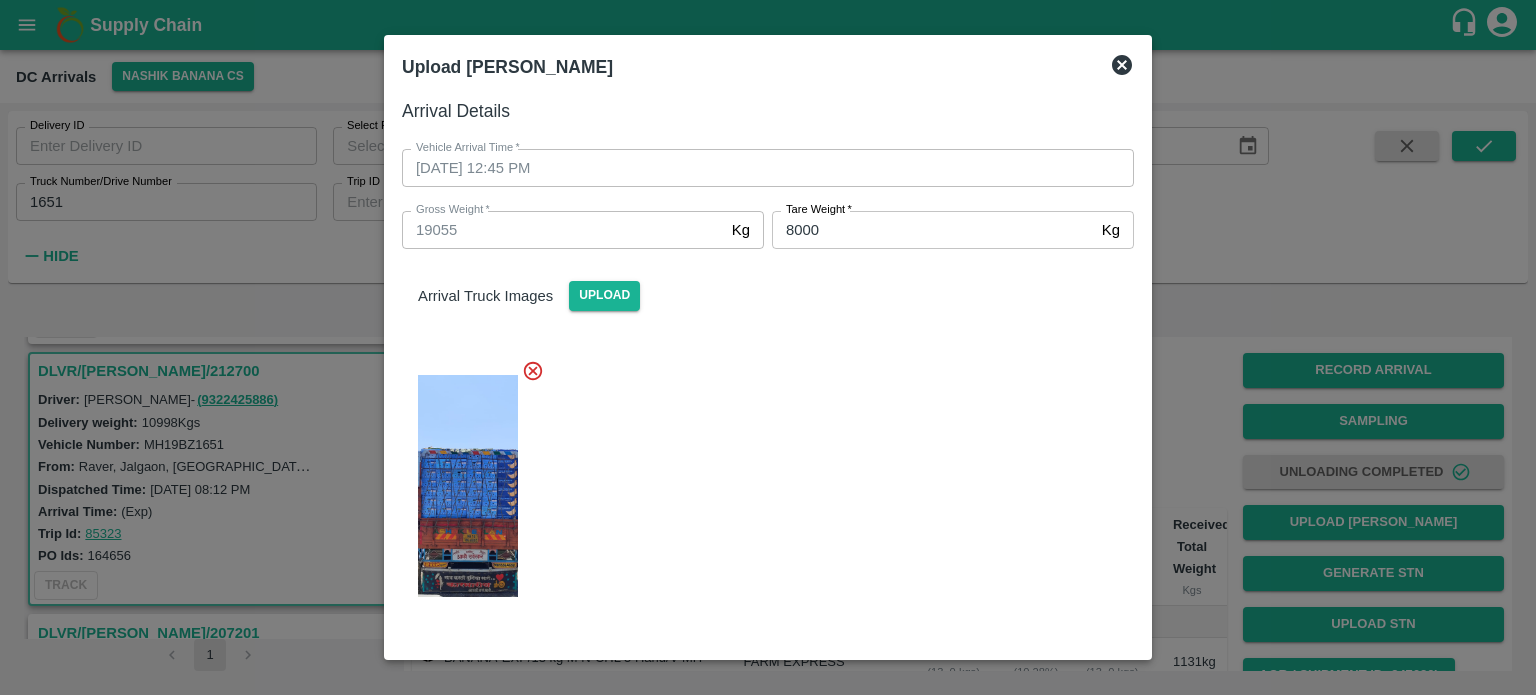 click at bounding box center (760, 480) 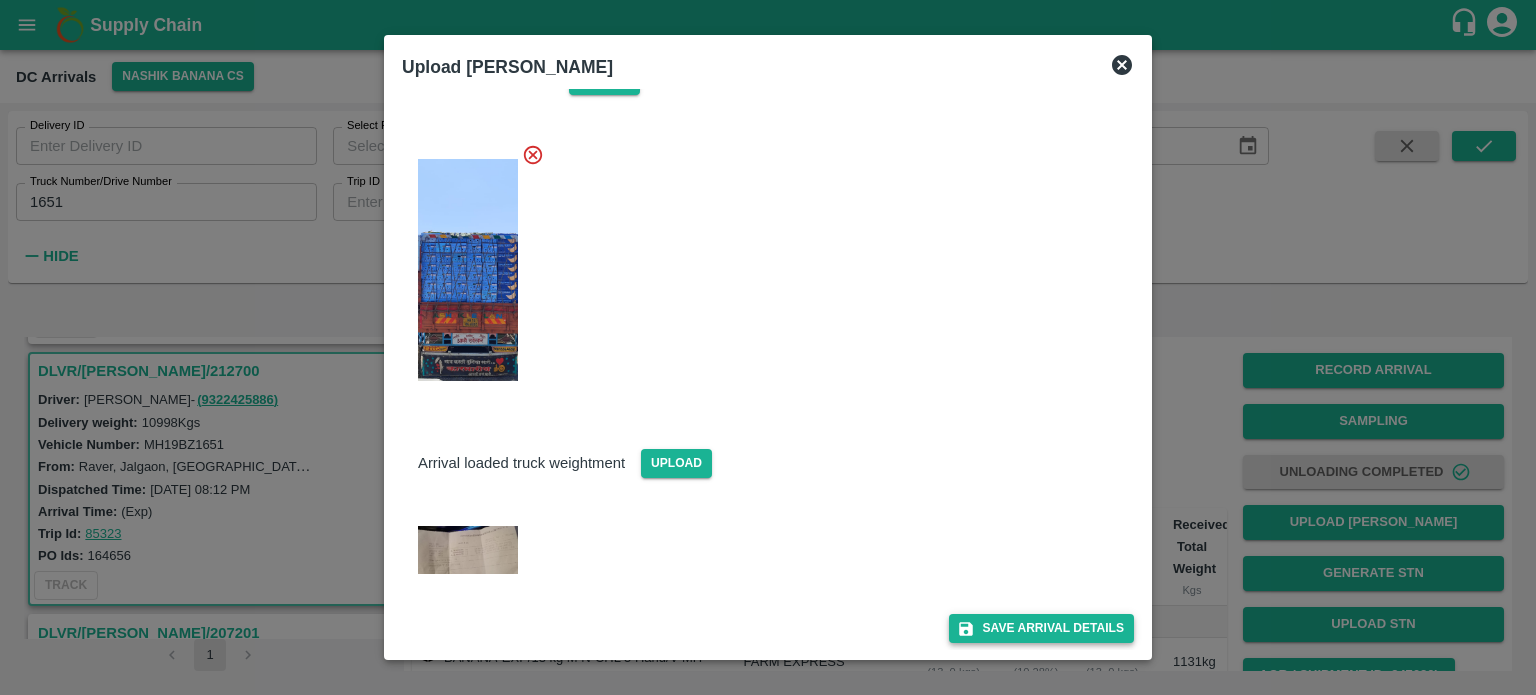 click on "Save Arrival Details" at bounding box center (1041, 628) 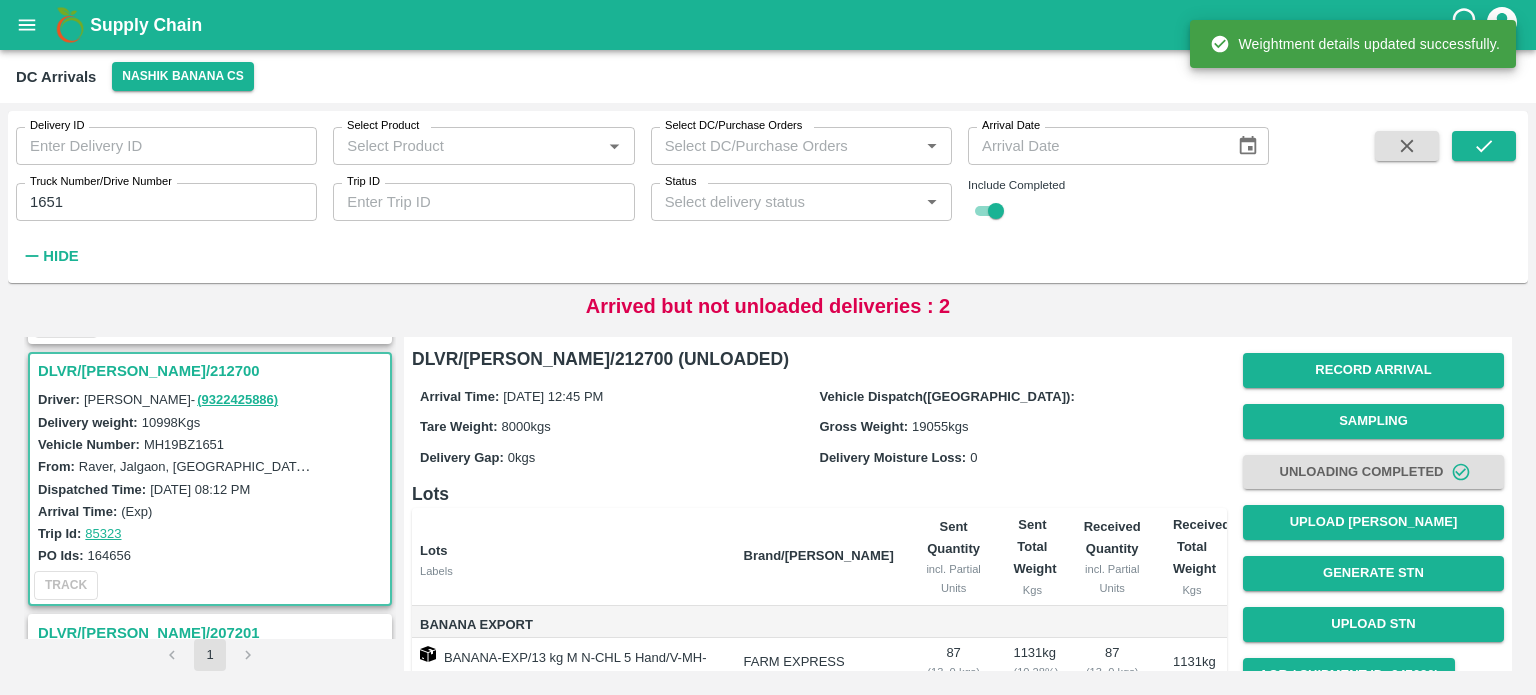 scroll, scrollTop: 196, scrollLeft: 0, axis: vertical 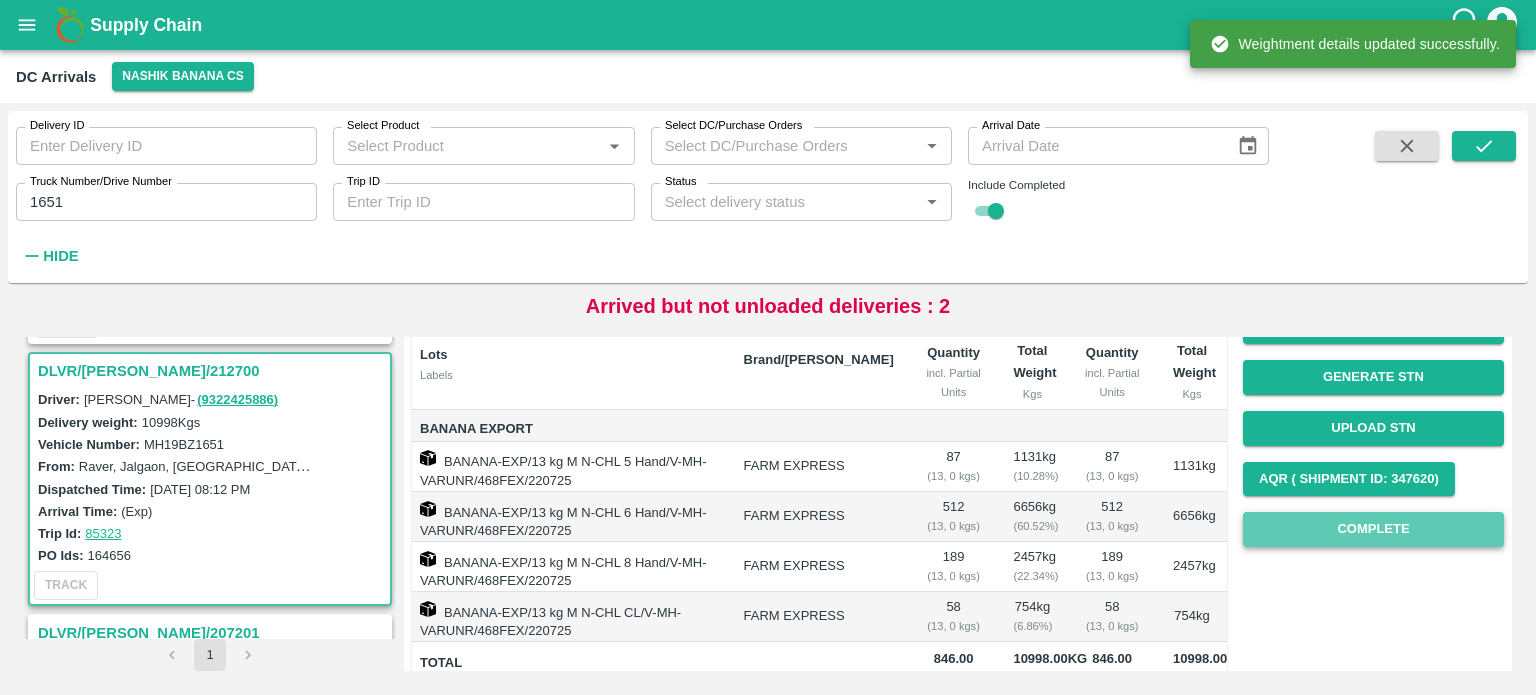 click on "Complete" at bounding box center [1373, 529] 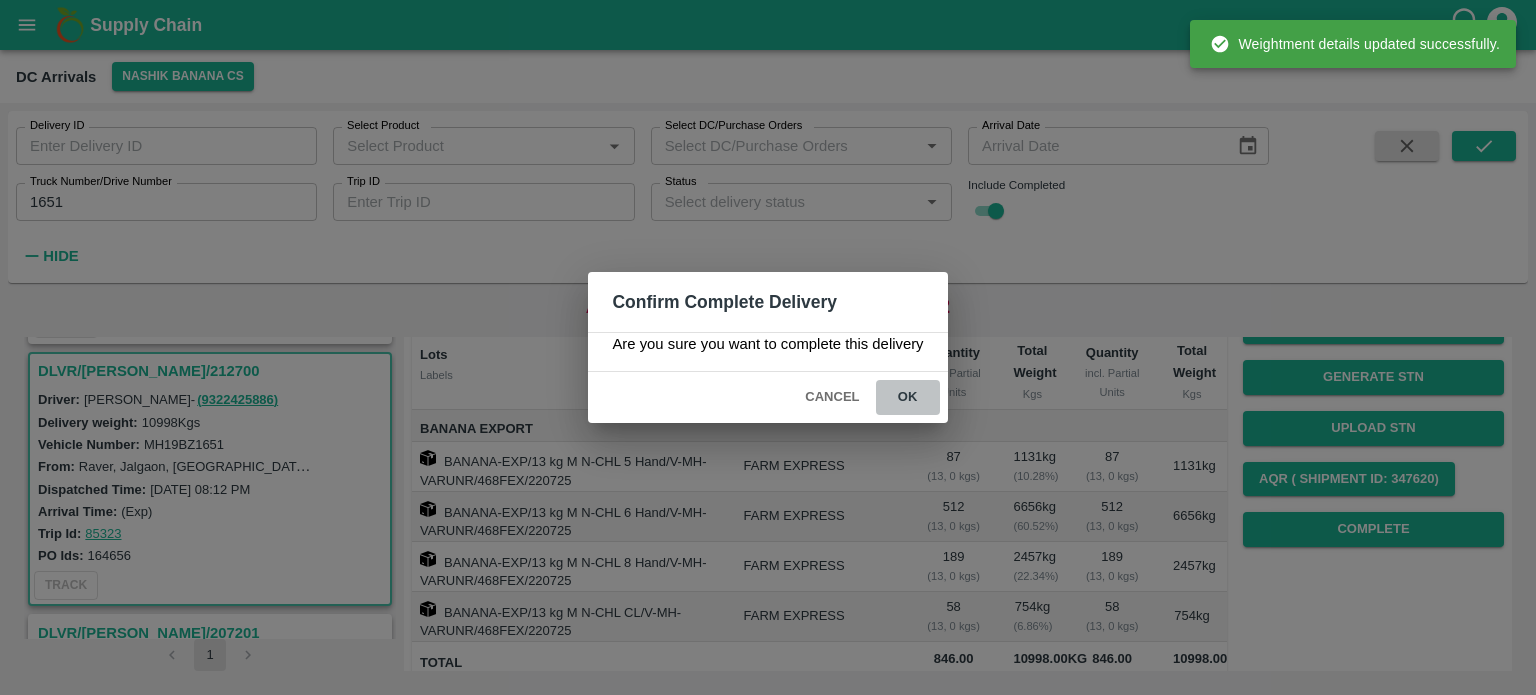click on "ok" at bounding box center (908, 397) 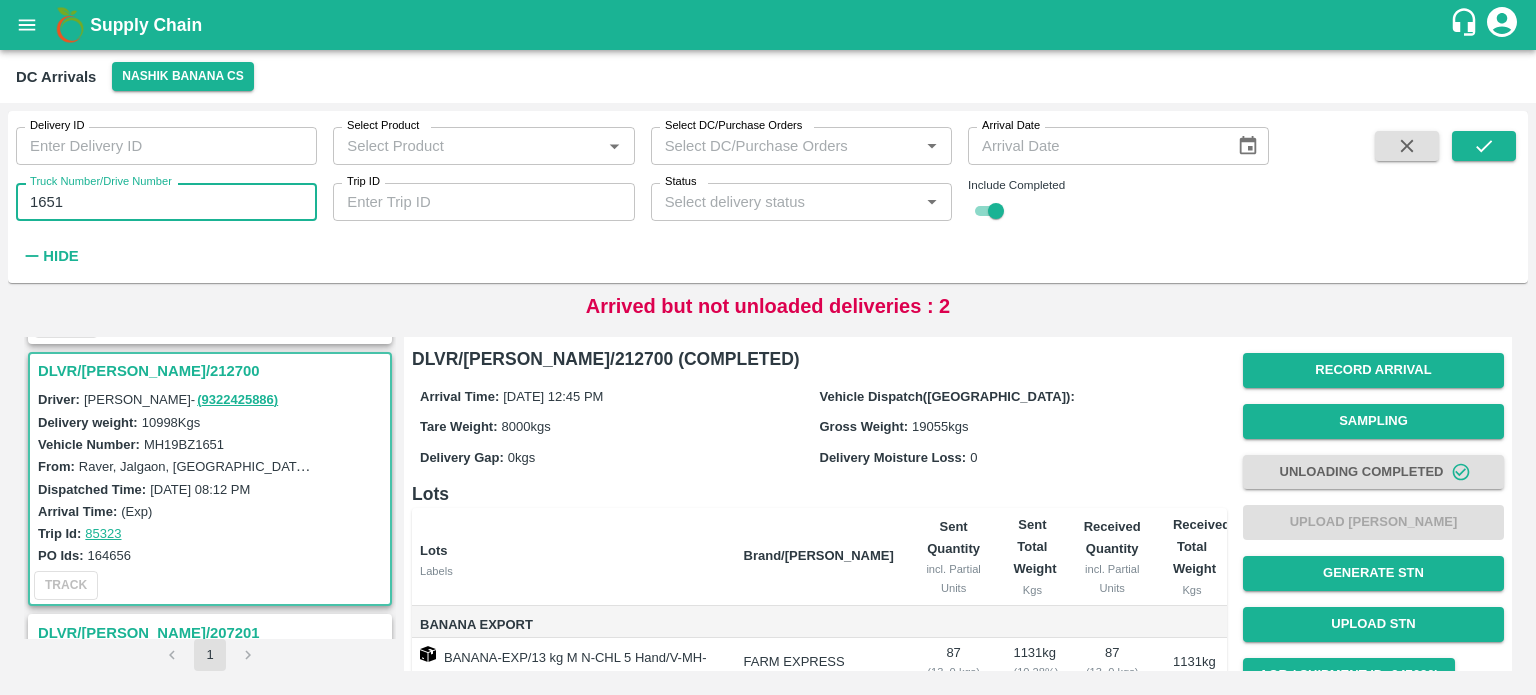 click on "1651" at bounding box center (166, 202) 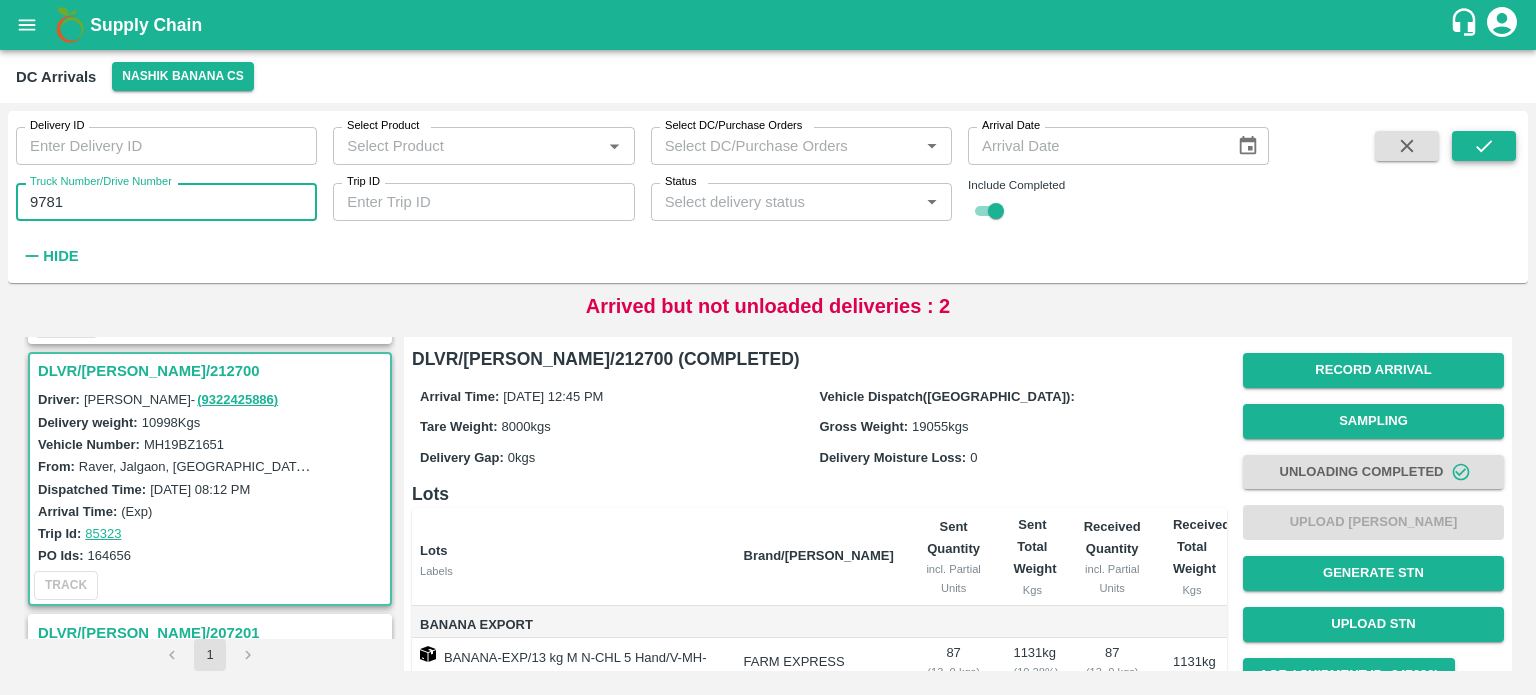 click 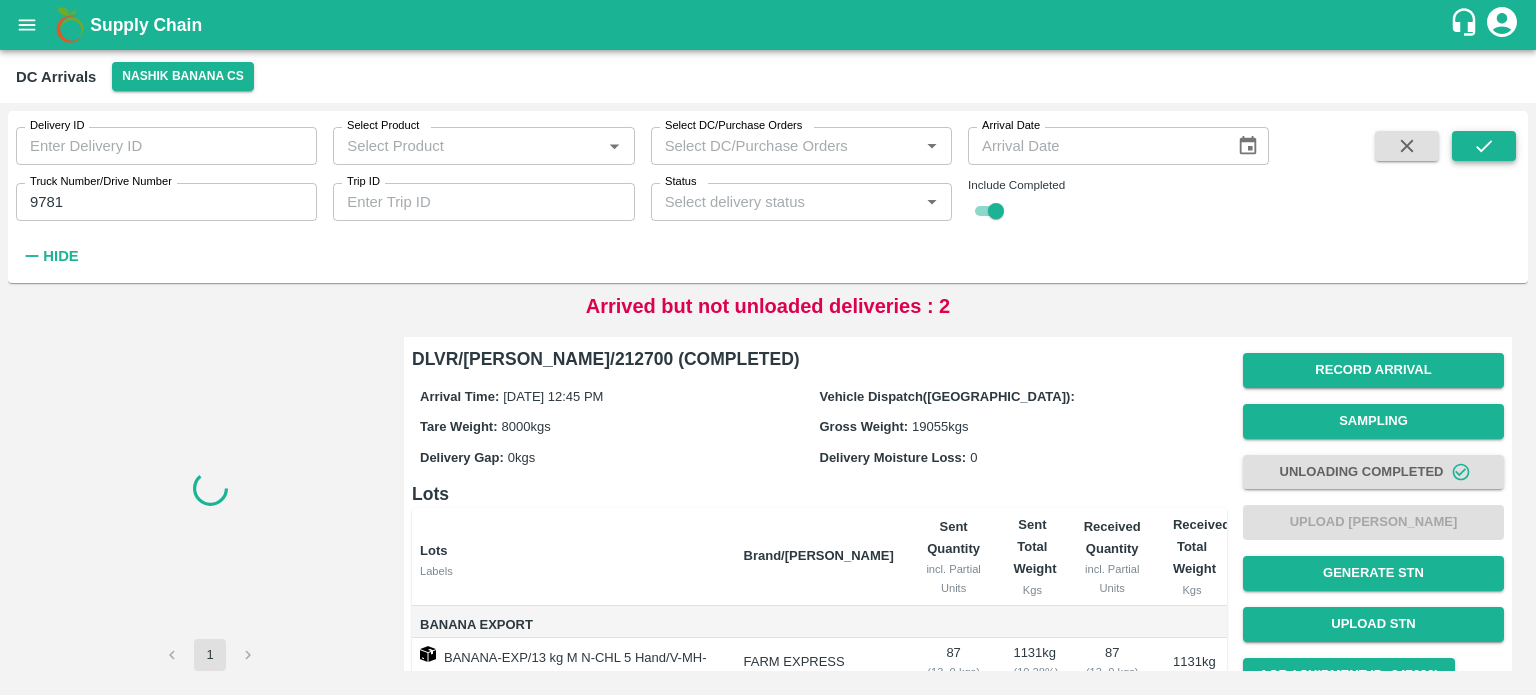 scroll, scrollTop: 0, scrollLeft: 0, axis: both 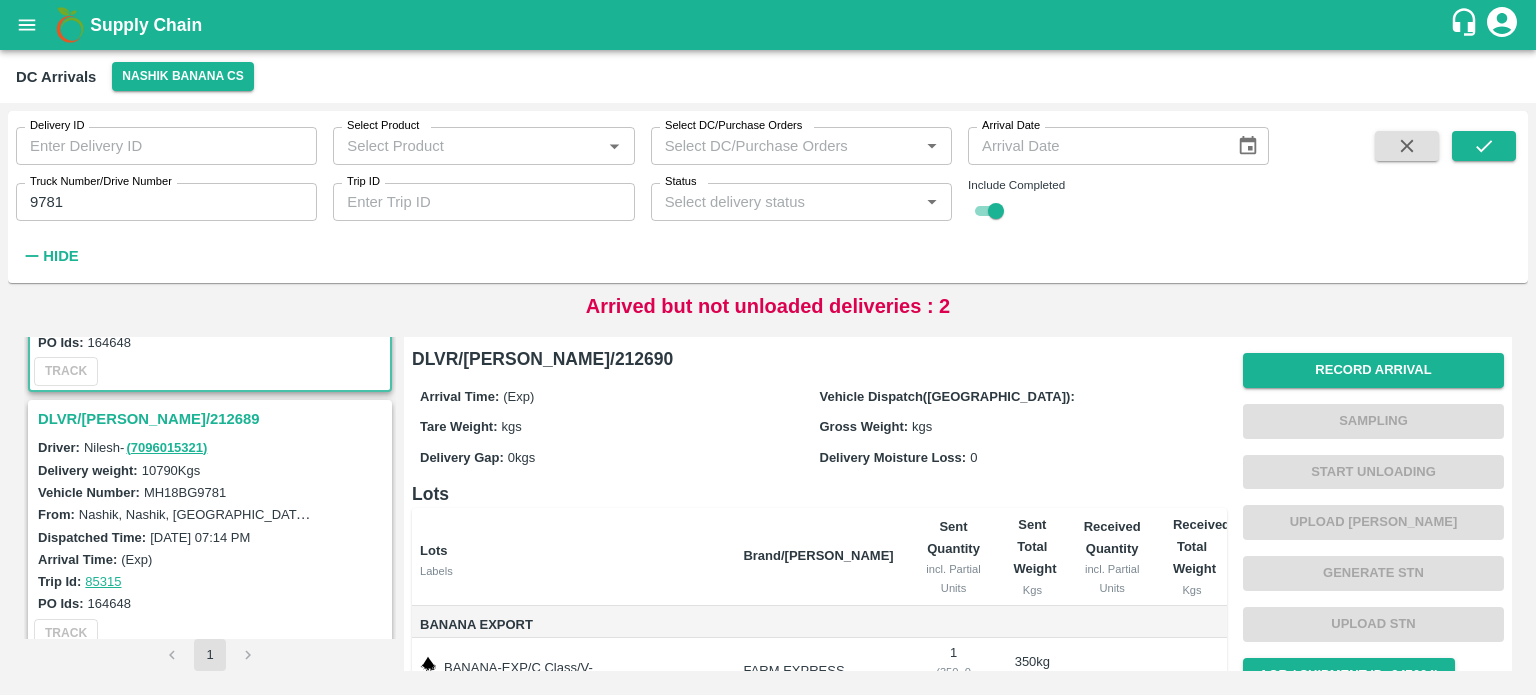 click on "DLVR/[PERSON_NAME]/212689" at bounding box center [213, 419] 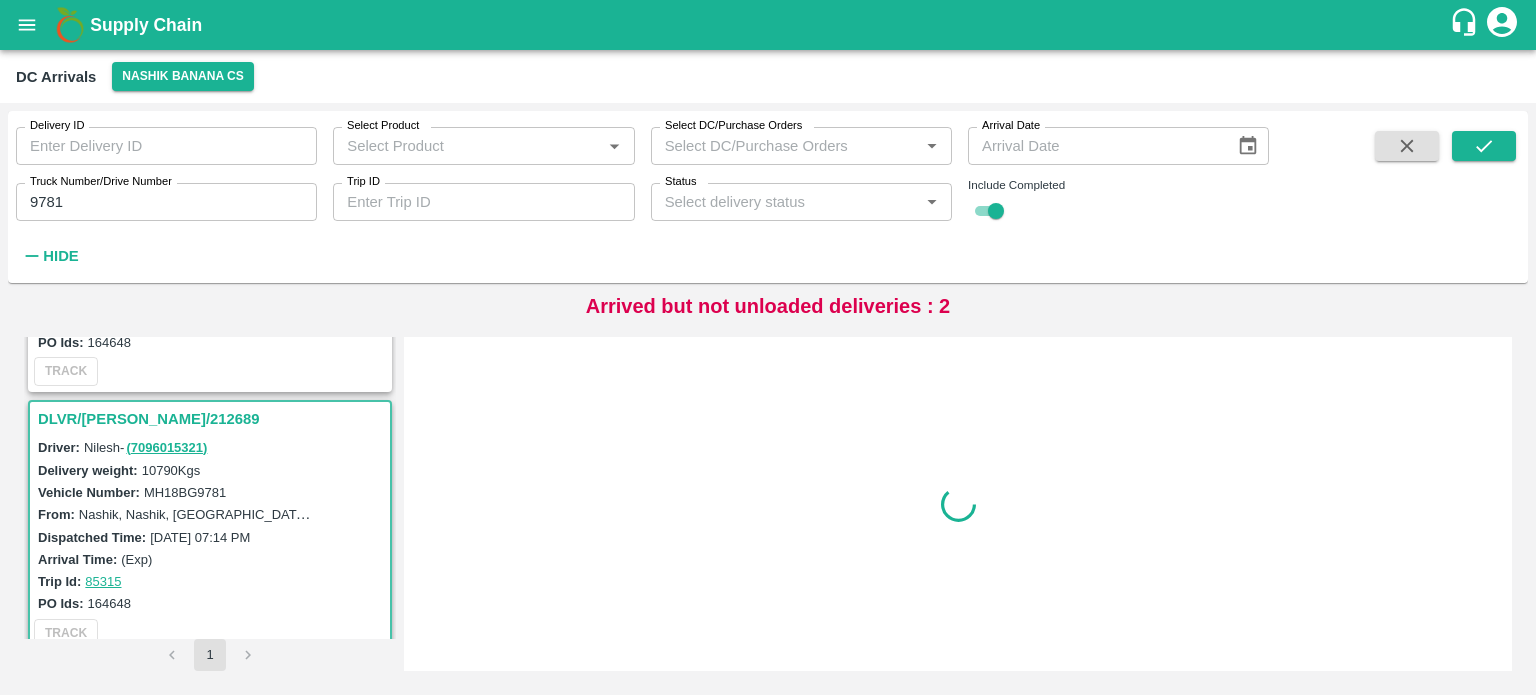 scroll, scrollTop: 226, scrollLeft: 0, axis: vertical 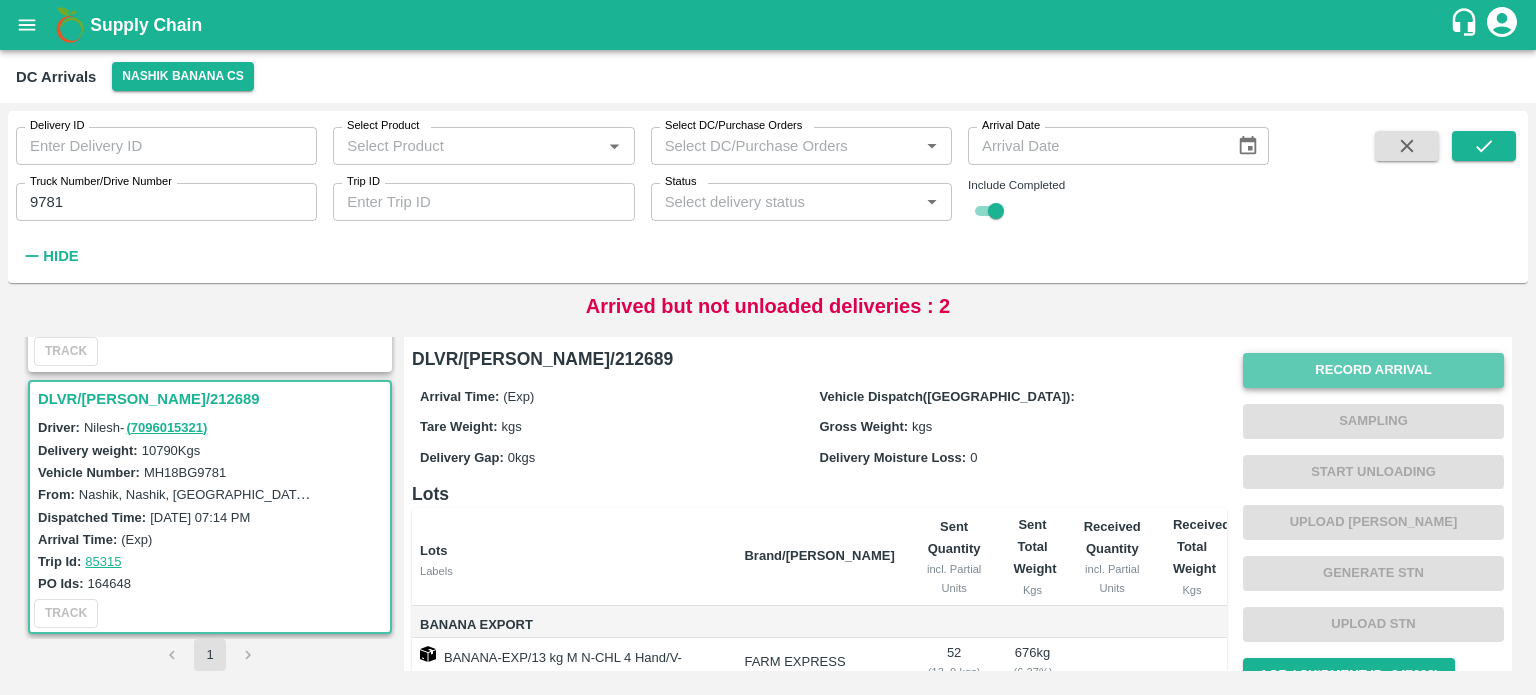 click on "Record Arrival" at bounding box center [1373, 370] 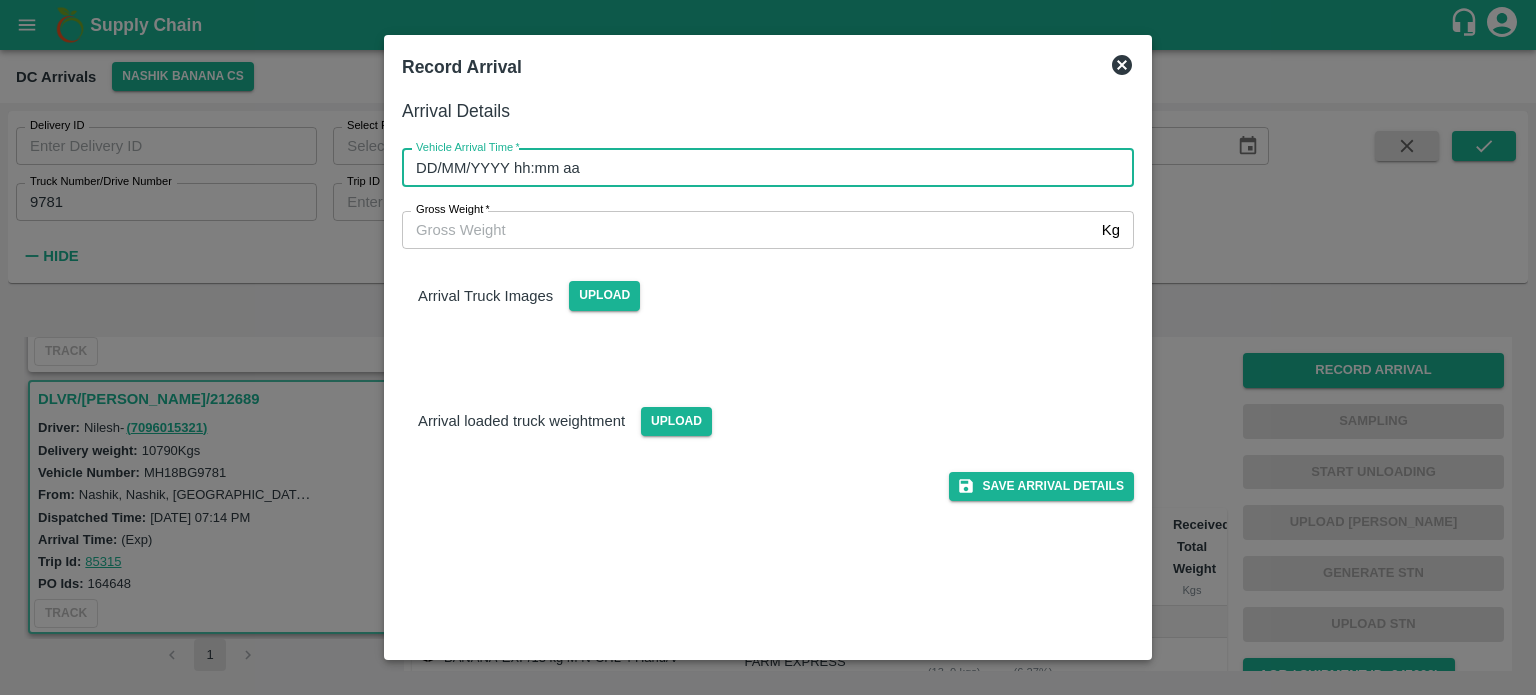 click on "DD/MM/YYYY hh:mm aa" at bounding box center [761, 168] 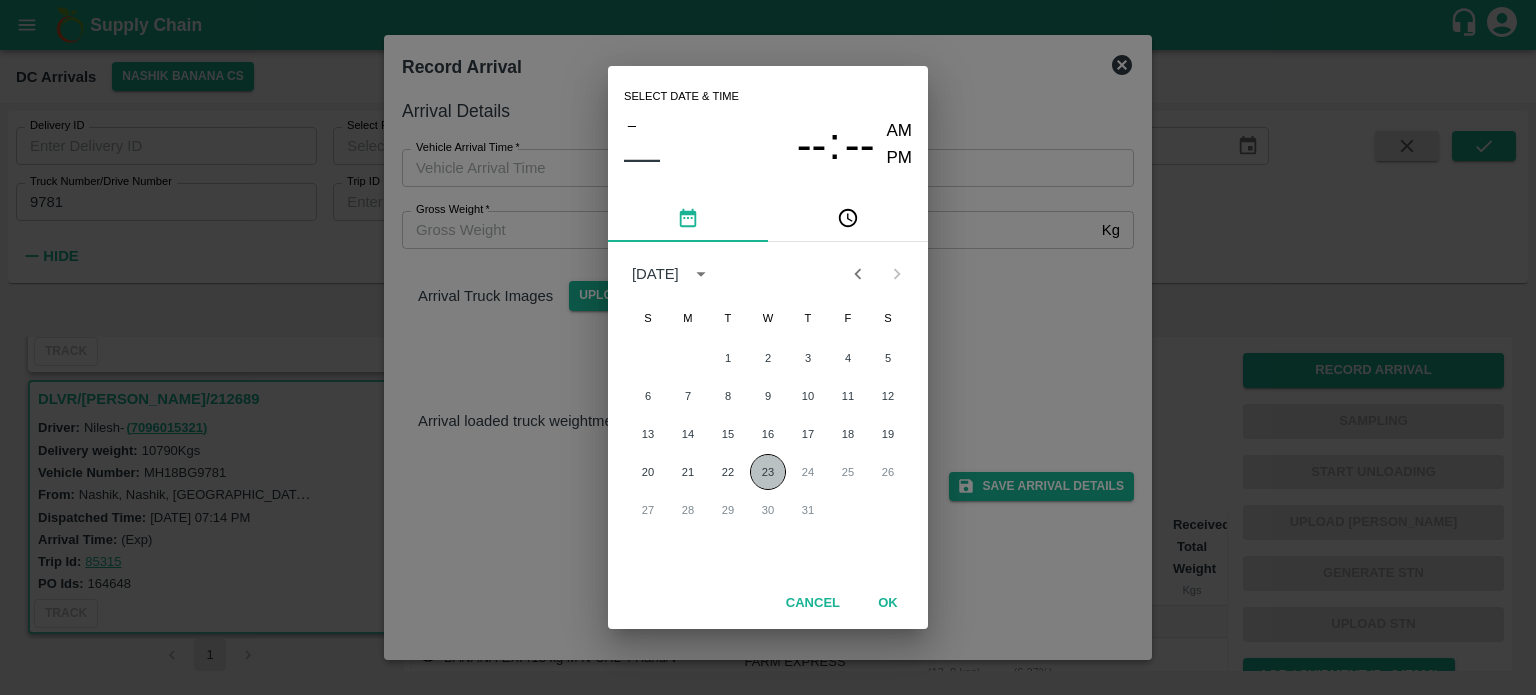 click on "23" at bounding box center [768, 472] 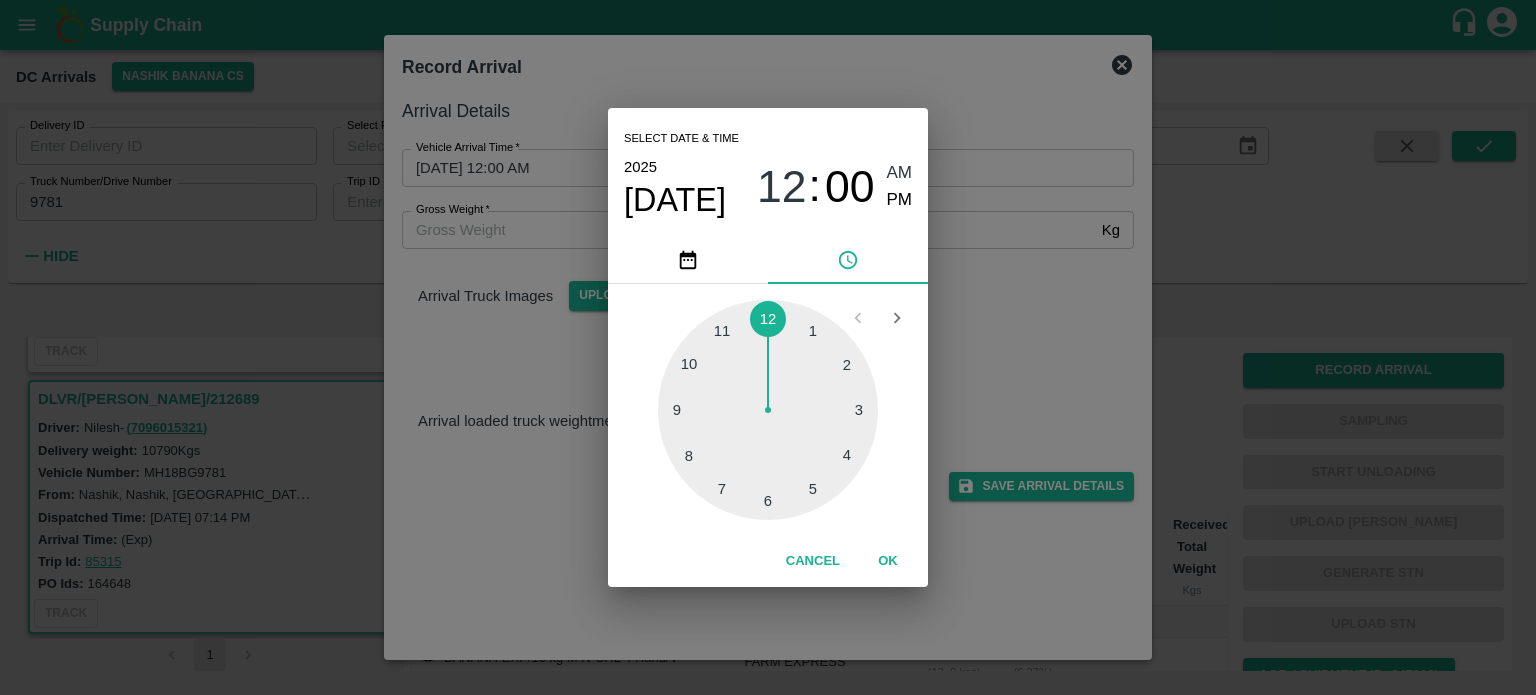click at bounding box center (768, 410) 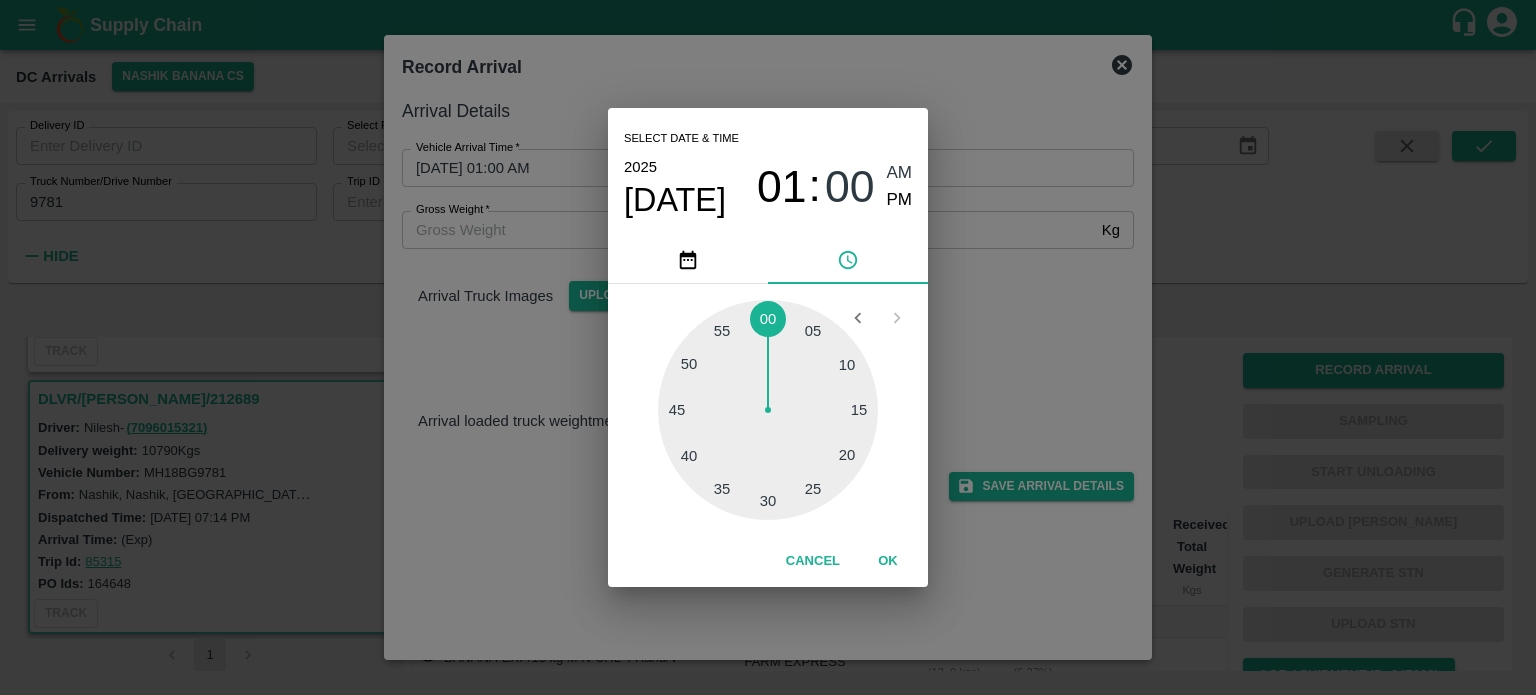 click at bounding box center (768, 410) 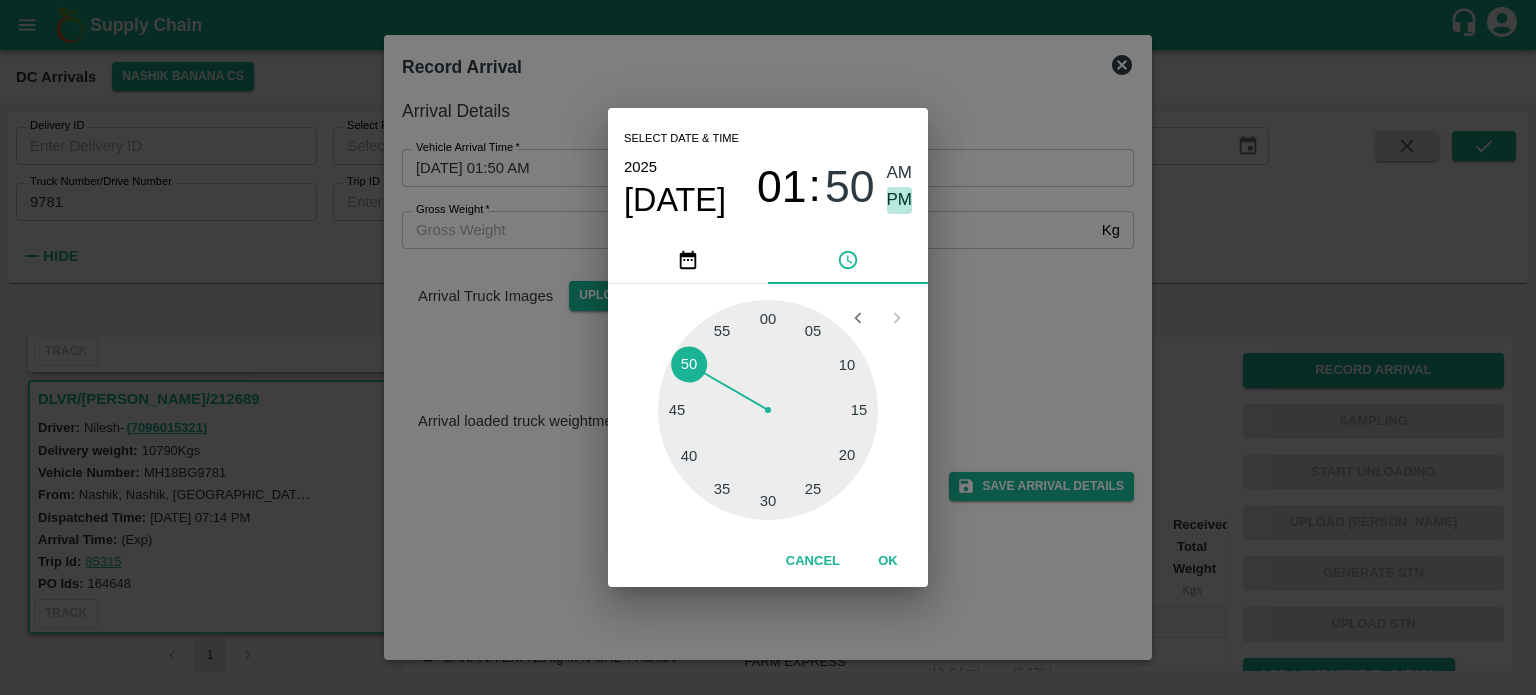 click on "PM" at bounding box center [900, 200] 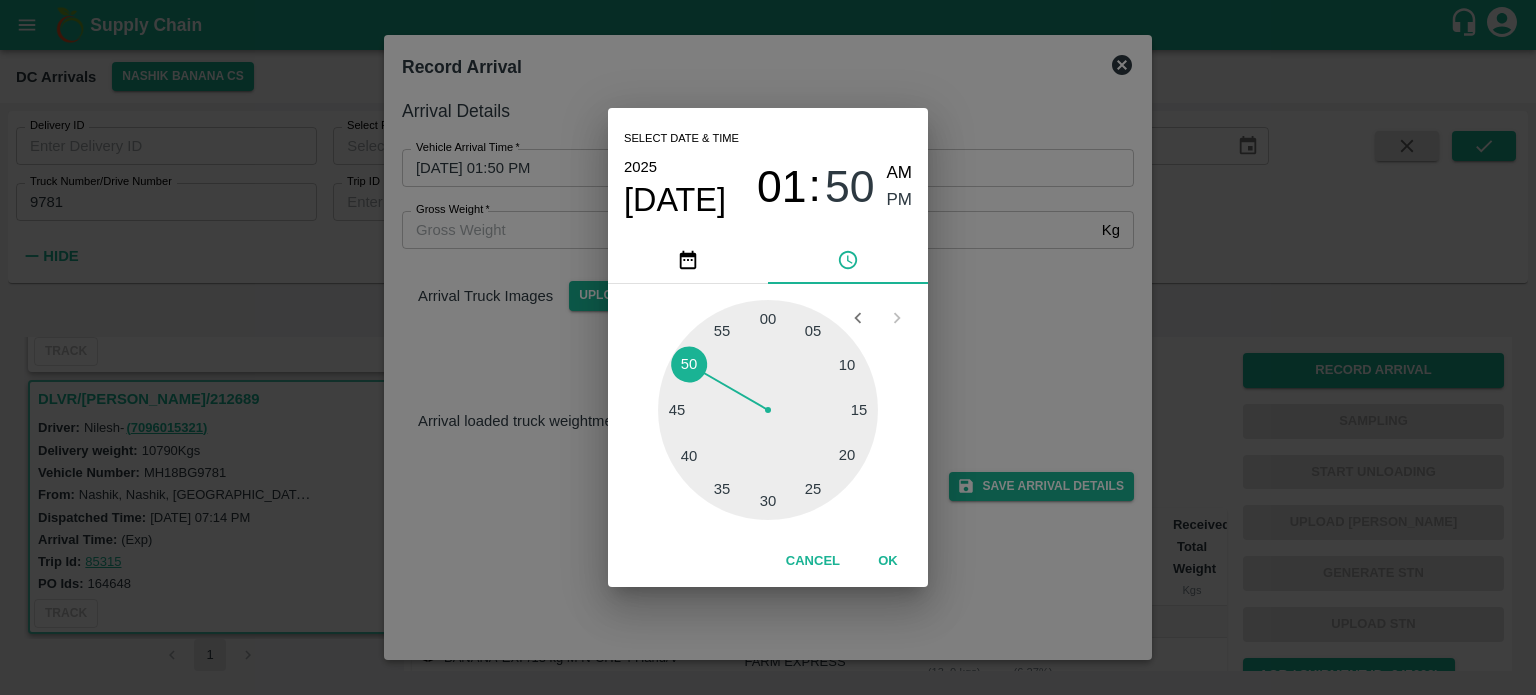 click on "Select date & time [DATE] 01 : 50 AM PM 05 10 15 20 25 30 35 40 45 50 55 00 Cancel OK" at bounding box center [768, 347] 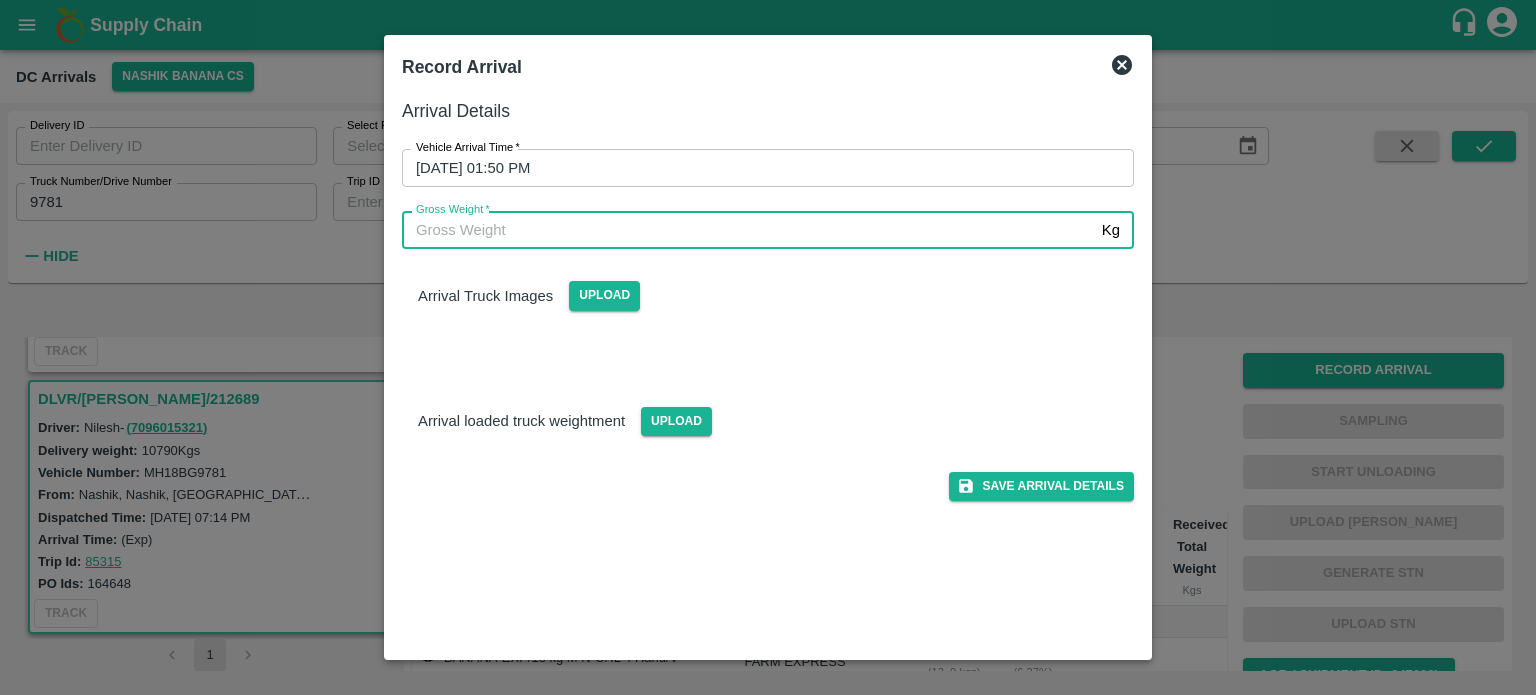 click on "Gross Weight   *" at bounding box center [748, 230] 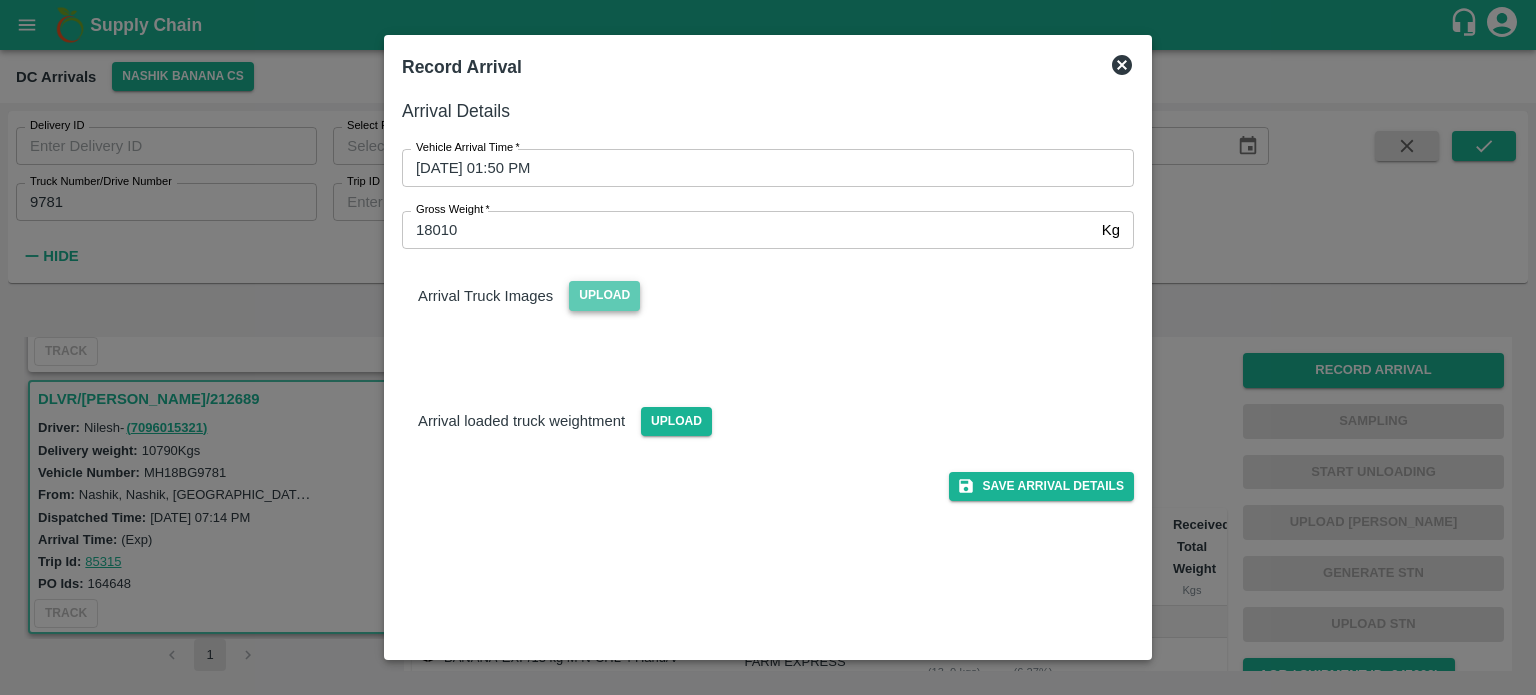 click on "Upload" at bounding box center (604, 295) 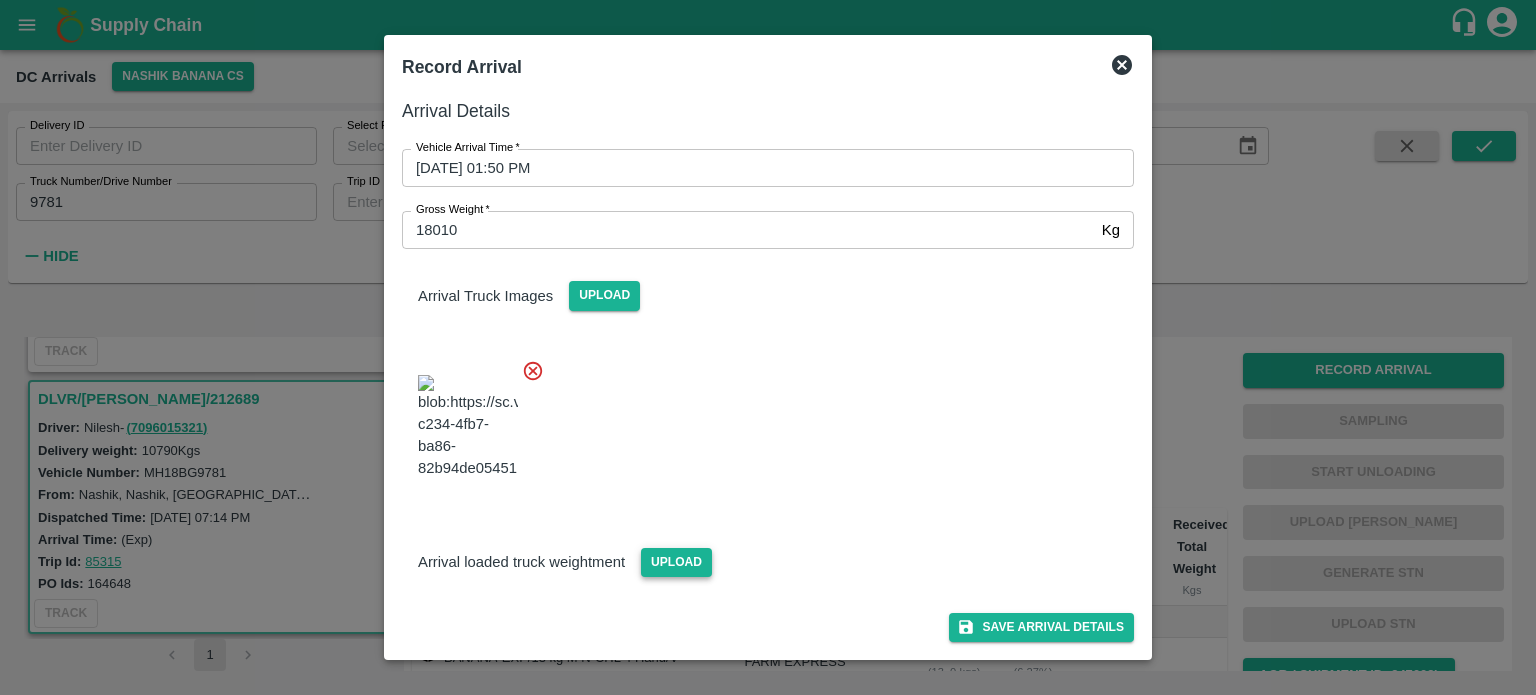 click on "Upload" at bounding box center [676, 562] 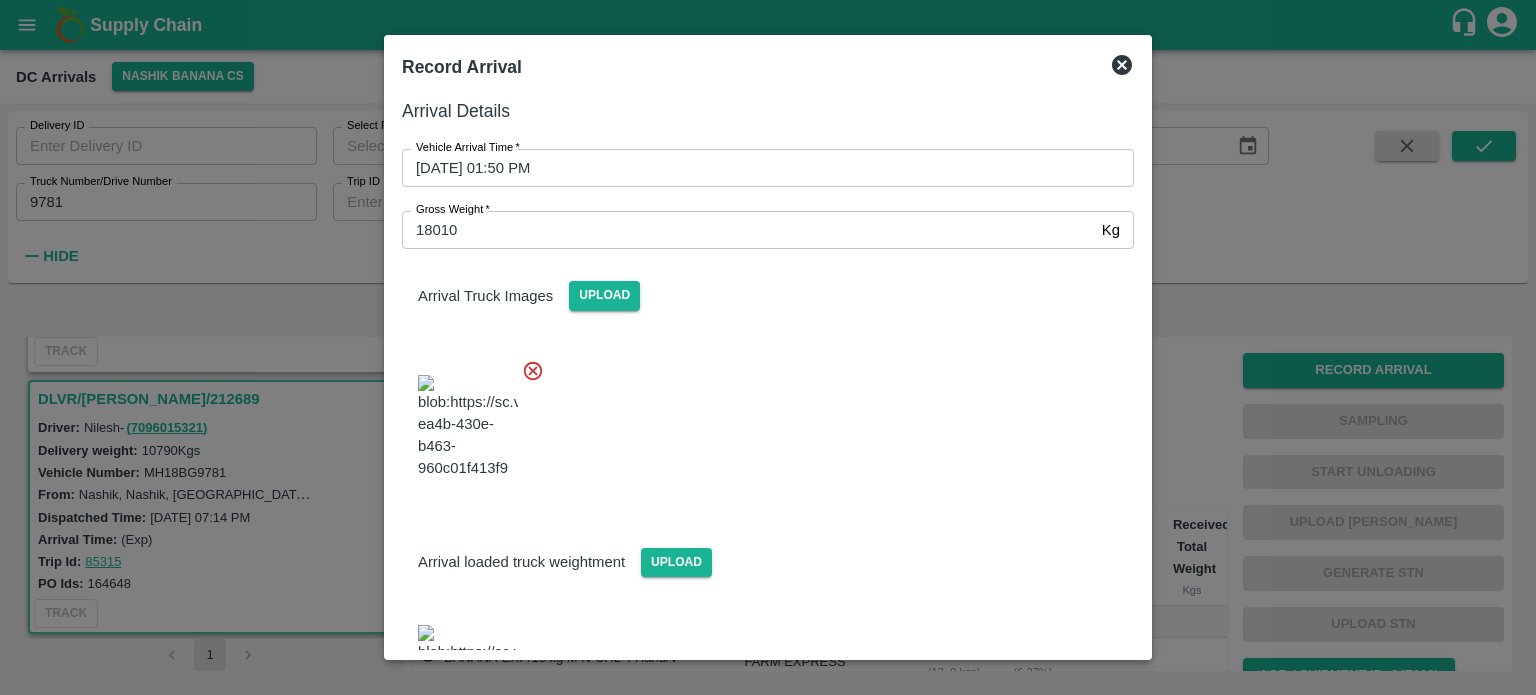 click at bounding box center [760, 421] 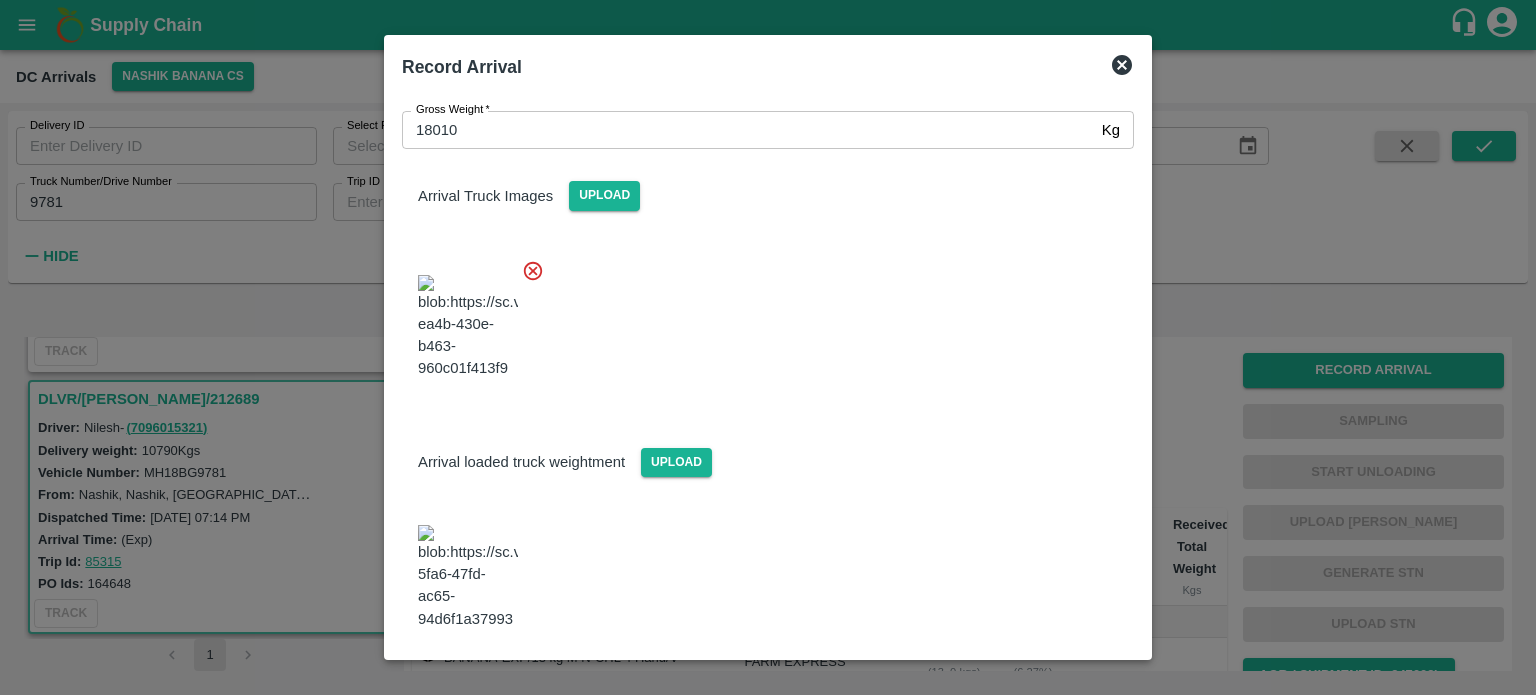 click on "Save Arrival Details" at bounding box center (1041, 684) 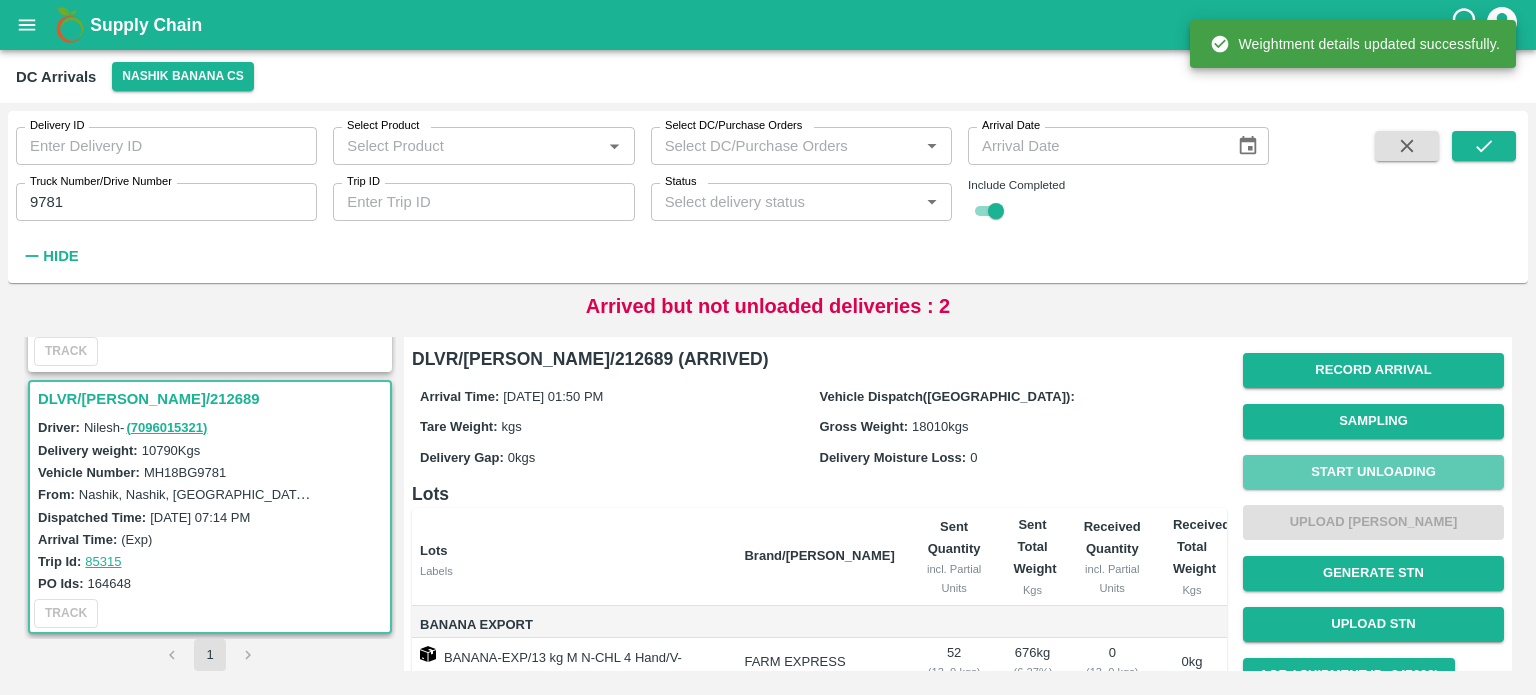 click on "Start Unloading" at bounding box center (1373, 472) 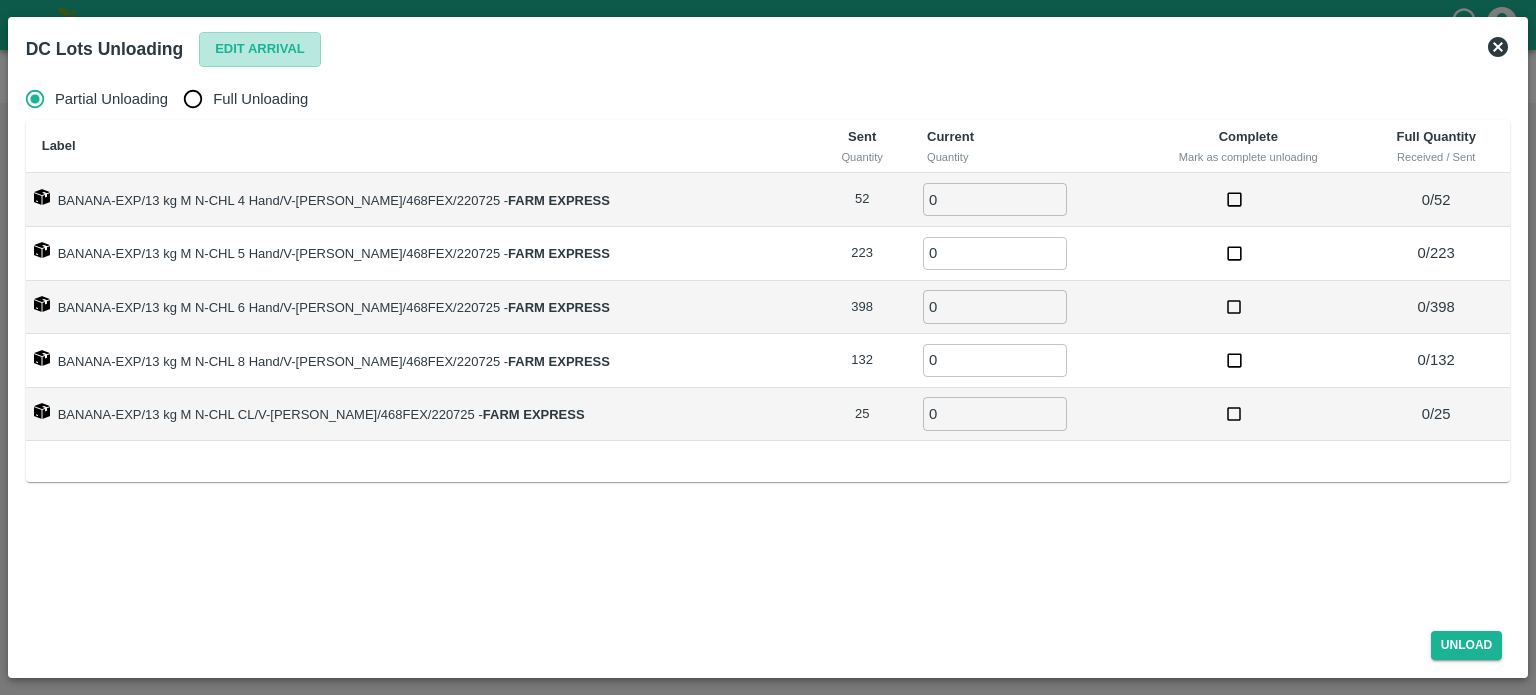 click on "Edit Arrival" at bounding box center (260, 49) 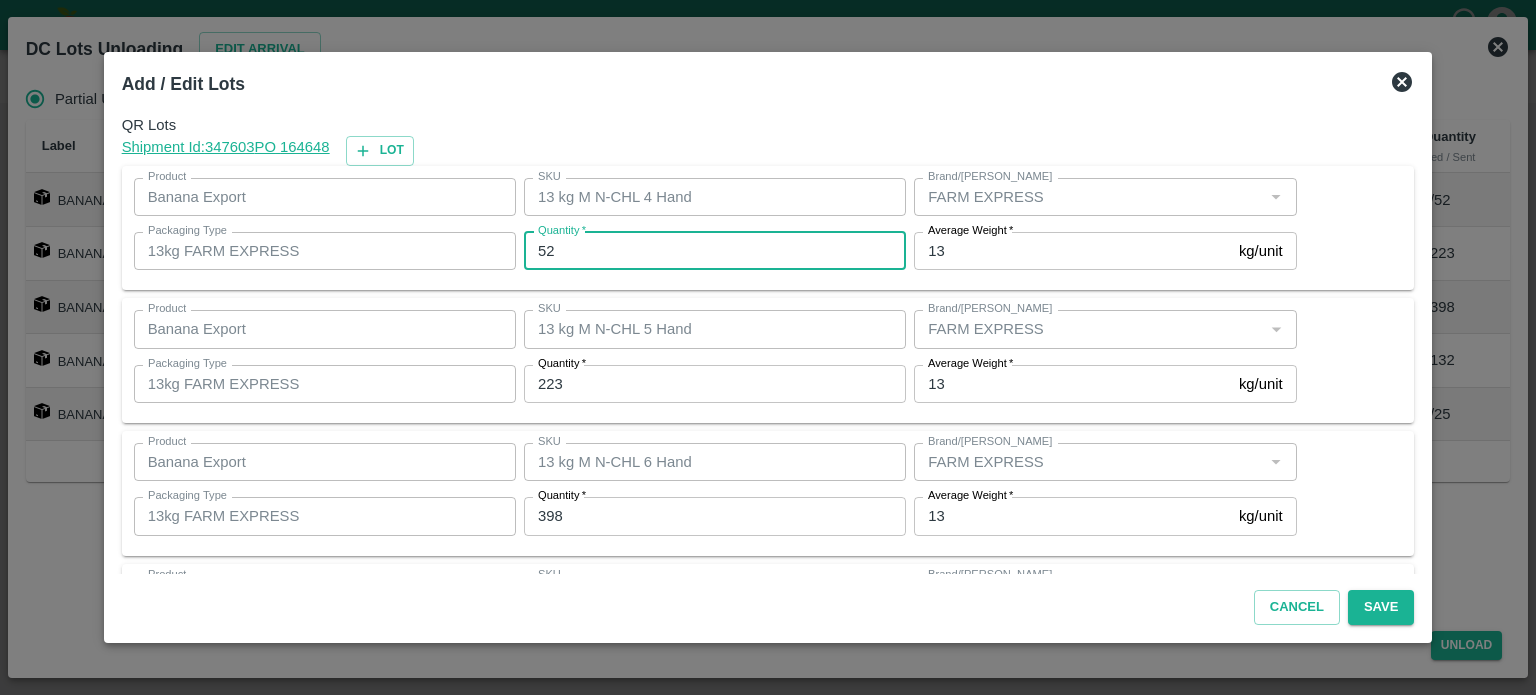 click on "52" at bounding box center [715, 251] 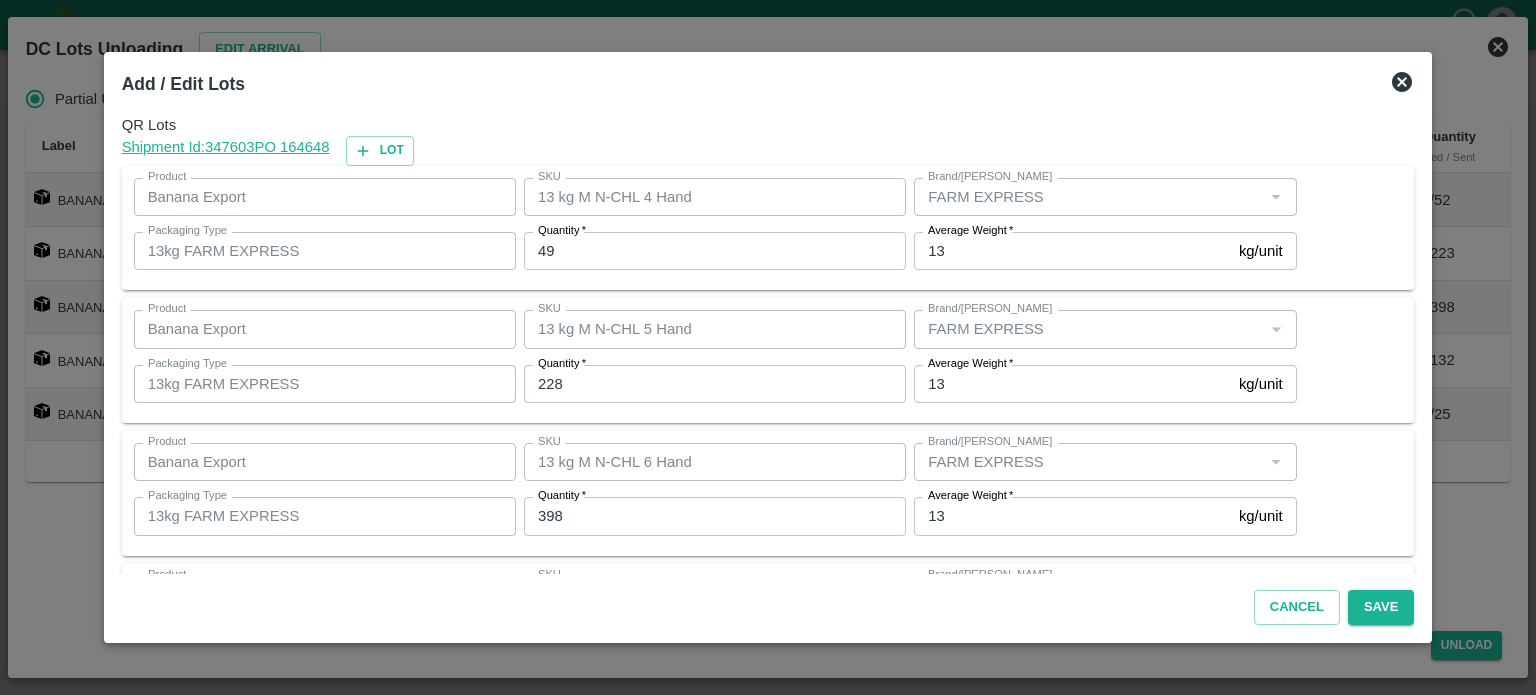 scroll, scrollTop: 262, scrollLeft: 0, axis: vertical 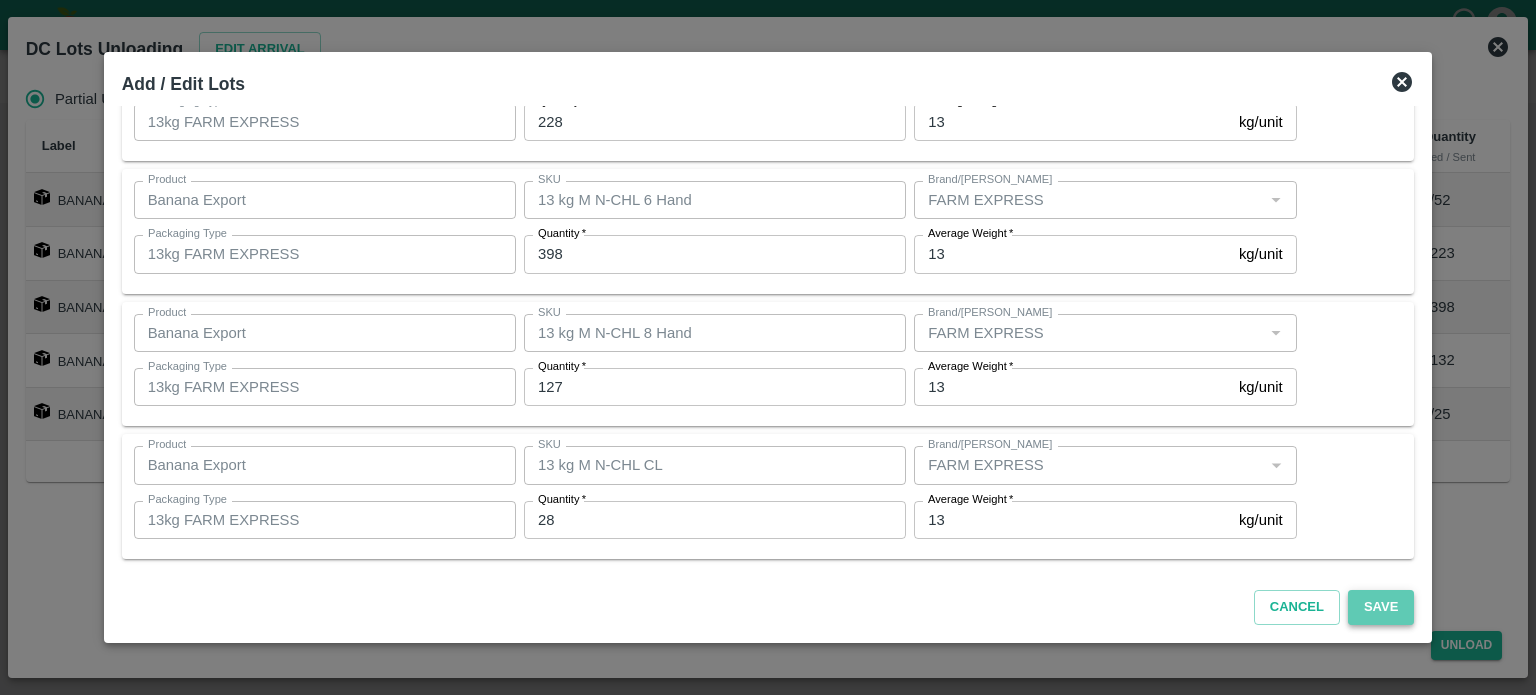 click on "Save" at bounding box center (1381, 607) 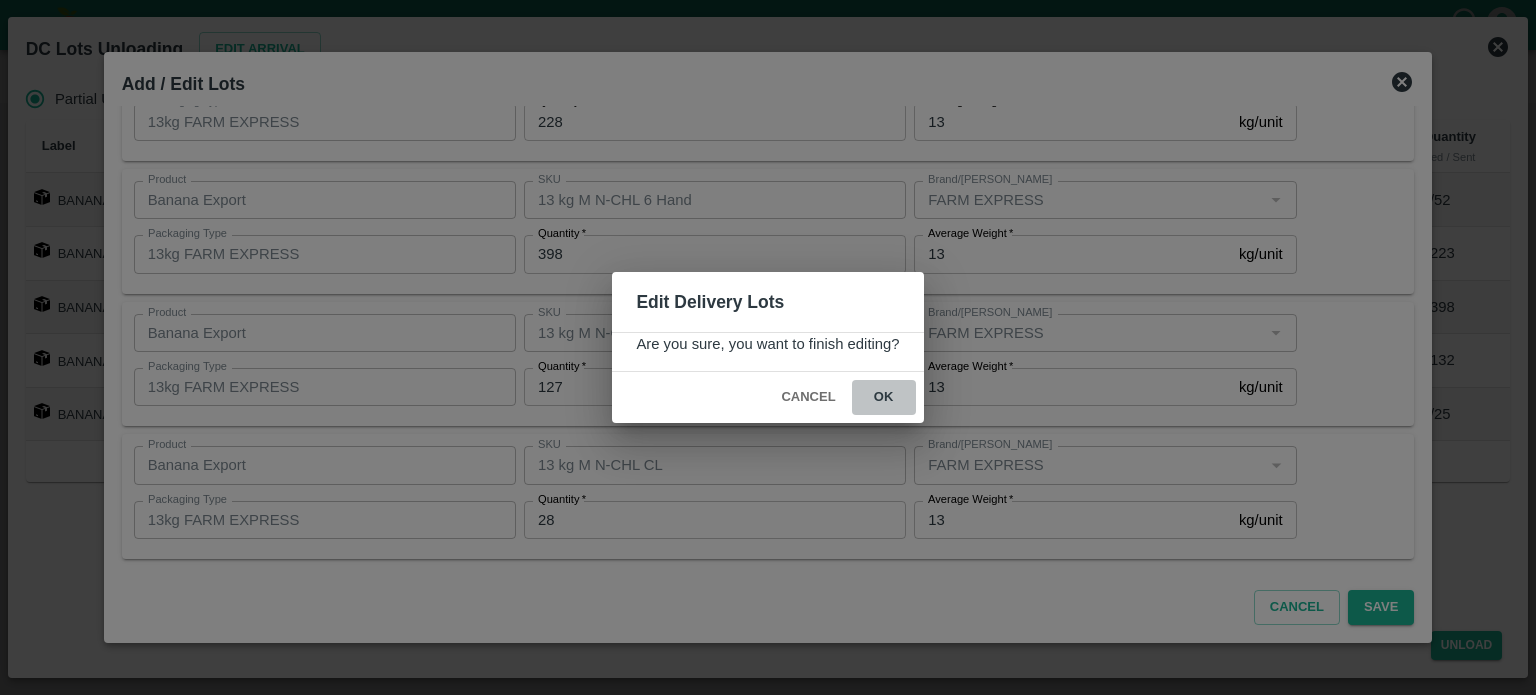click on "ok" at bounding box center (884, 397) 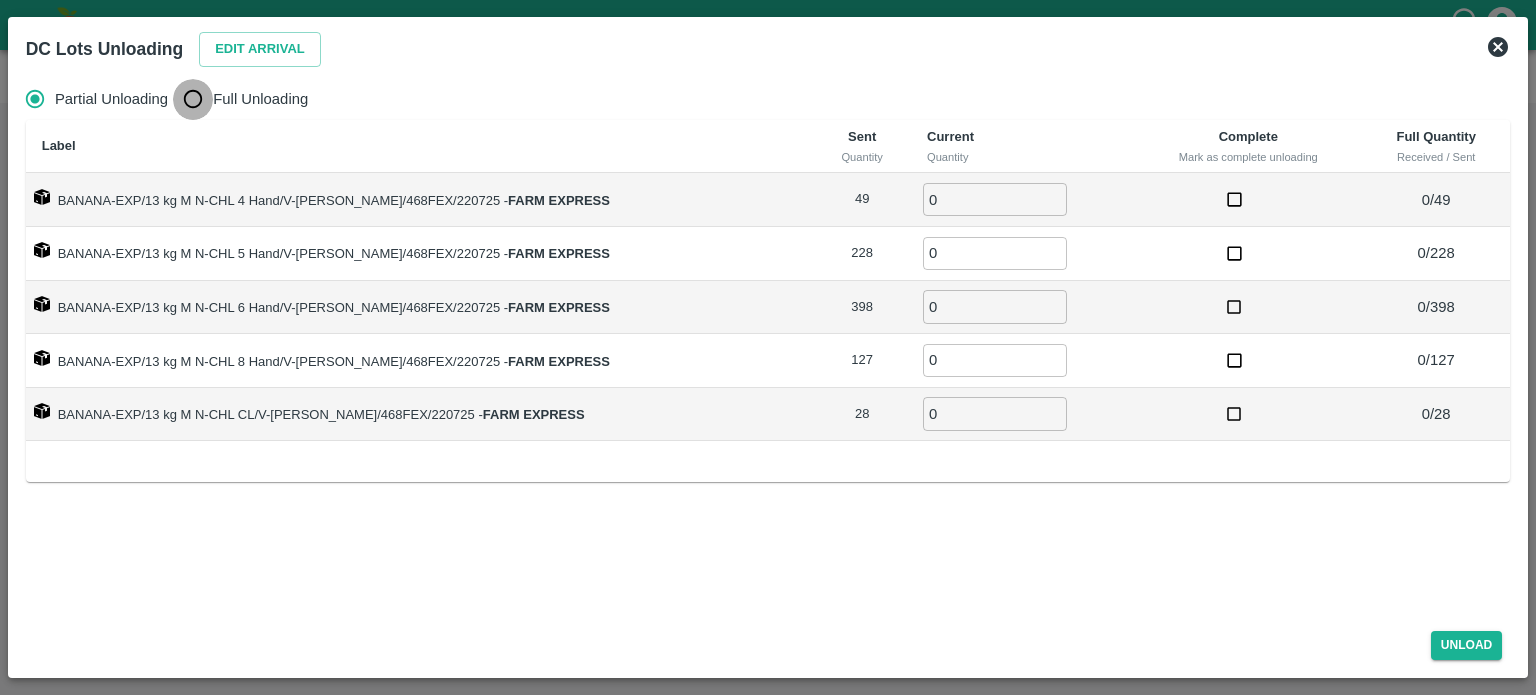 click on "Full Unloading" at bounding box center (193, 99) 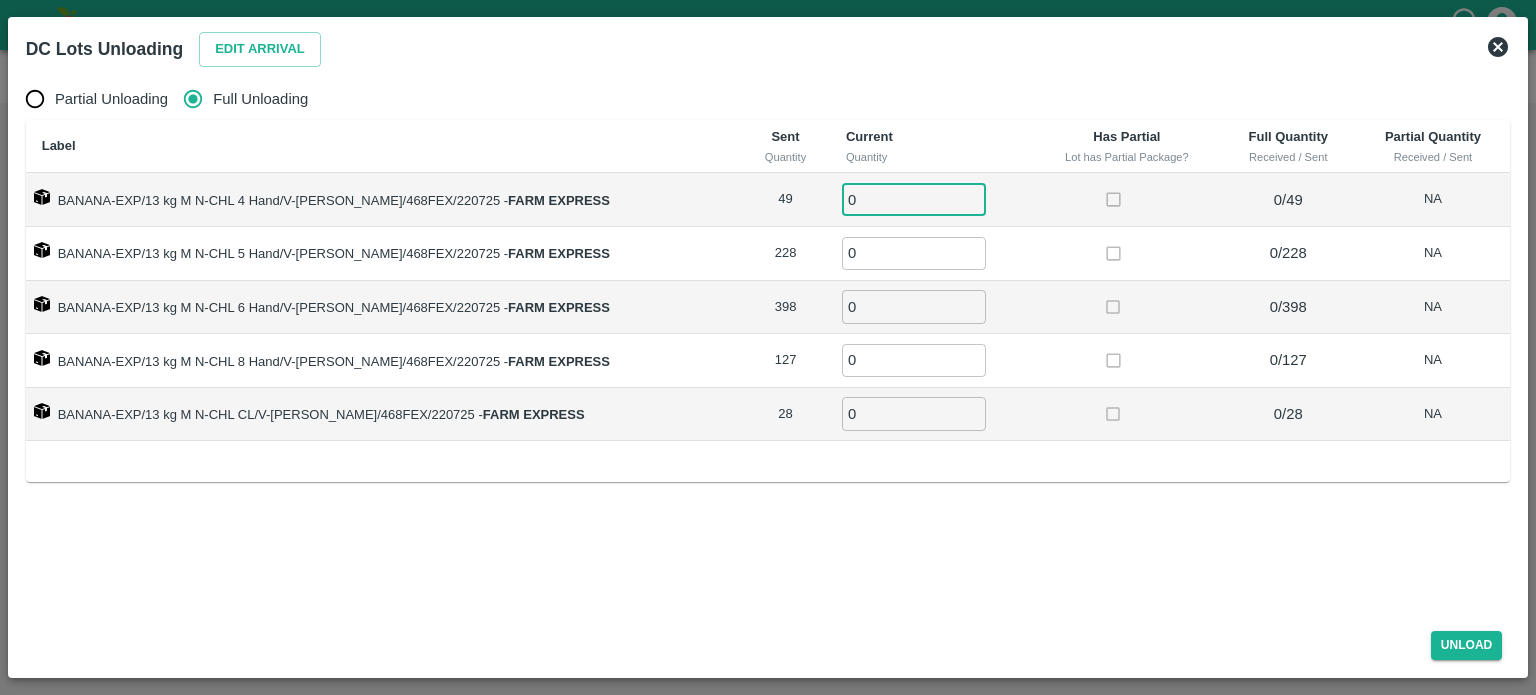 click on "0" at bounding box center (914, 199) 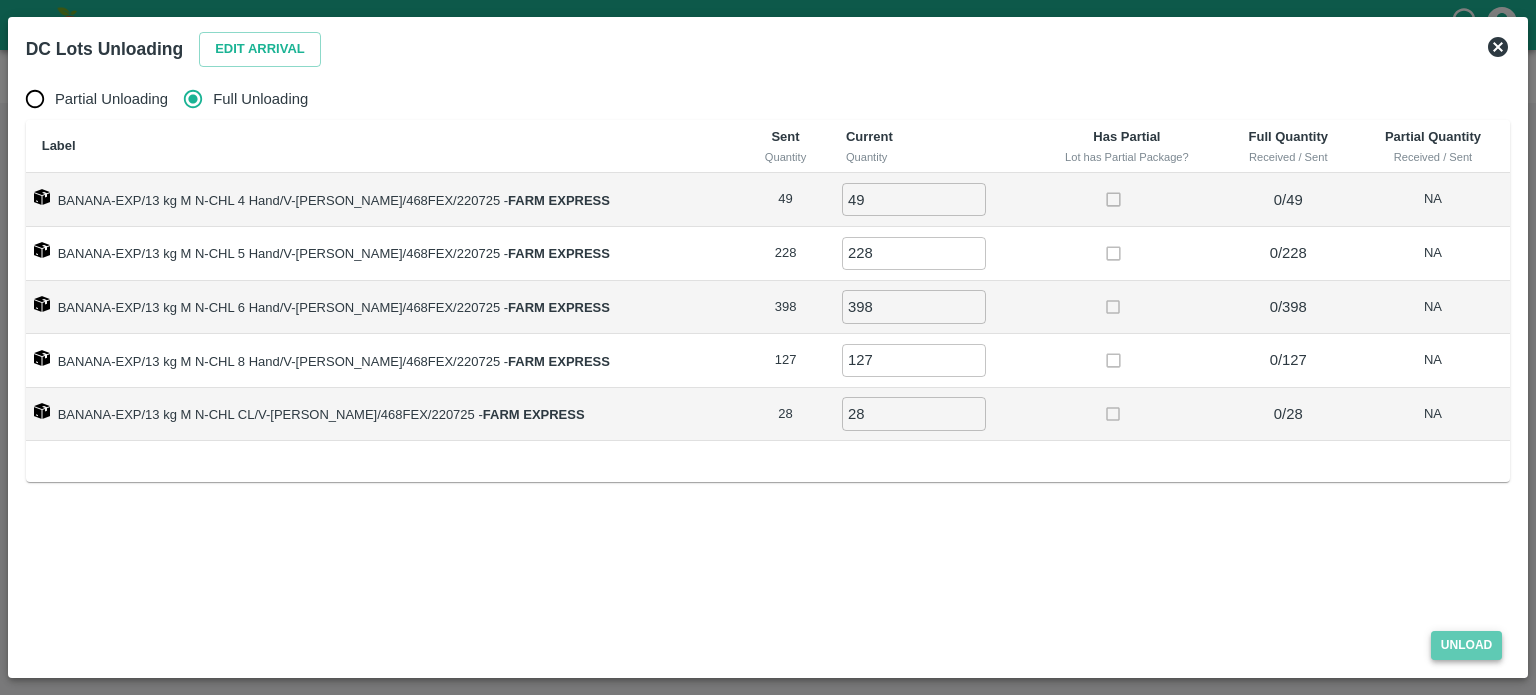click on "Unload" at bounding box center [1467, 645] 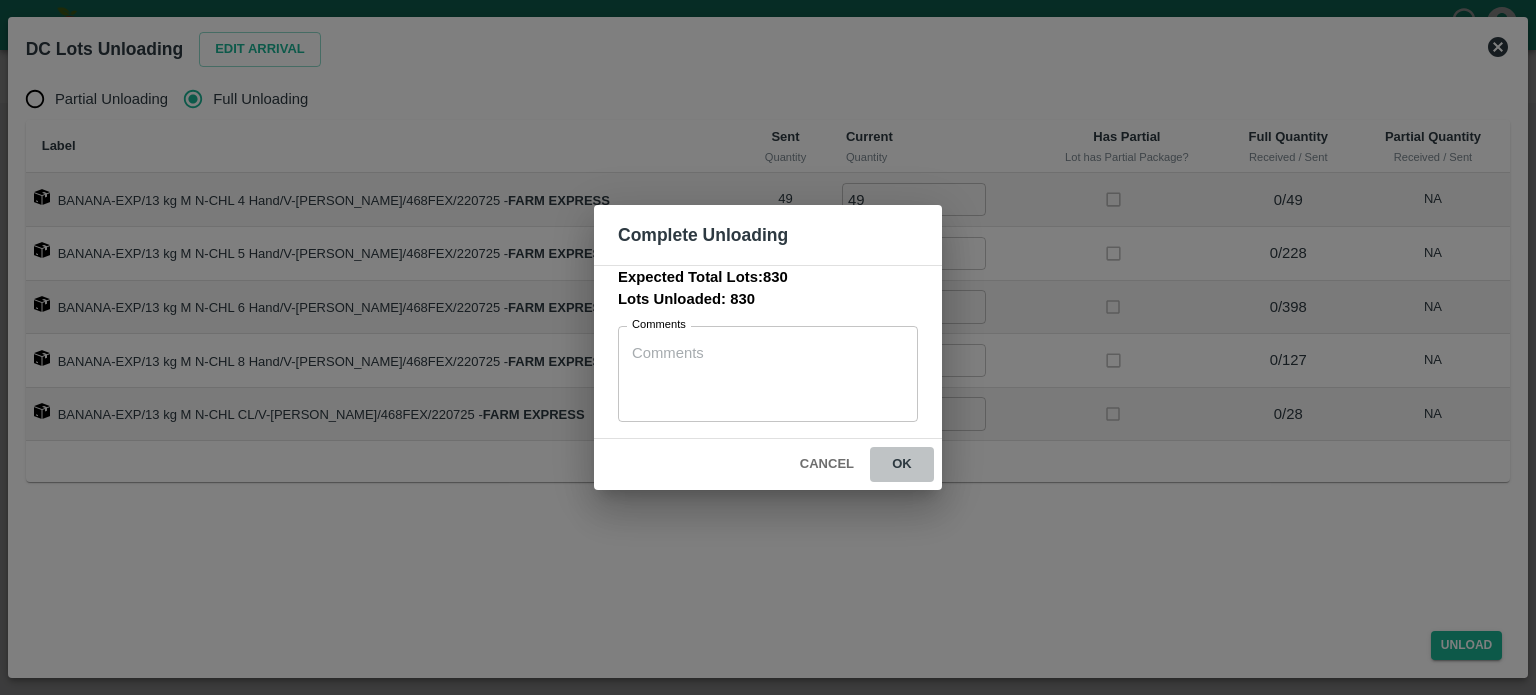 click on "ok" at bounding box center [902, 464] 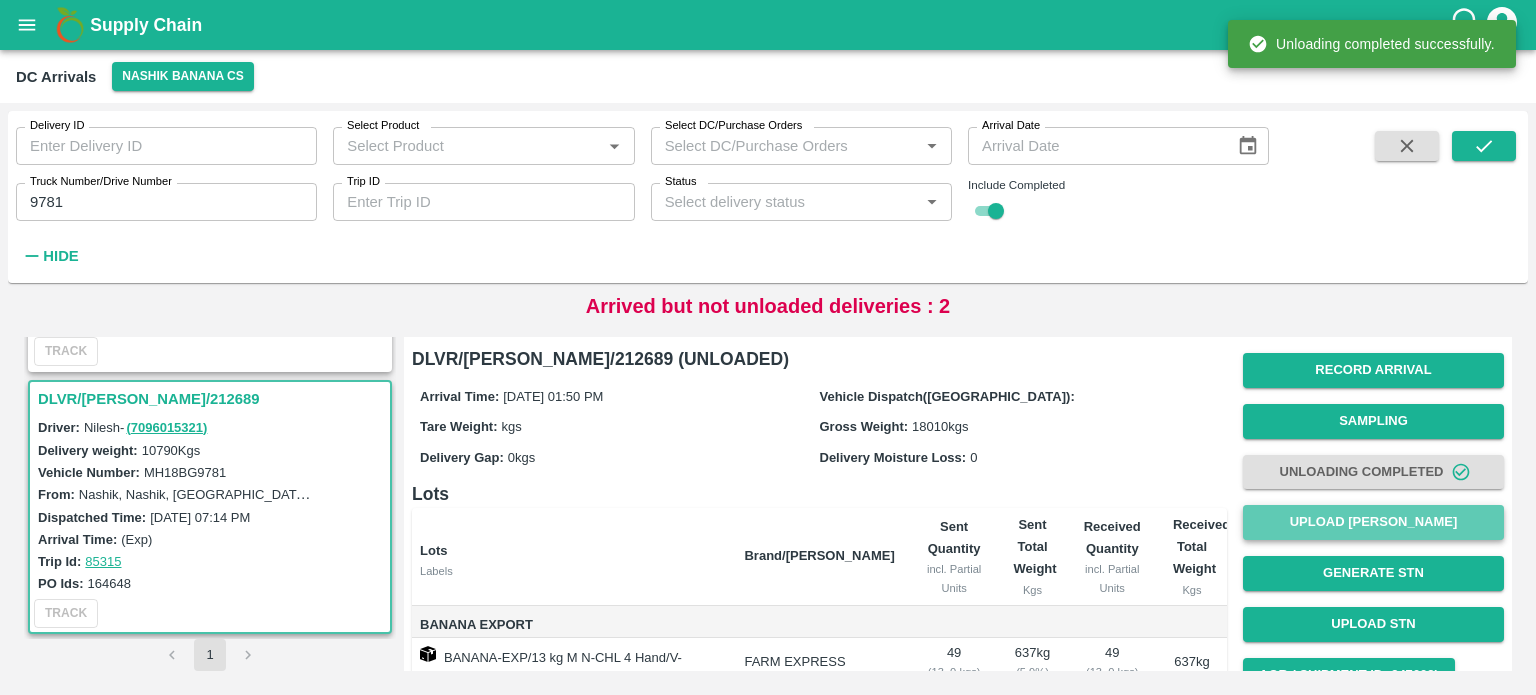 click on "Upload [PERSON_NAME]" at bounding box center (1373, 522) 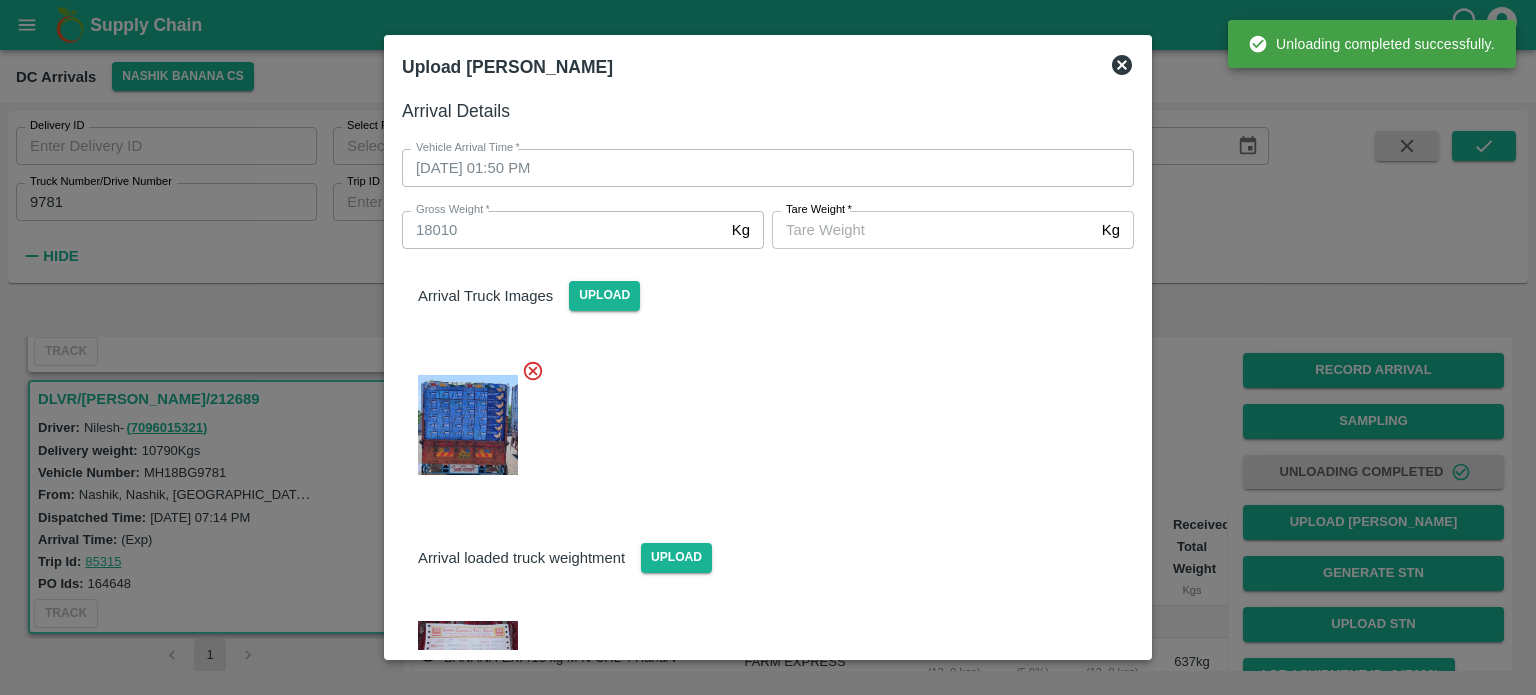 click on "[PERSON_NAME]   *" at bounding box center [933, 230] 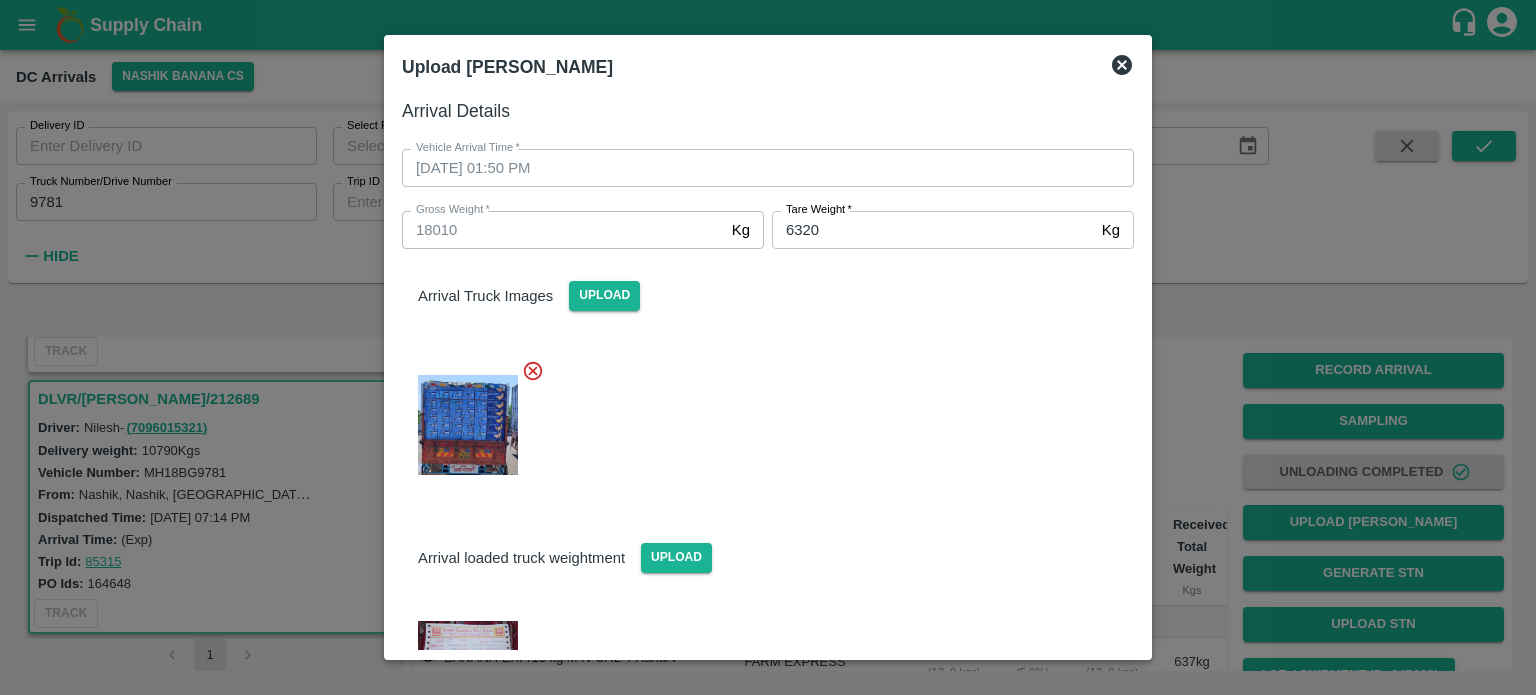 click at bounding box center [760, 419] 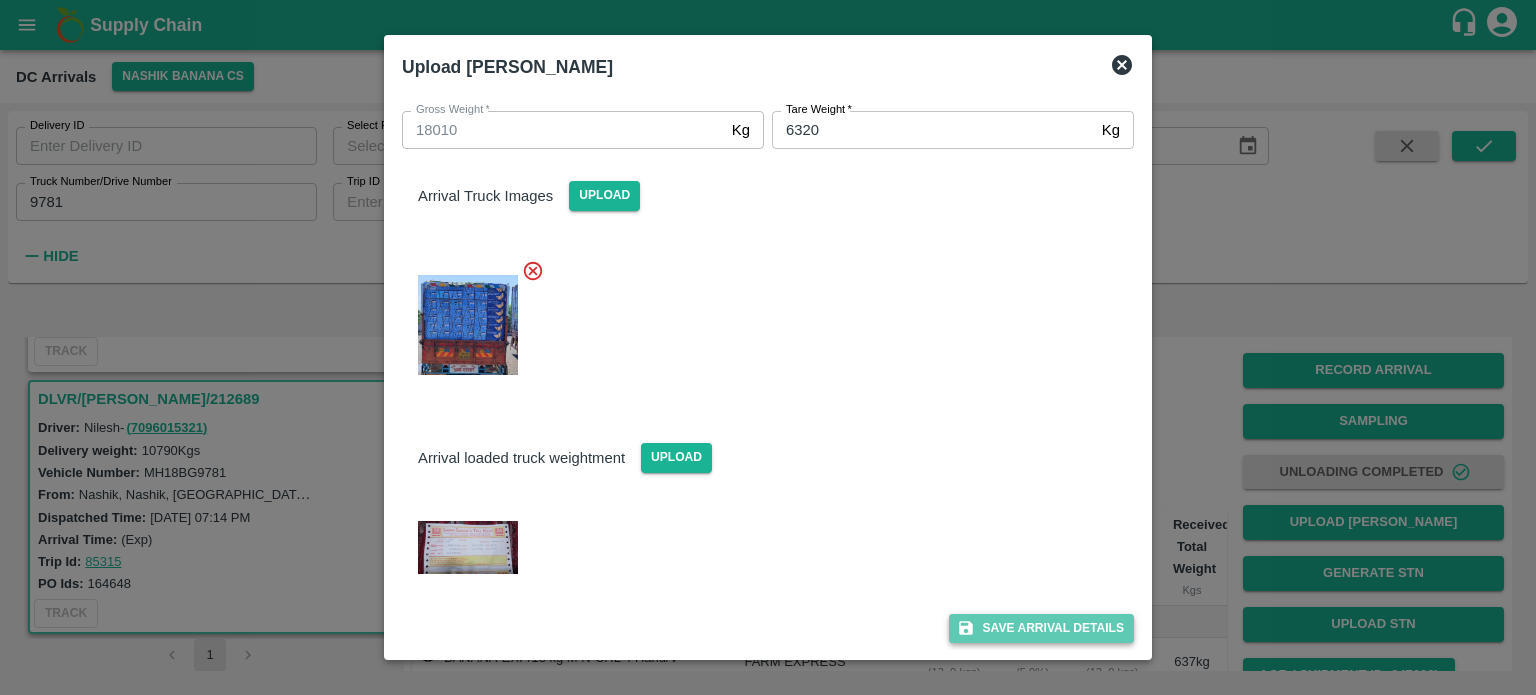 click on "Save Arrival Details" at bounding box center (1041, 628) 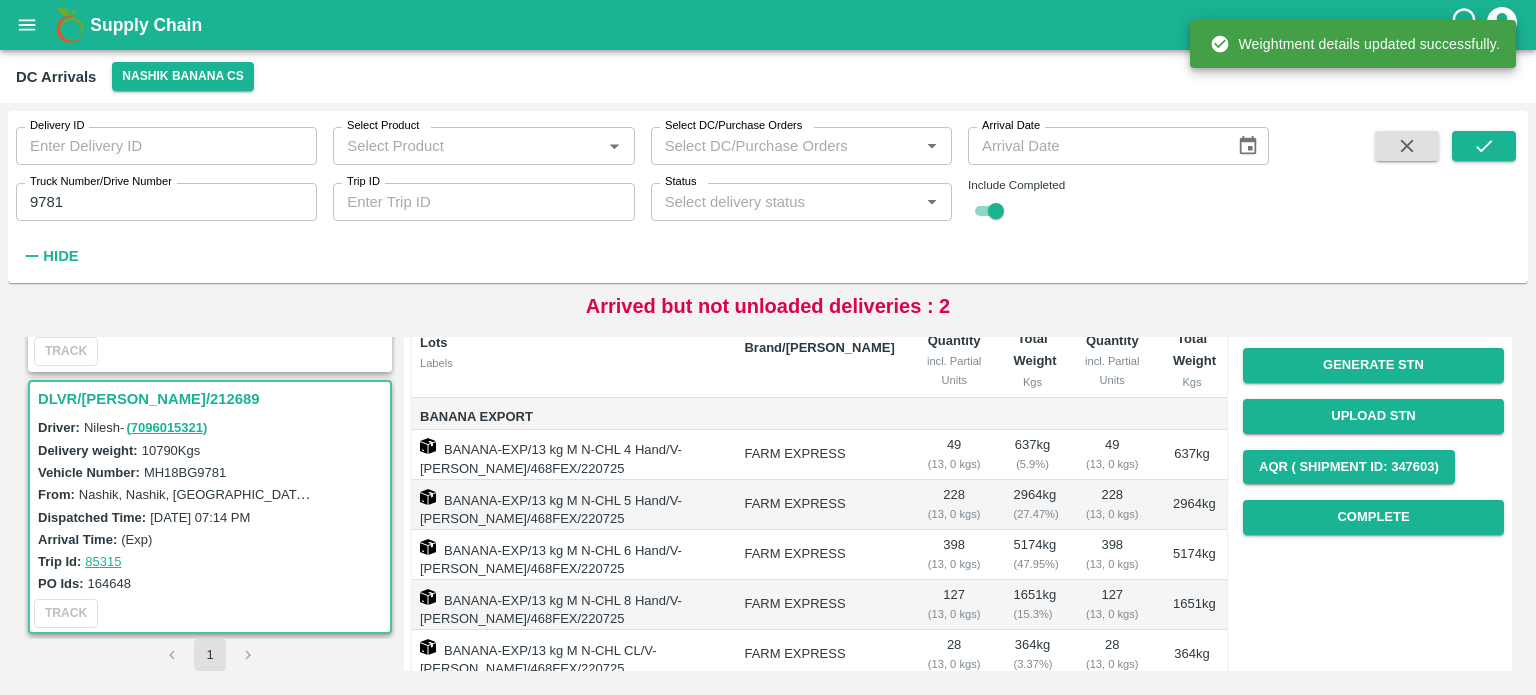 scroll, scrollTop: 212, scrollLeft: 0, axis: vertical 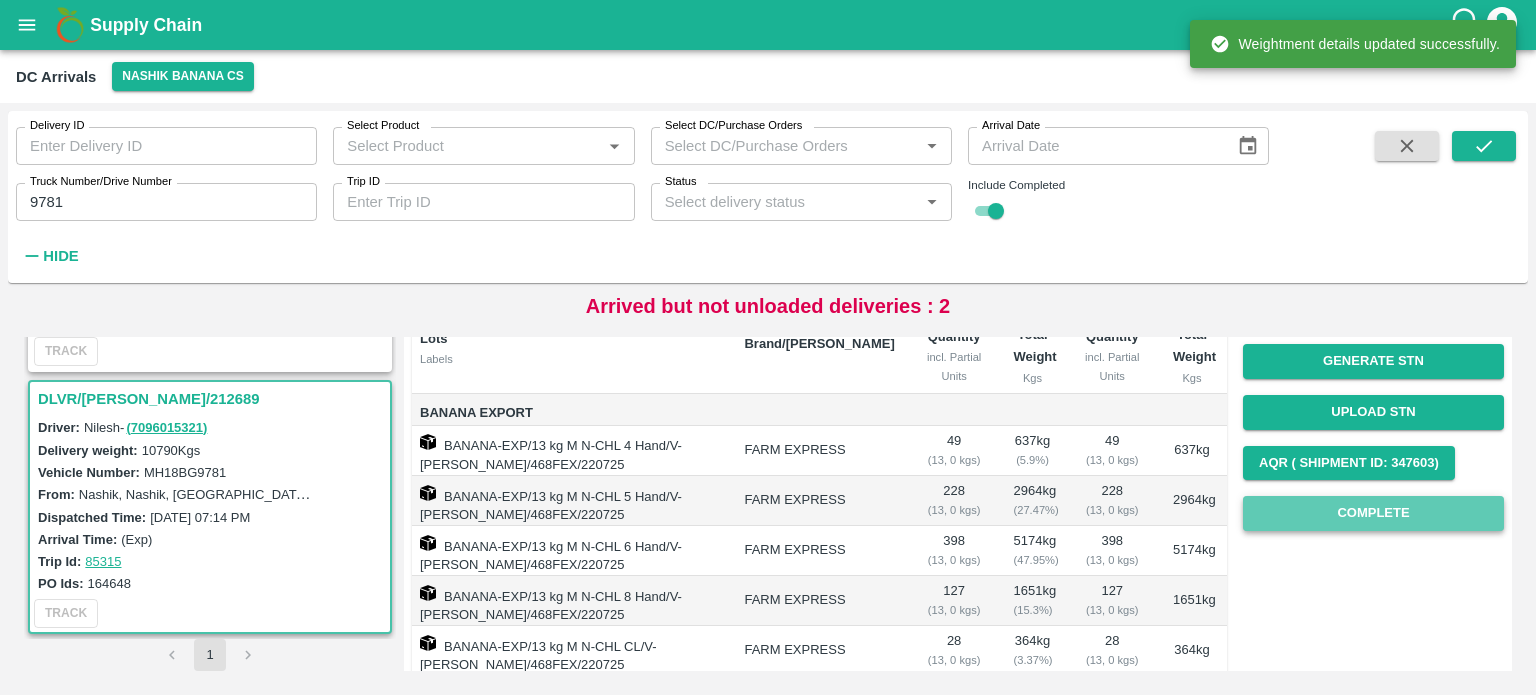 click on "Complete" at bounding box center (1373, 513) 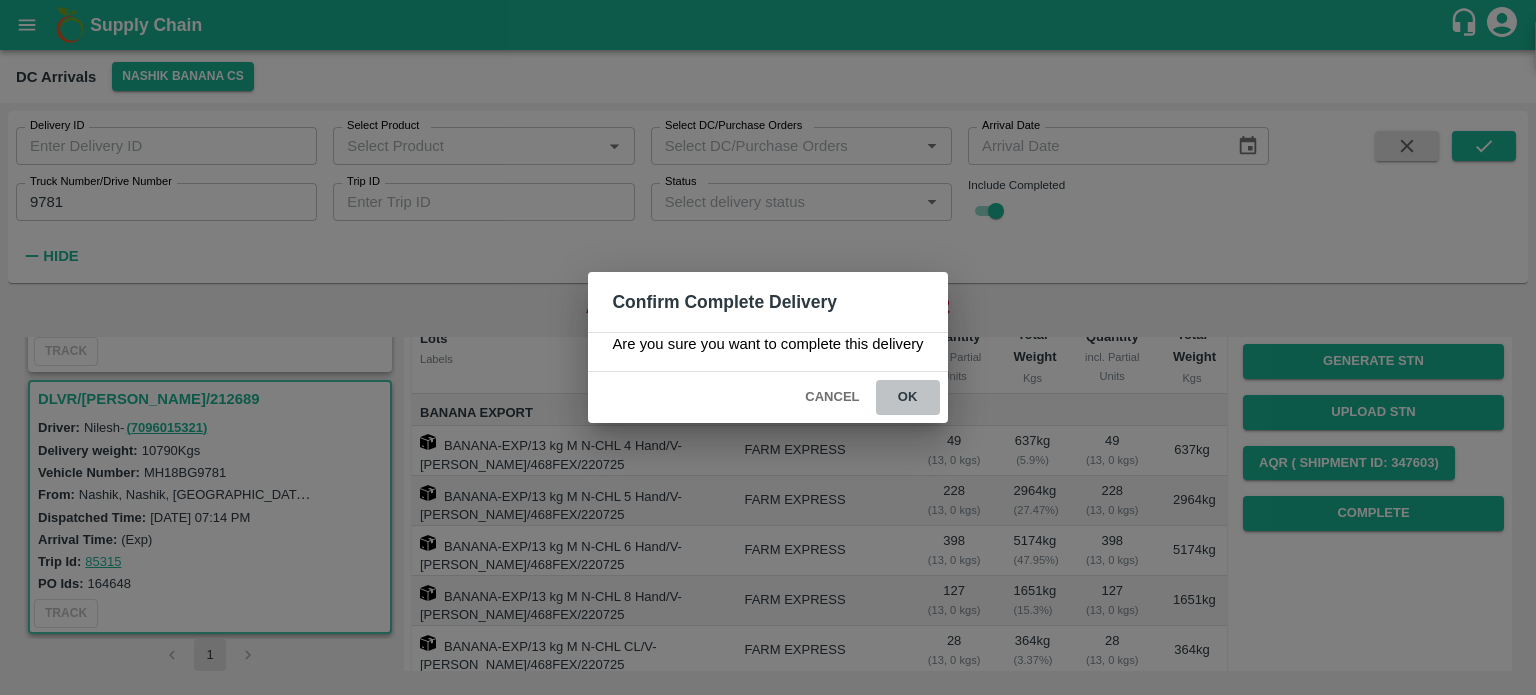 click on "ok" at bounding box center (908, 397) 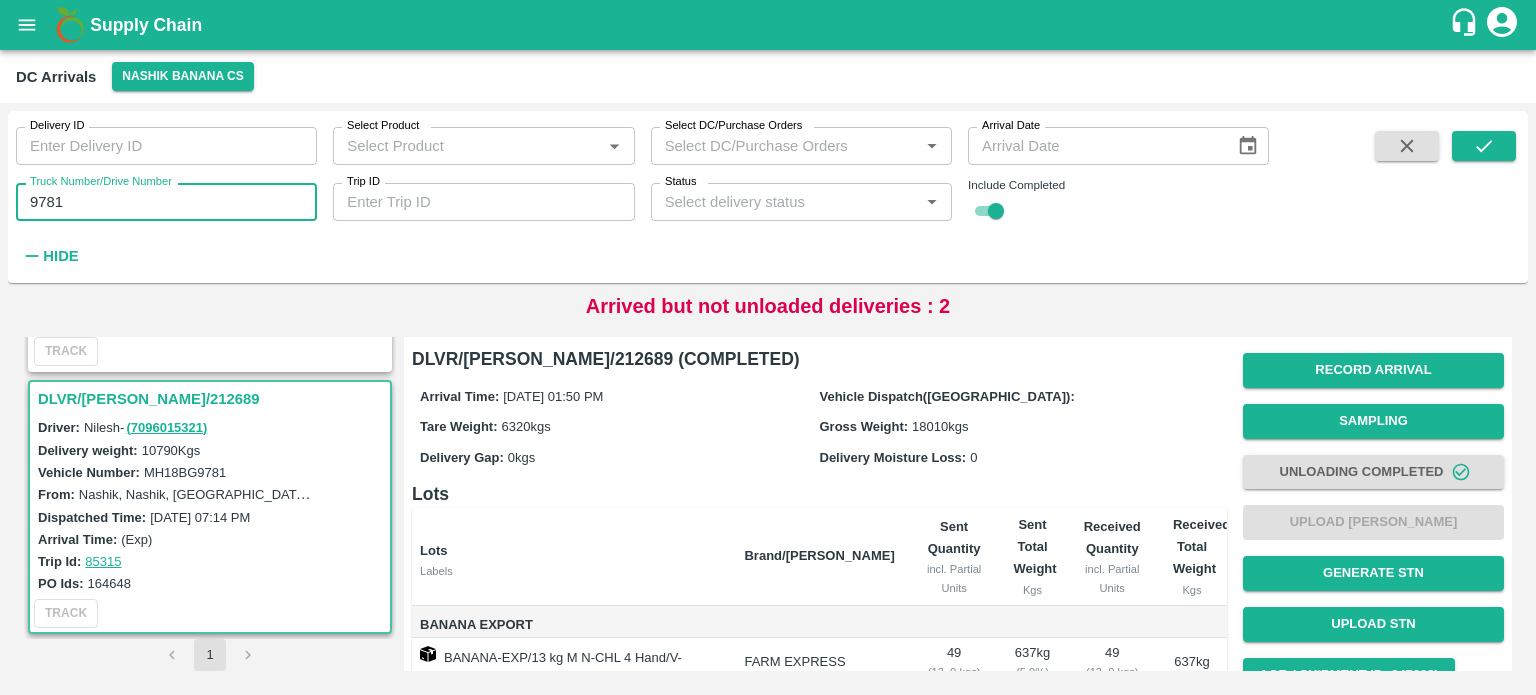 click on "9781" at bounding box center [166, 202] 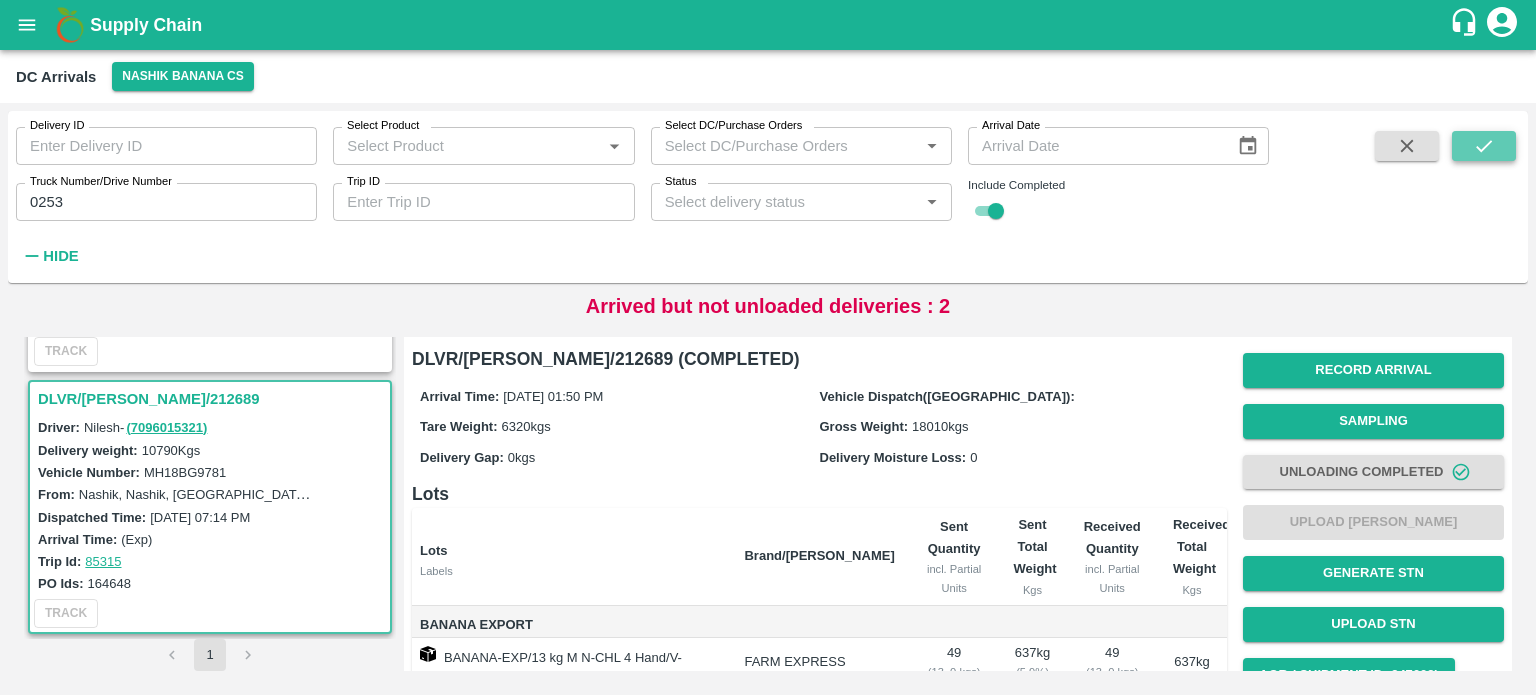 click 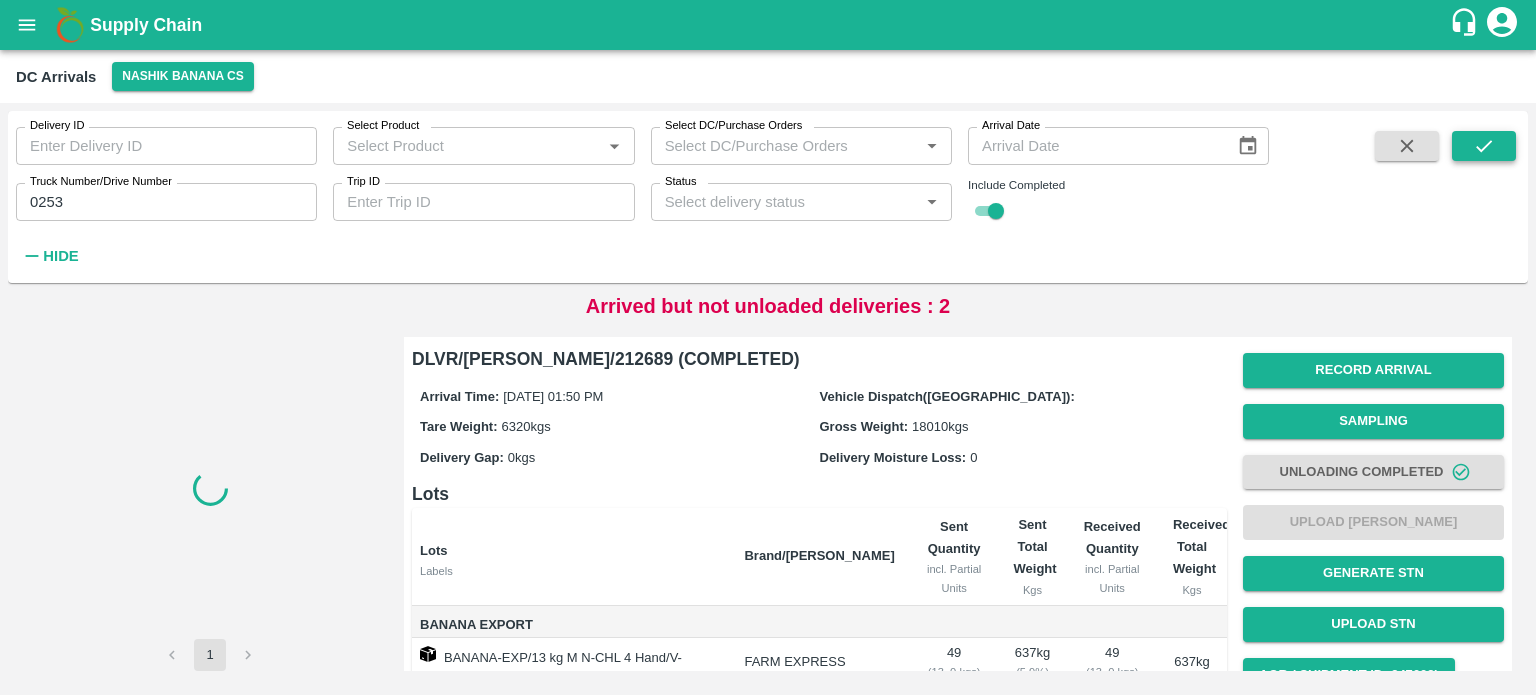 scroll, scrollTop: 0, scrollLeft: 0, axis: both 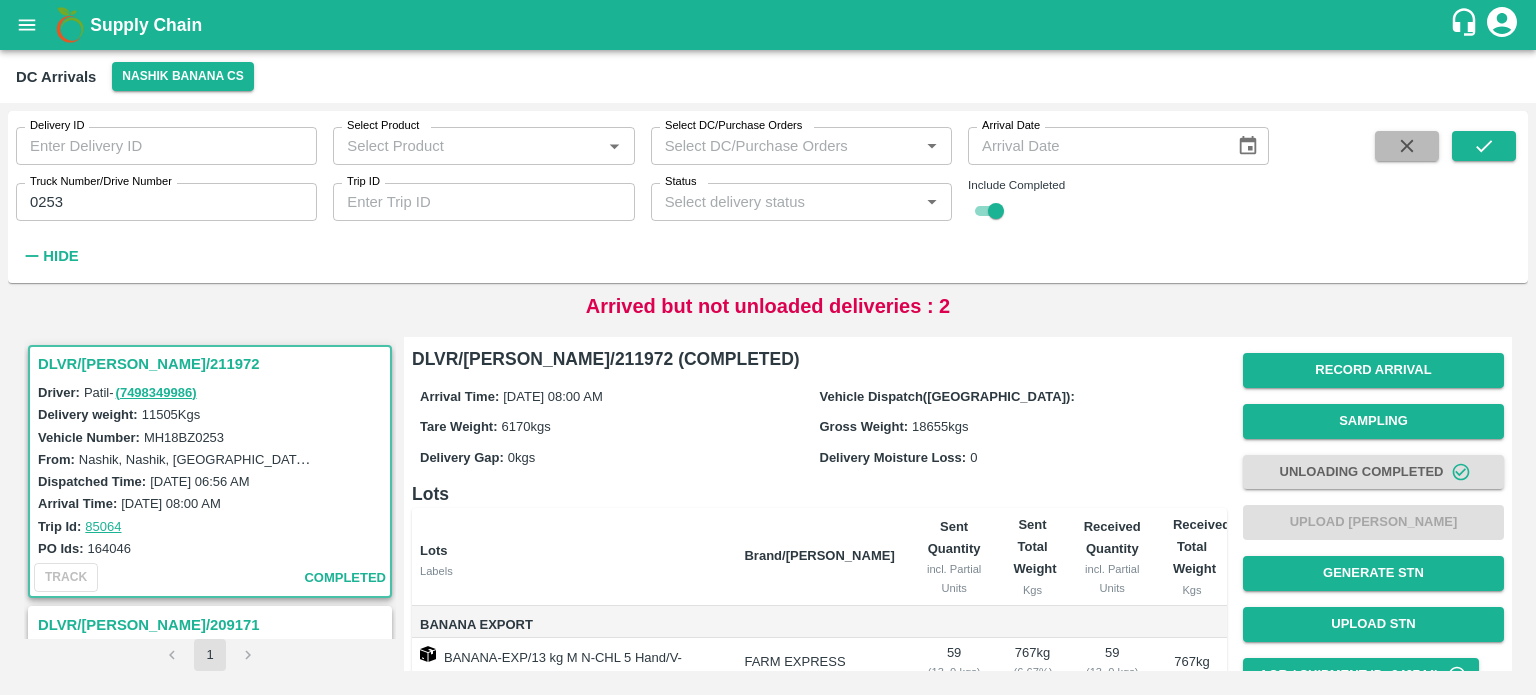 click 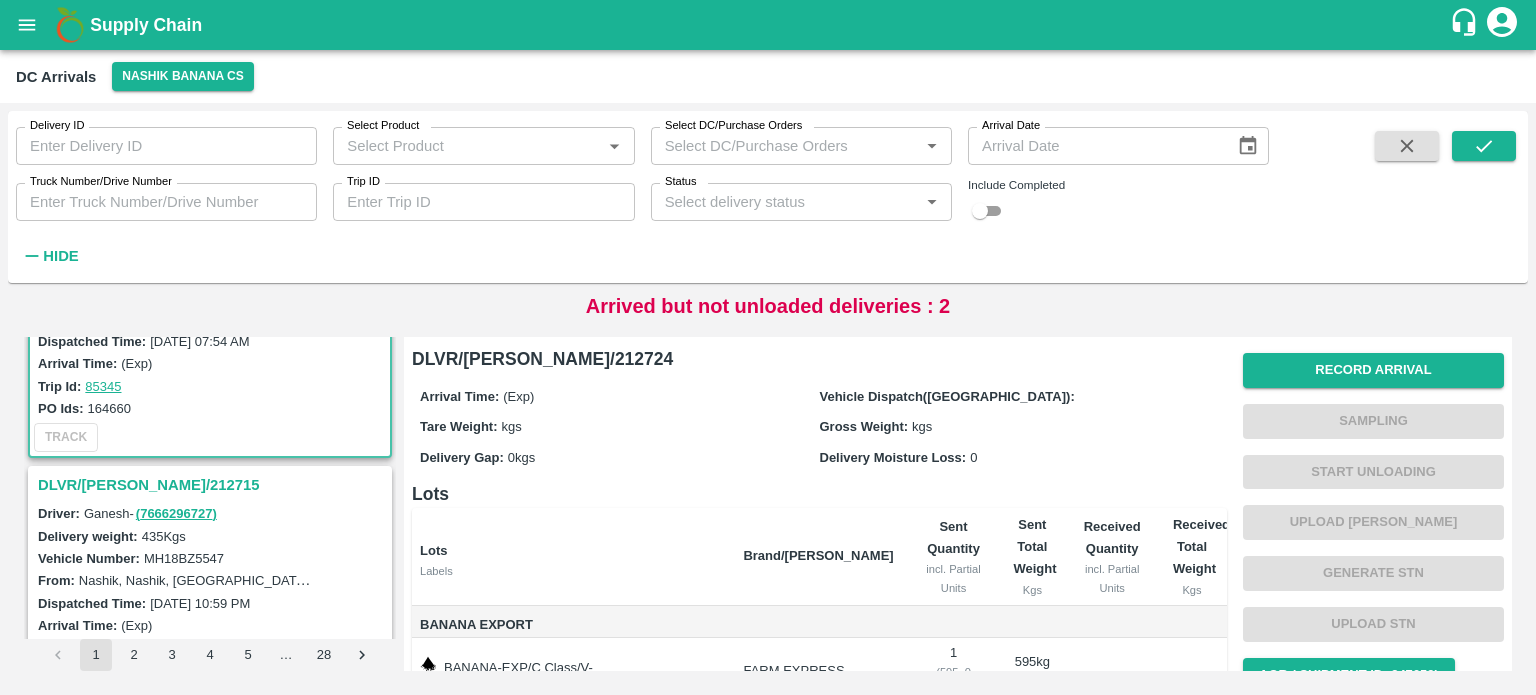 scroll, scrollTop: 0, scrollLeft: 0, axis: both 